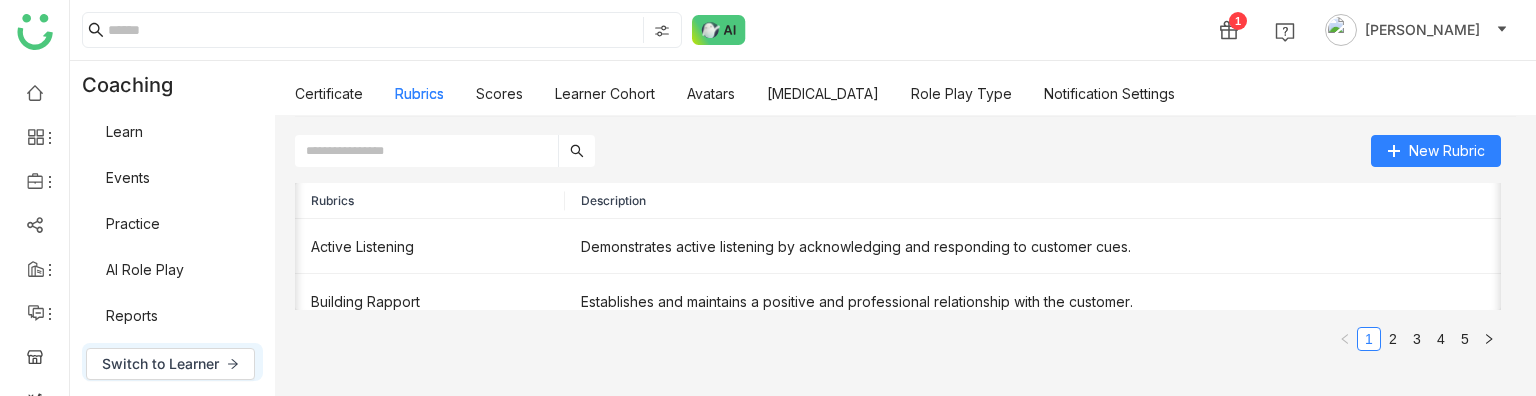 scroll, scrollTop: 0, scrollLeft: 0, axis: both 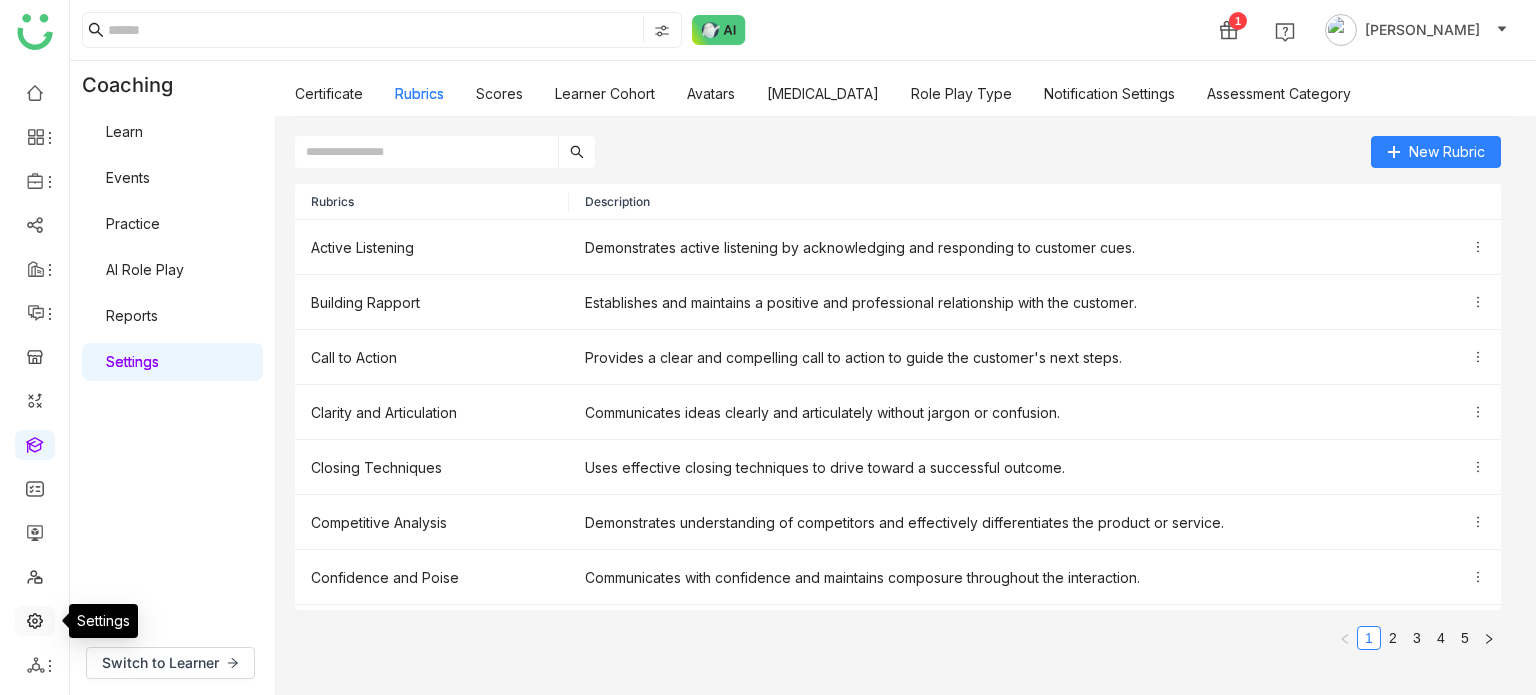 click at bounding box center (35, 619) 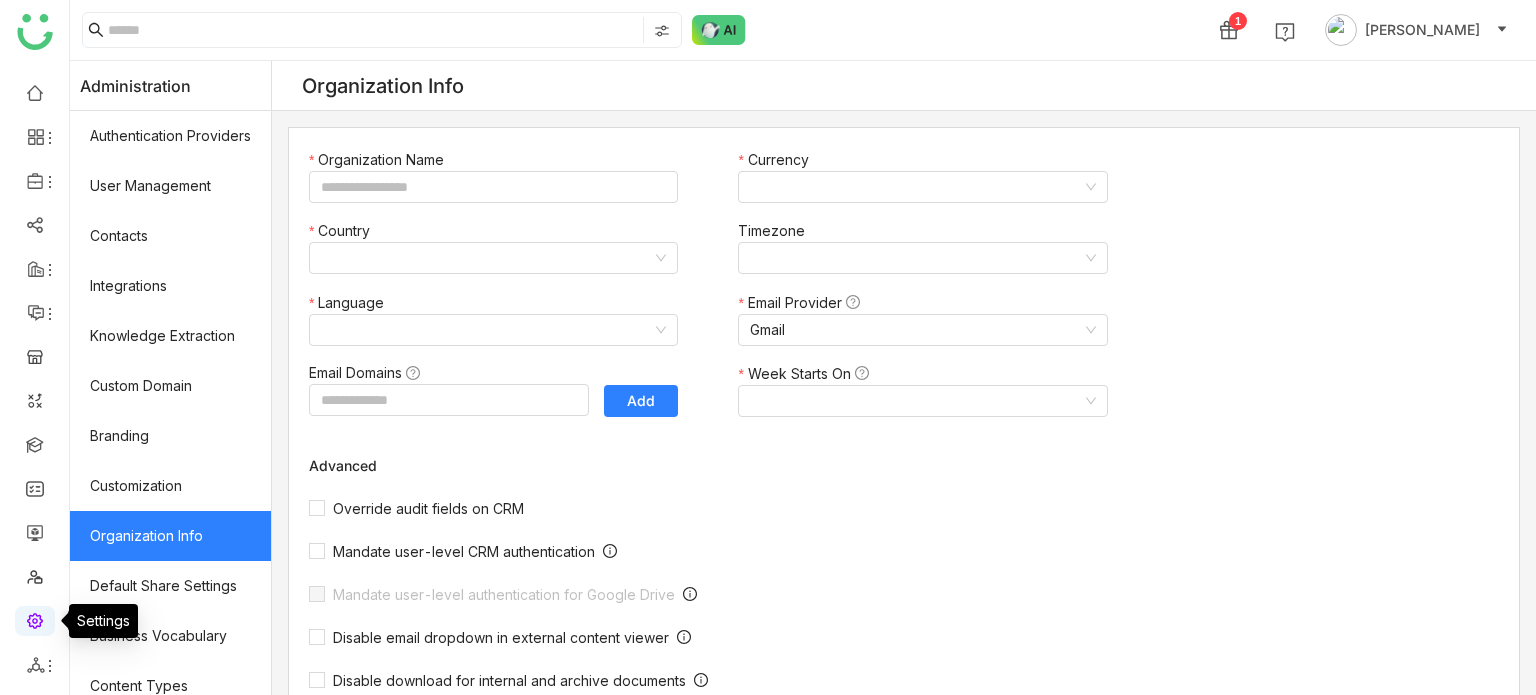 type on "*******" 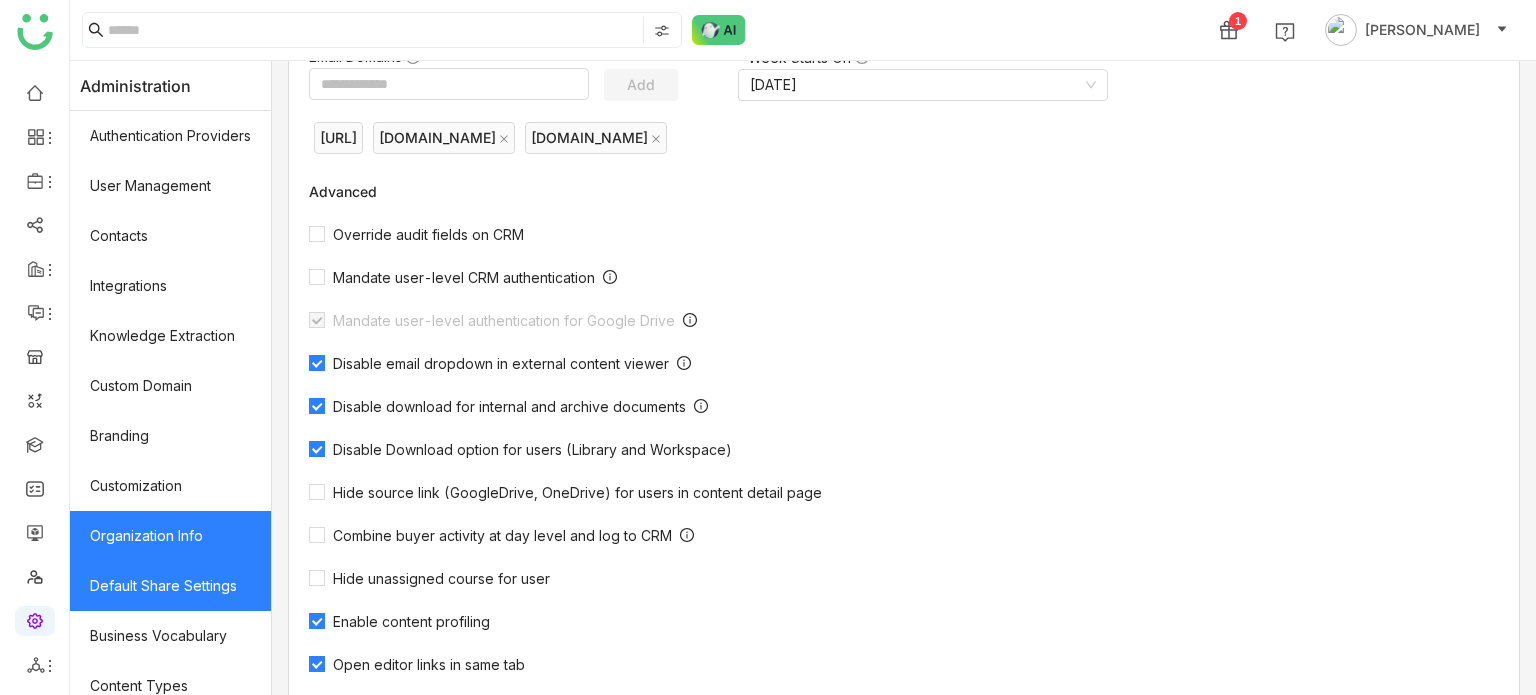 scroll, scrollTop: 315, scrollLeft: 0, axis: vertical 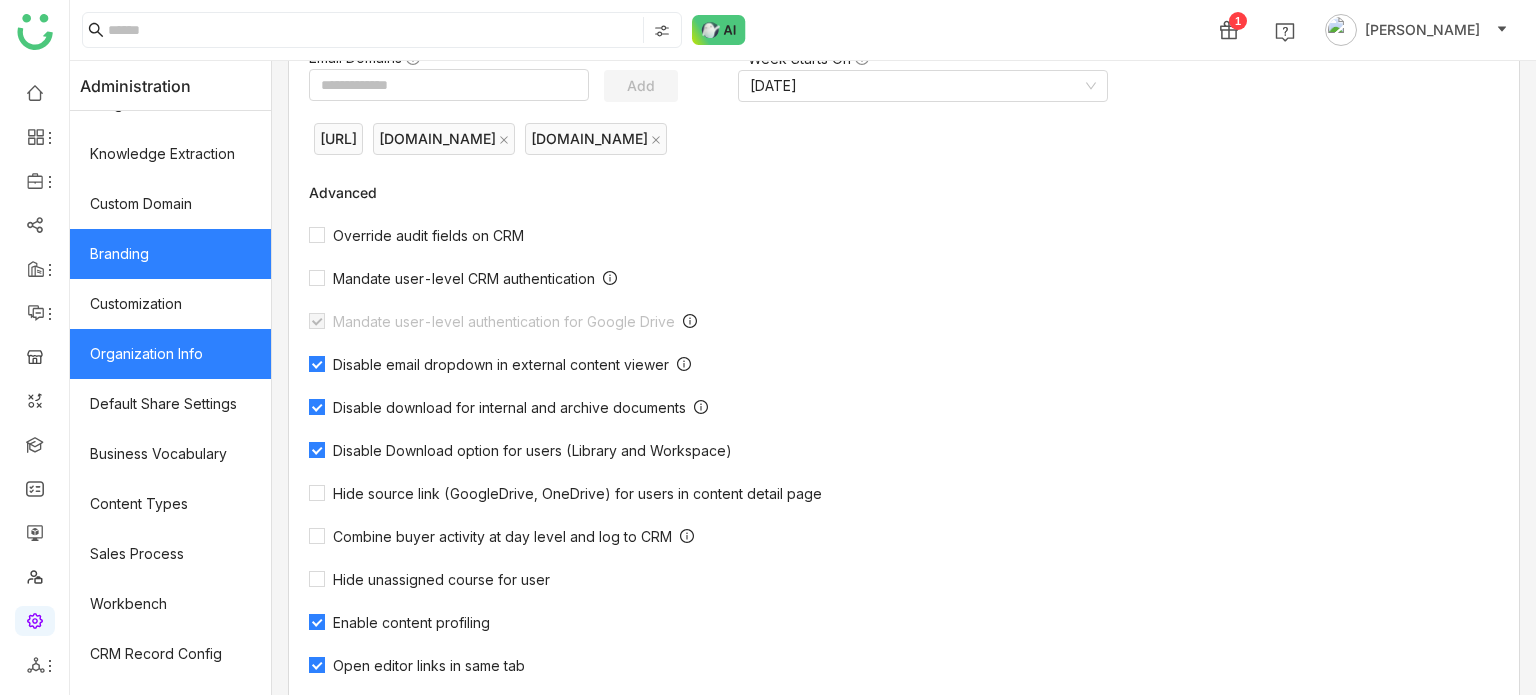 click on "Branding" 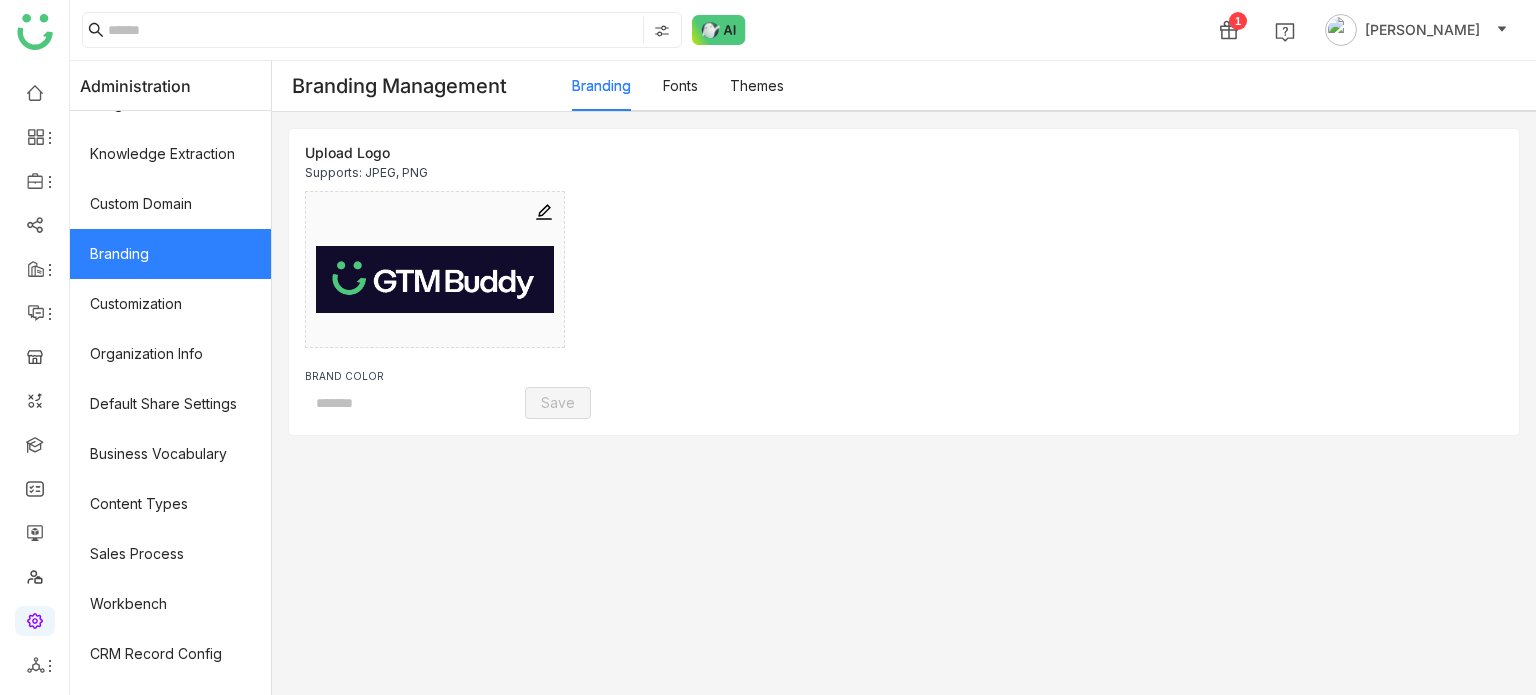 scroll, scrollTop: 0, scrollLeft: 0, axis: both 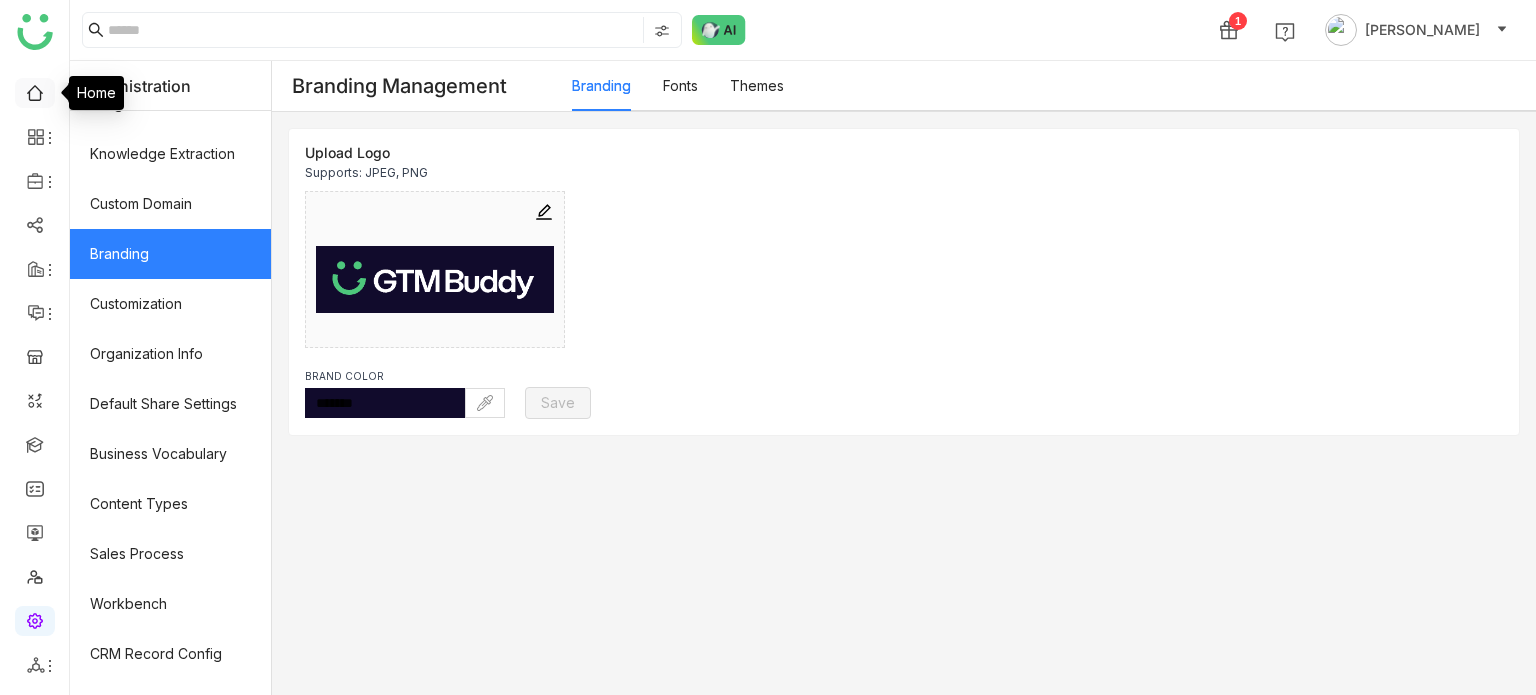 click at bounding box center (35, 91) 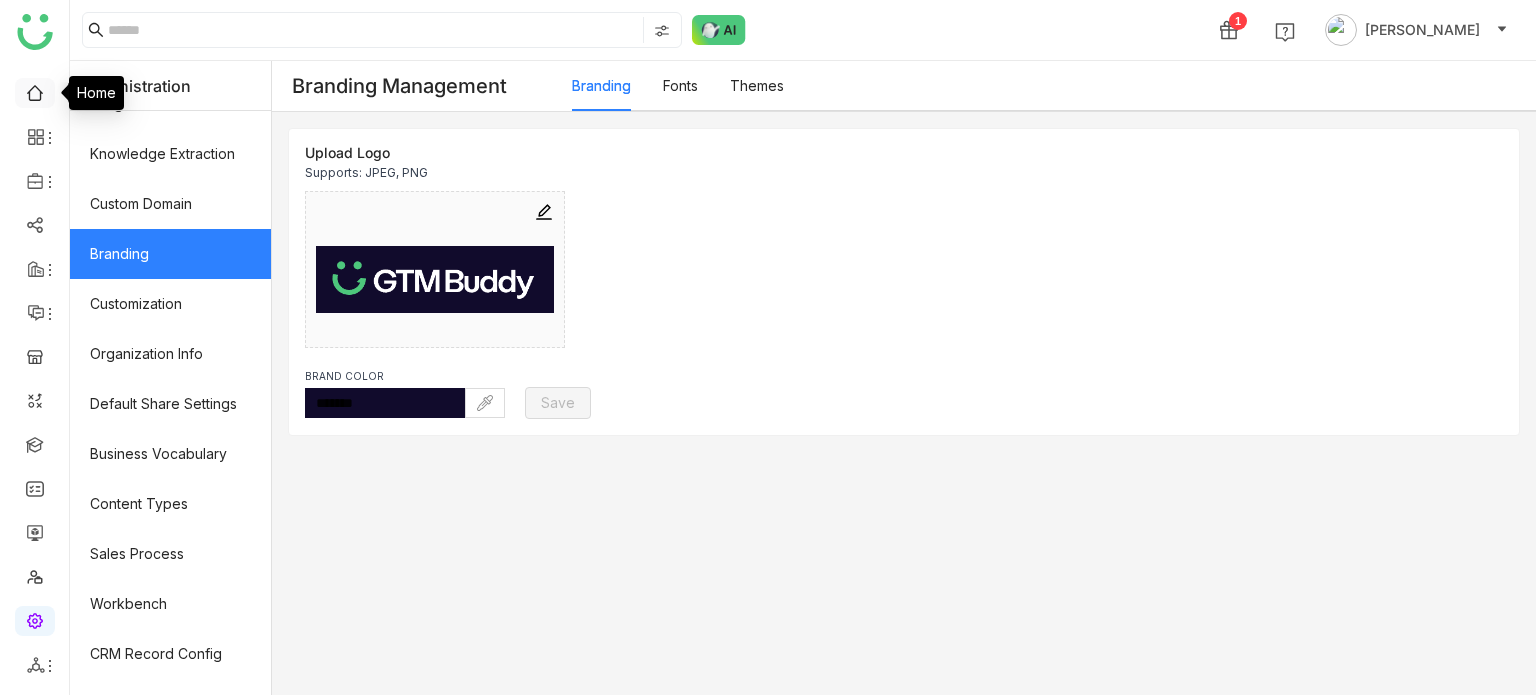 click at bounding box center (35, 91) 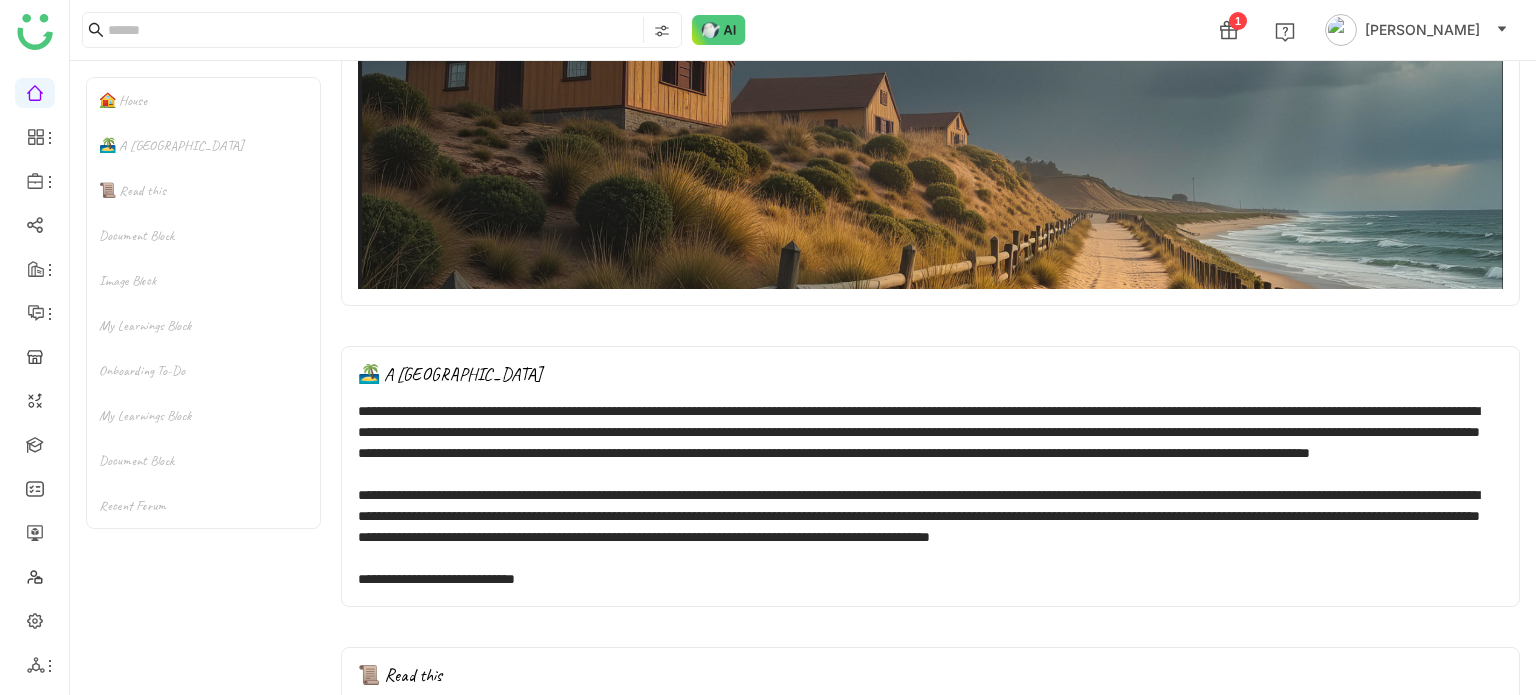 scroll, scrollTop: 0, scrollLeft: 0, axis: both 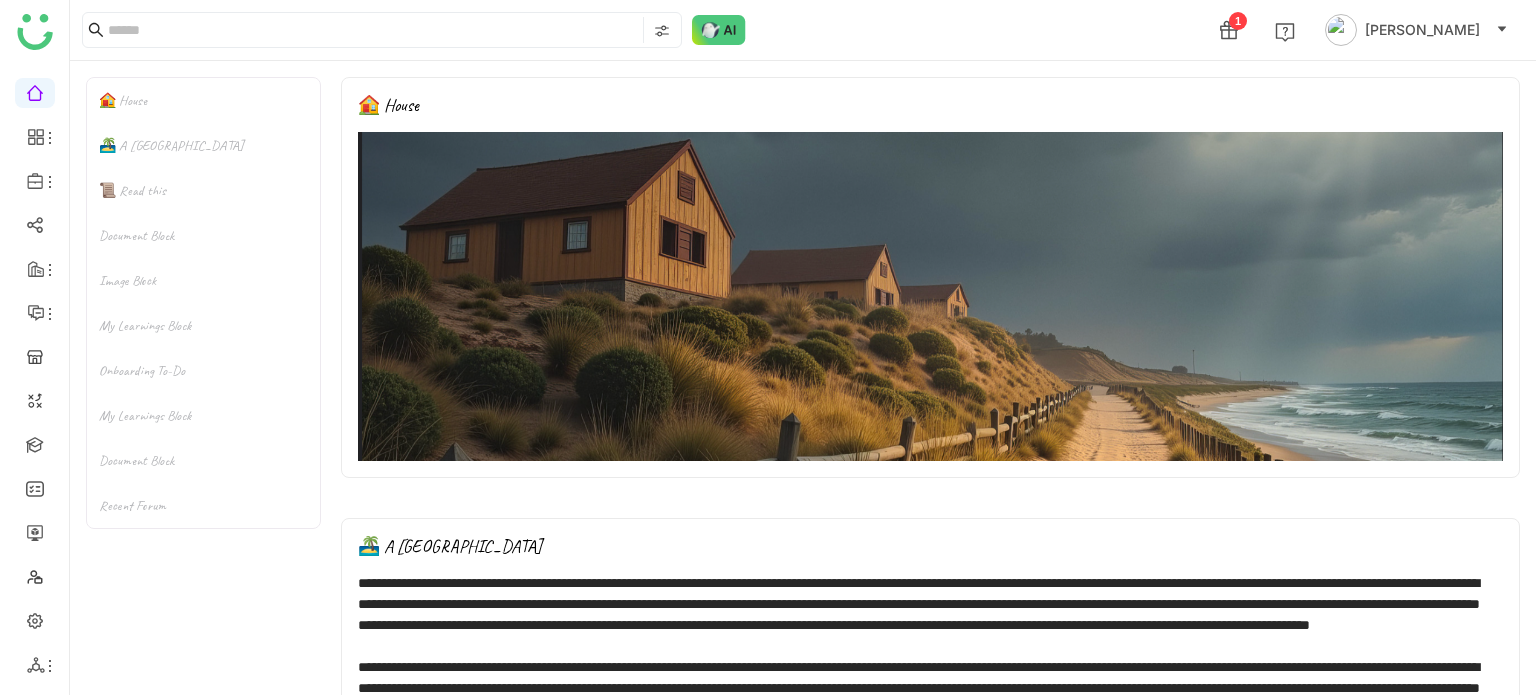 click on "🏠 House" at bounding box center (930, 105) 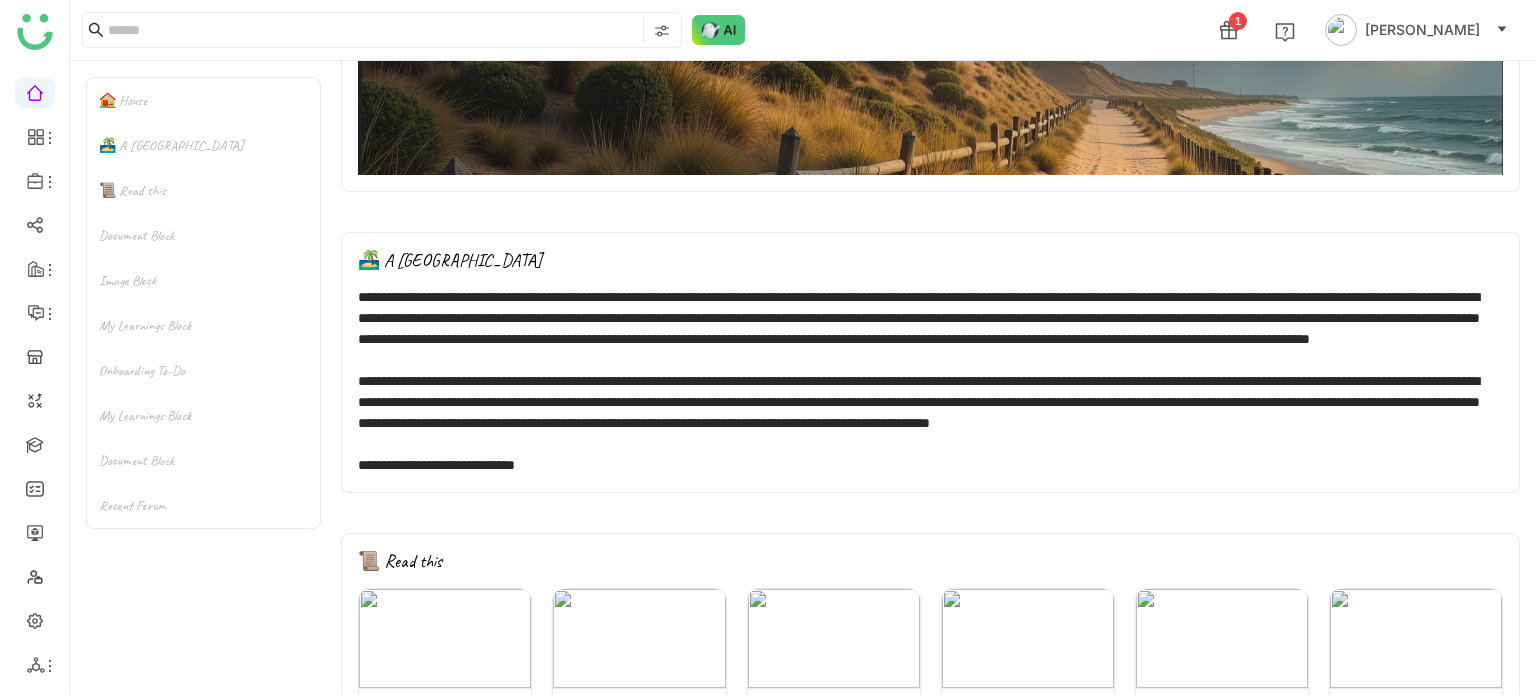 scroll, scrollTop: 348, scrollLeft: 0, axis: vertical 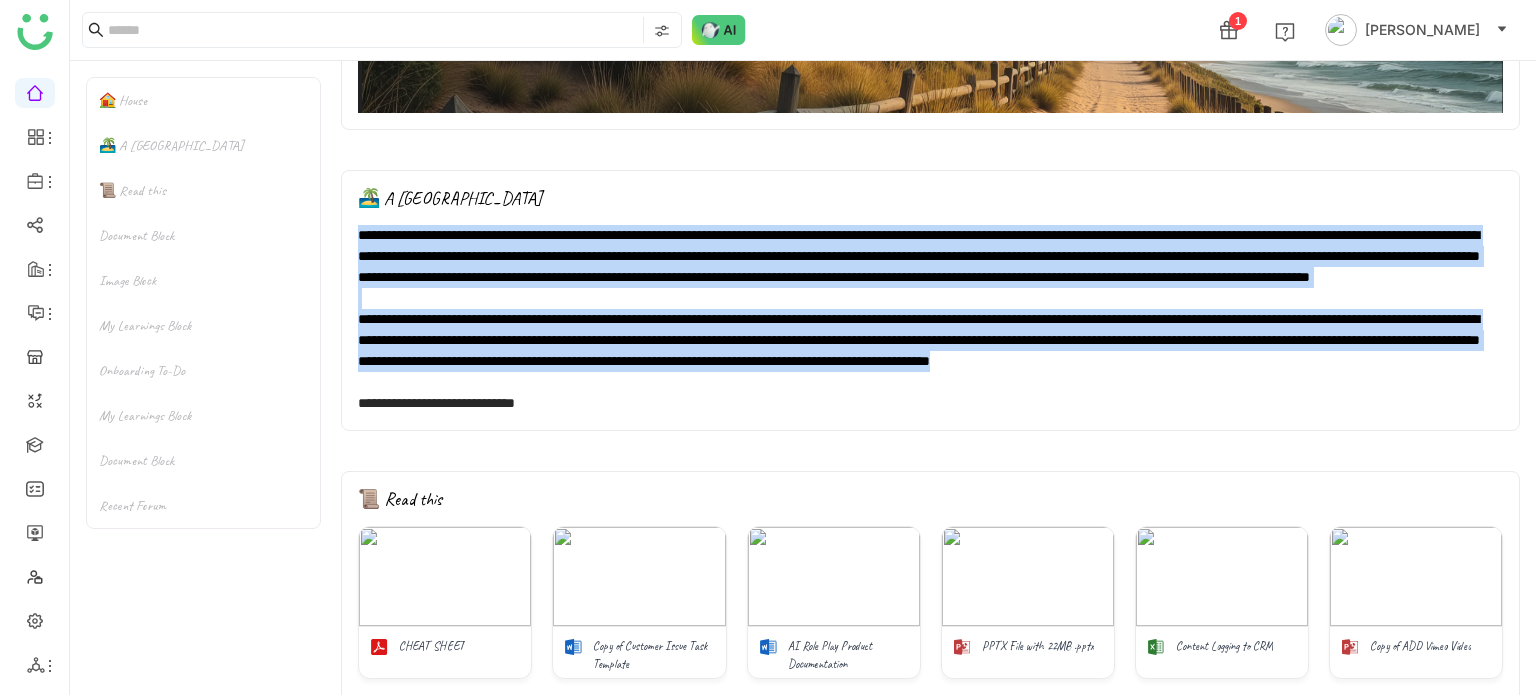 drag, startPoint x: 836, startPoint y: 400, endPoint x: 363, endPoint y: 226, distance: 503.98907 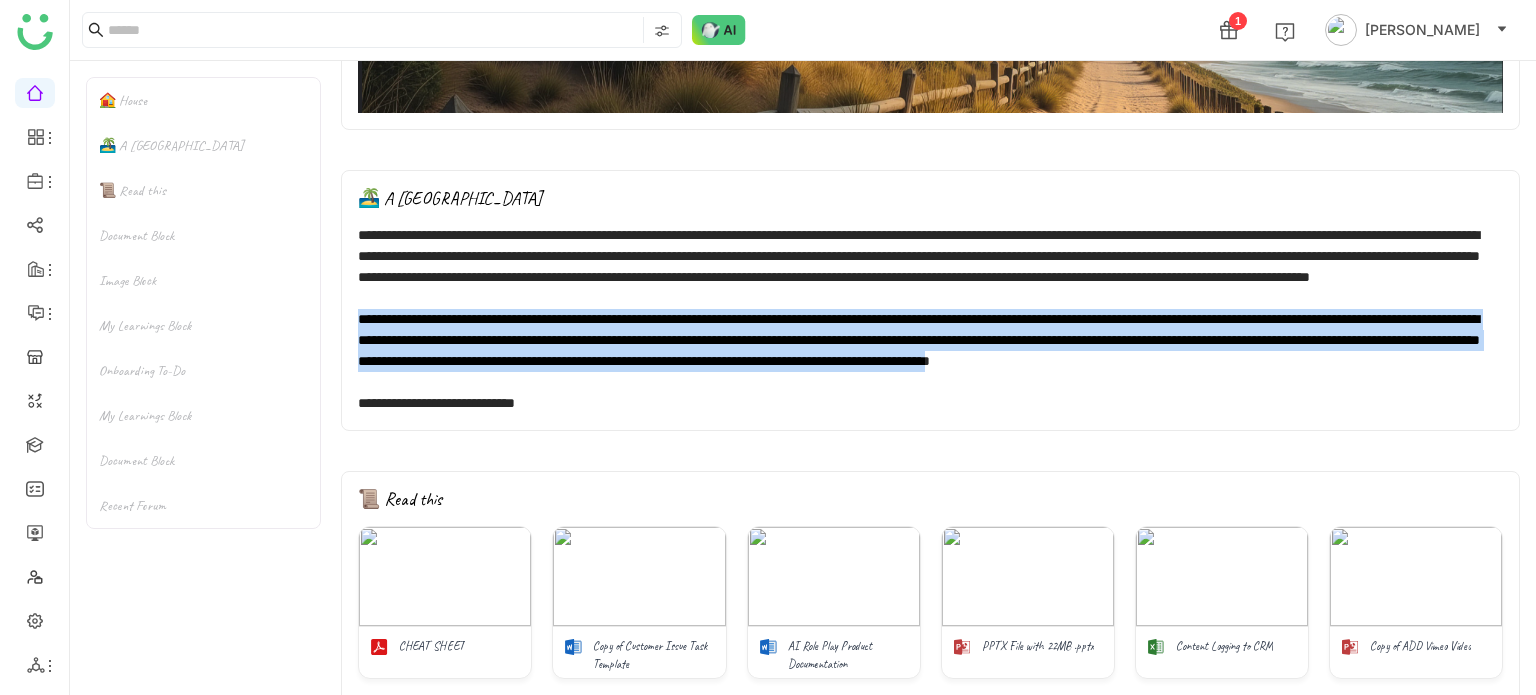 drag, startPoint x: 811, startPoint y: 402, endPoint x: 350, endPoint y: 337, distance: 465.55988 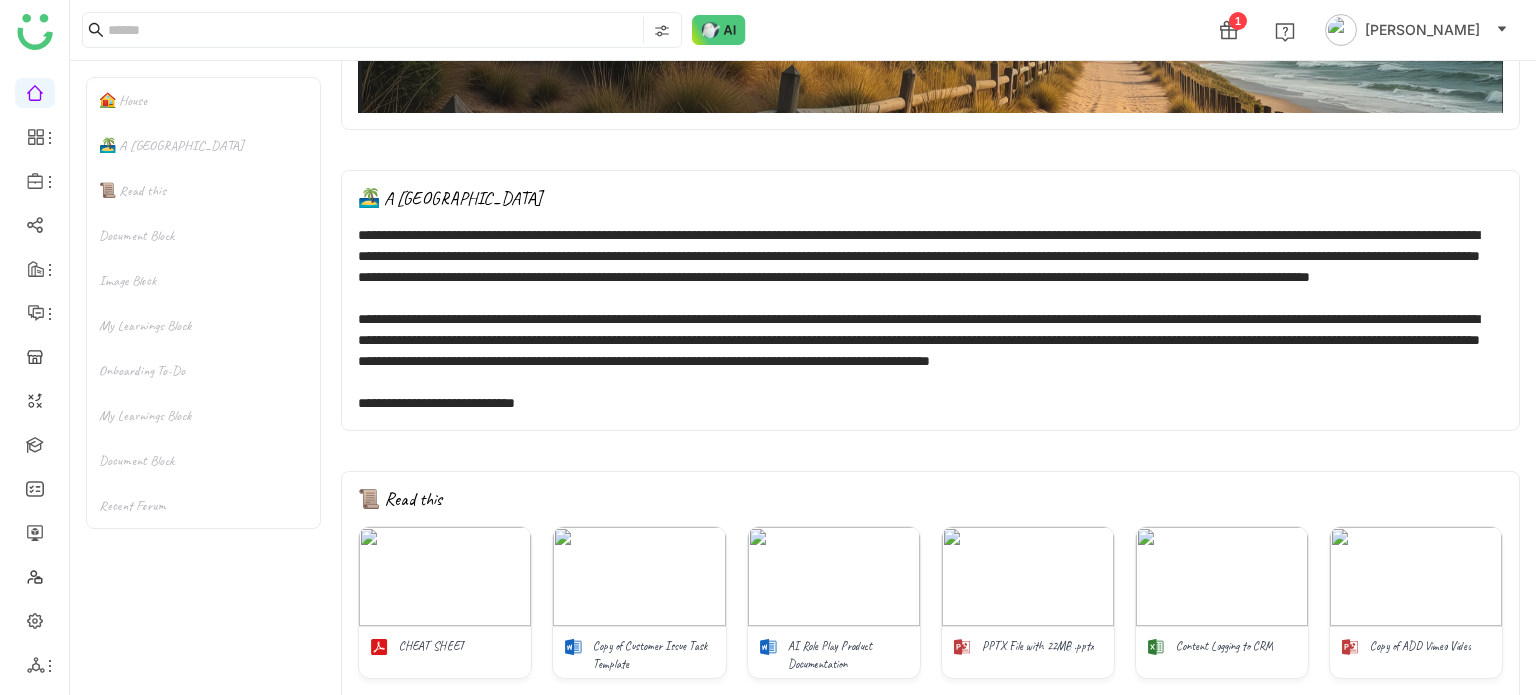 click at bounding box center [930, 382] 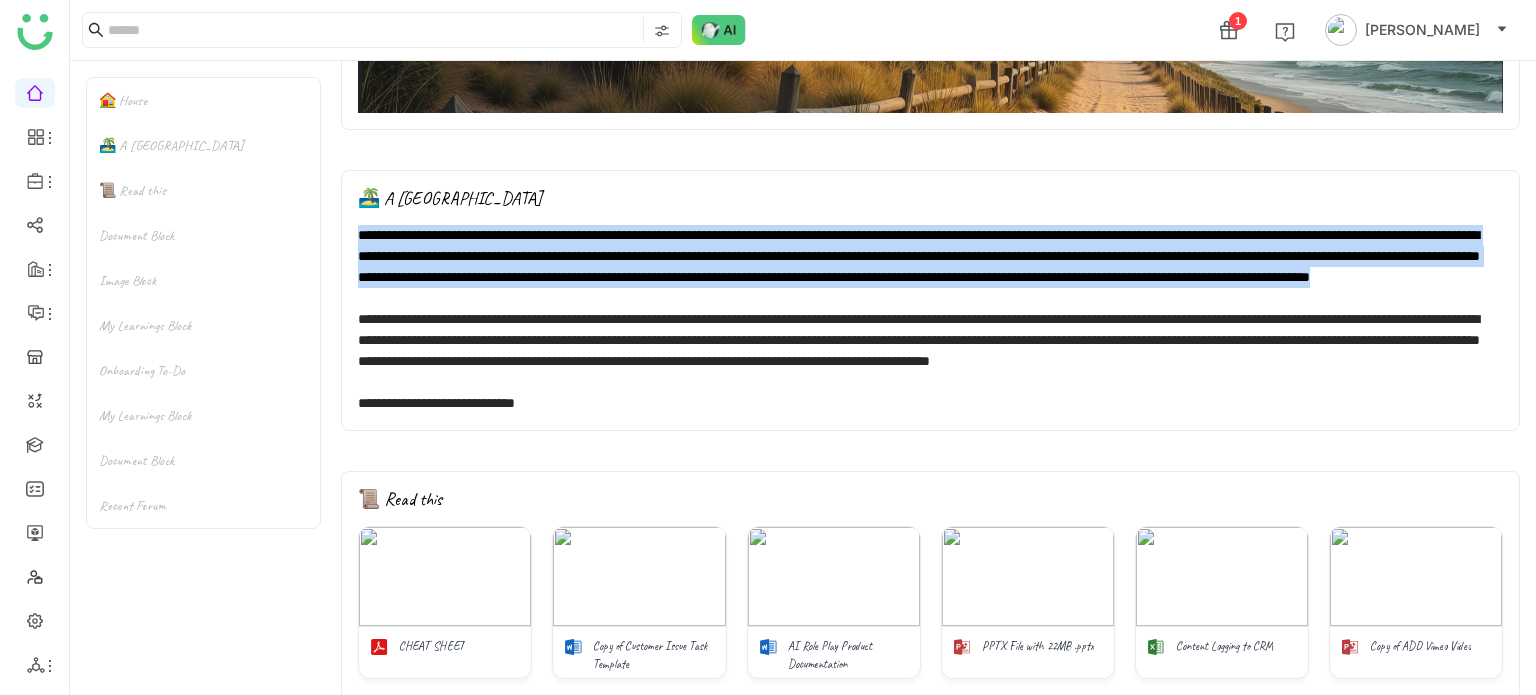 drag, startPoint x: 1324, startPoint y: 290, endPoint x: 336, endPoint y: 240, distance: 989.26434 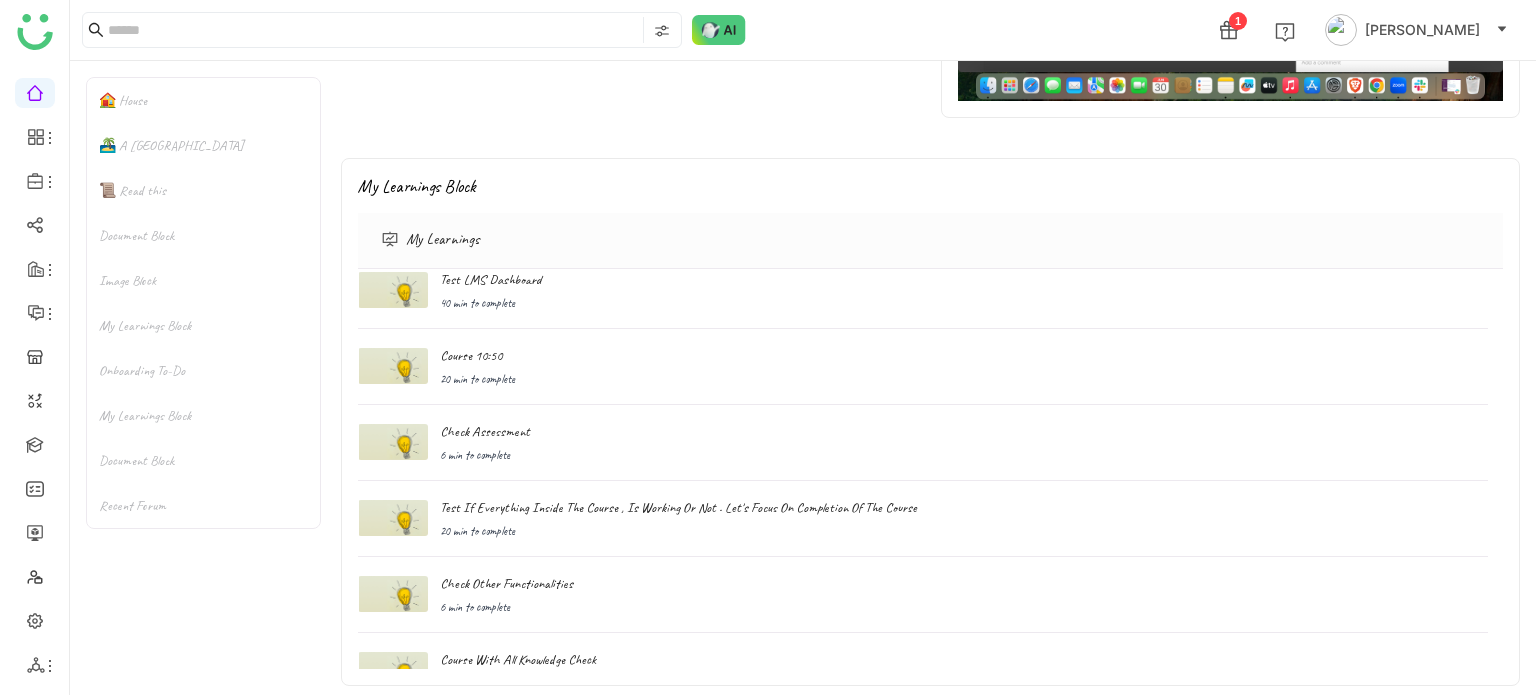 scroll, scrollTop: 1532, scrollLeft: 0, axis: vertical 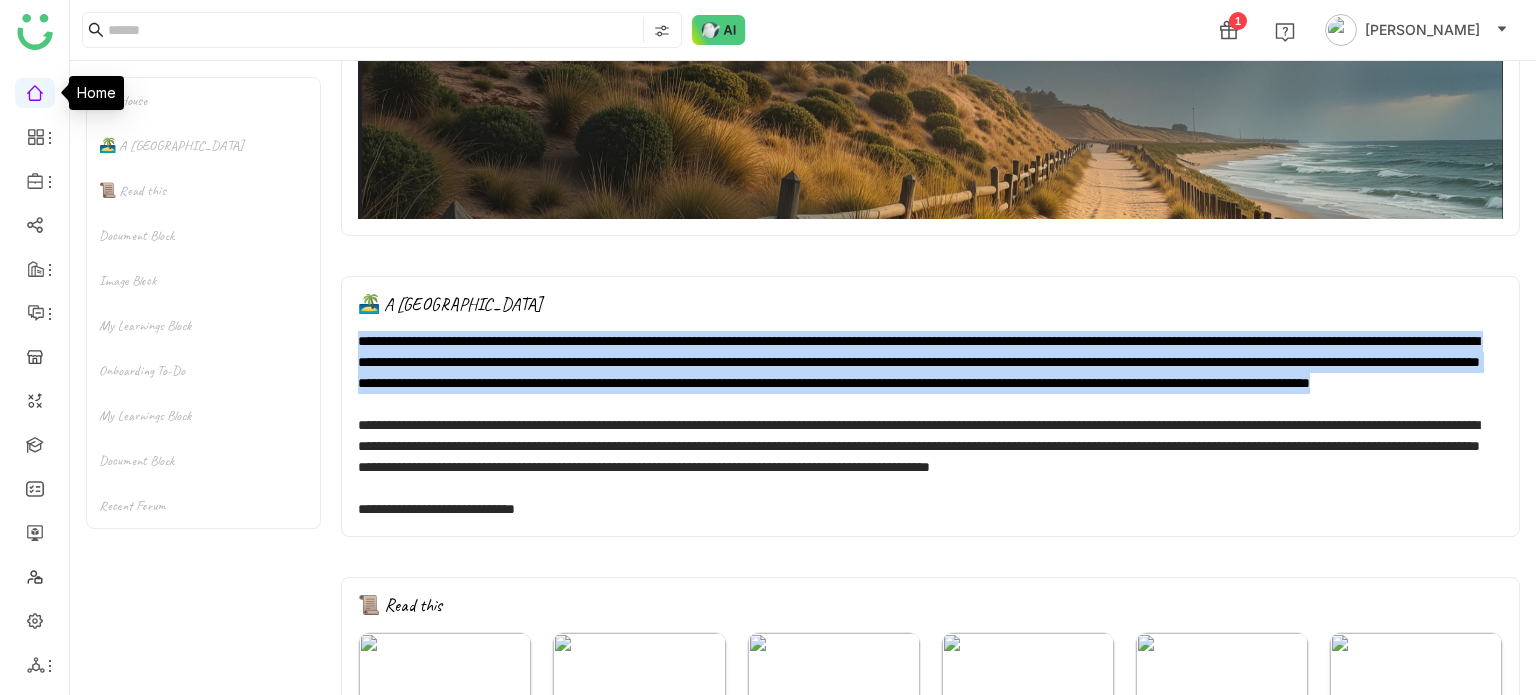 click at bounding box center [35, 91] 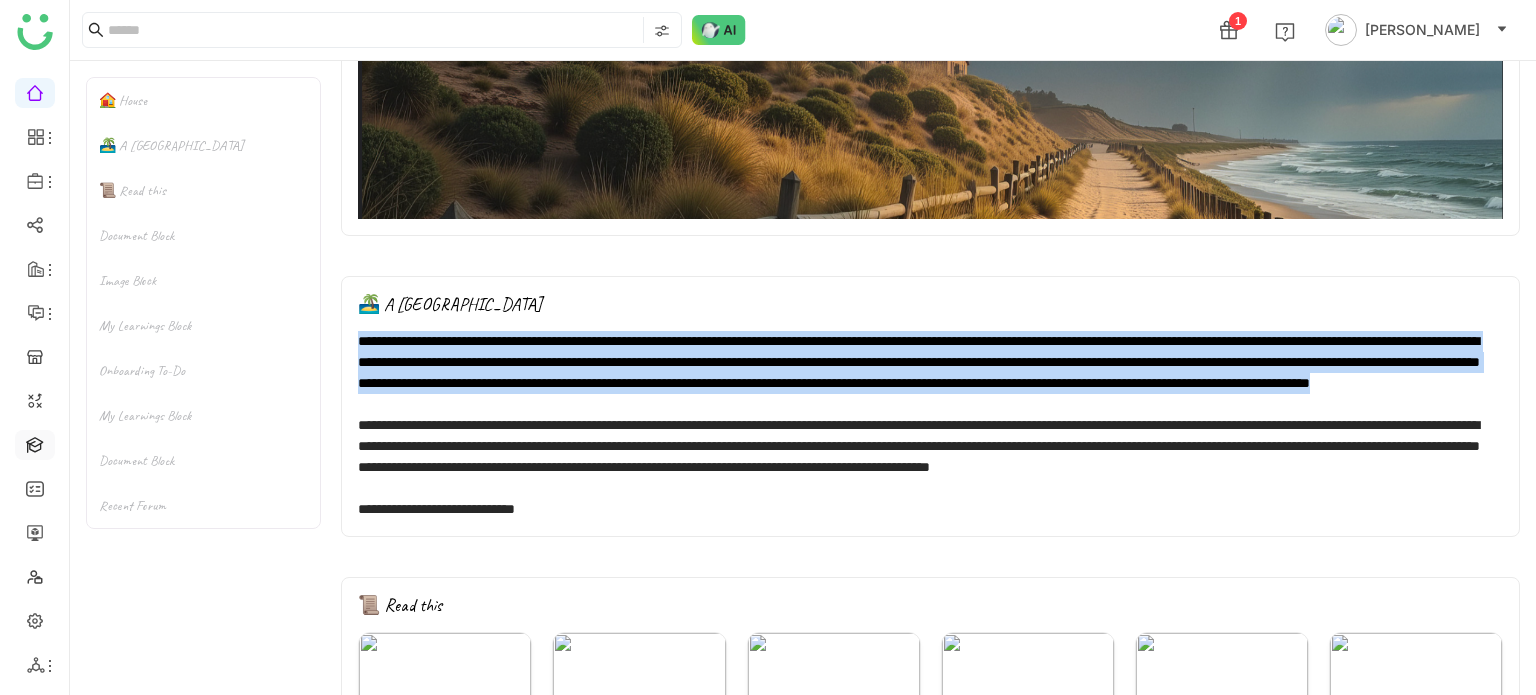 click at bounding box center (35, 443) 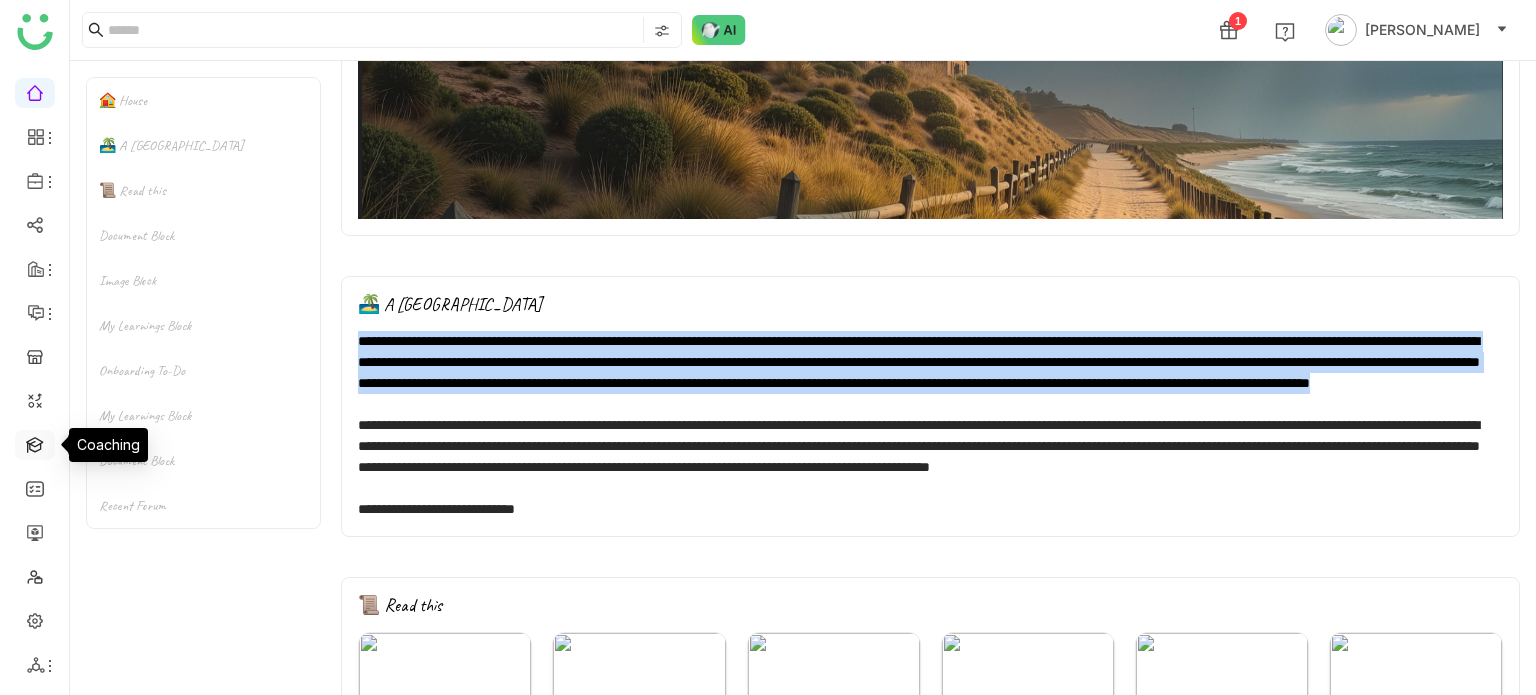 click at bounding box center [35, 443] 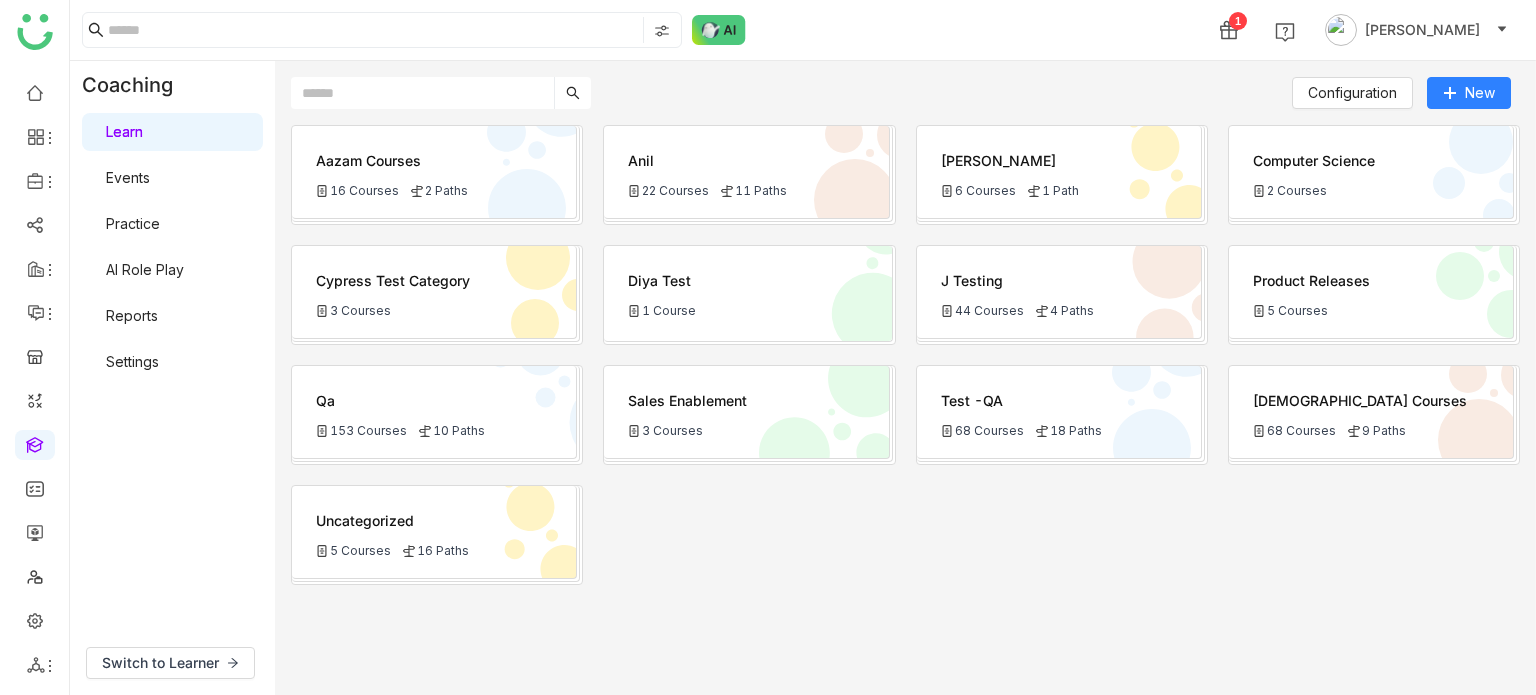 click on "Qa" 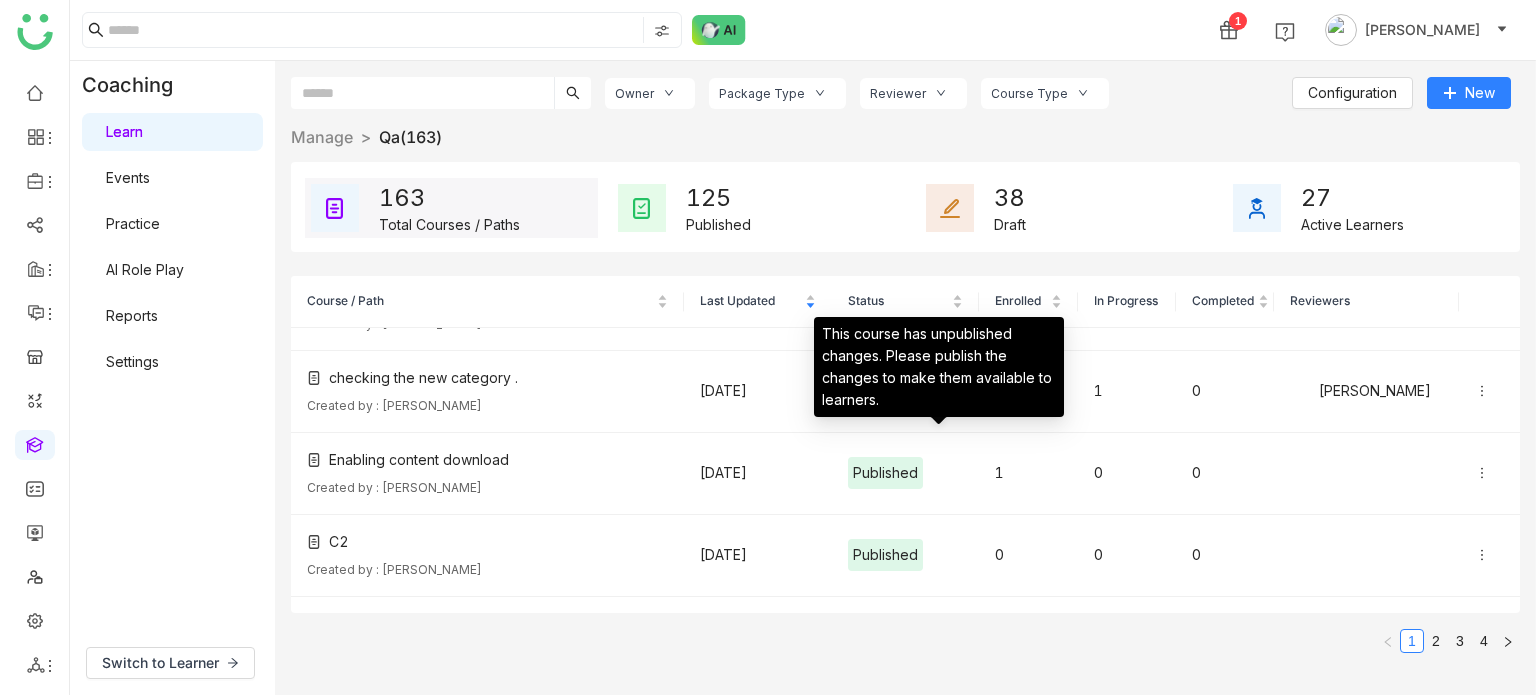 scroll, scrollTop: 492, scrollLeft: 0, axis: vertical 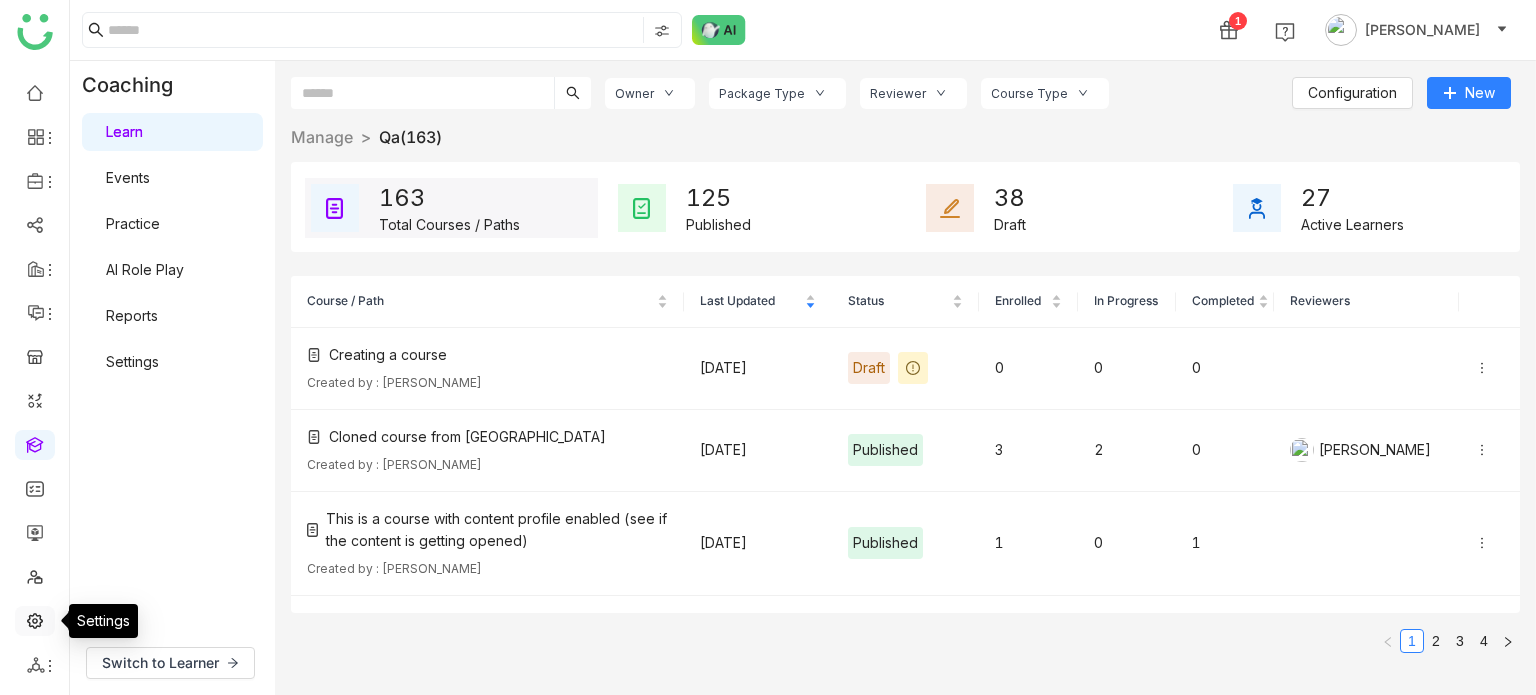 click at bounding box center (35, 619) 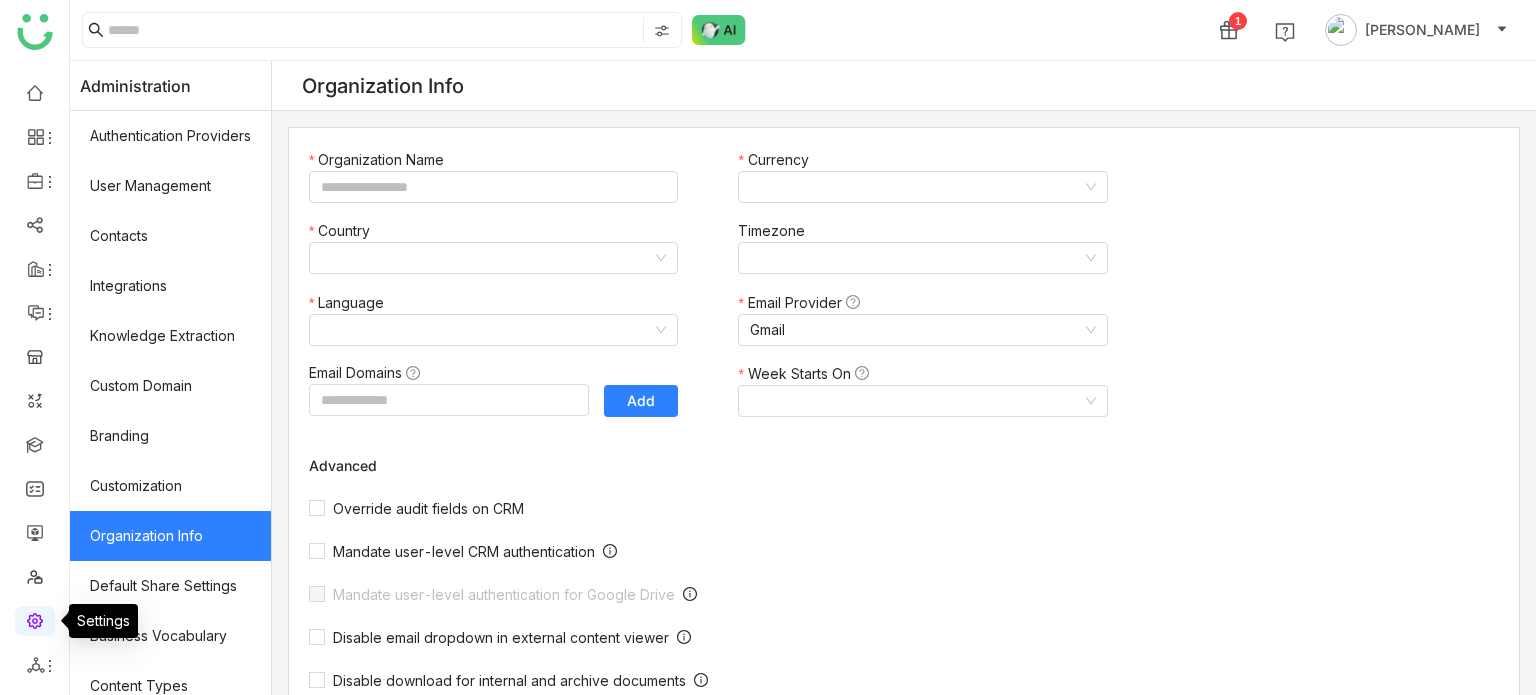 type on "*******" 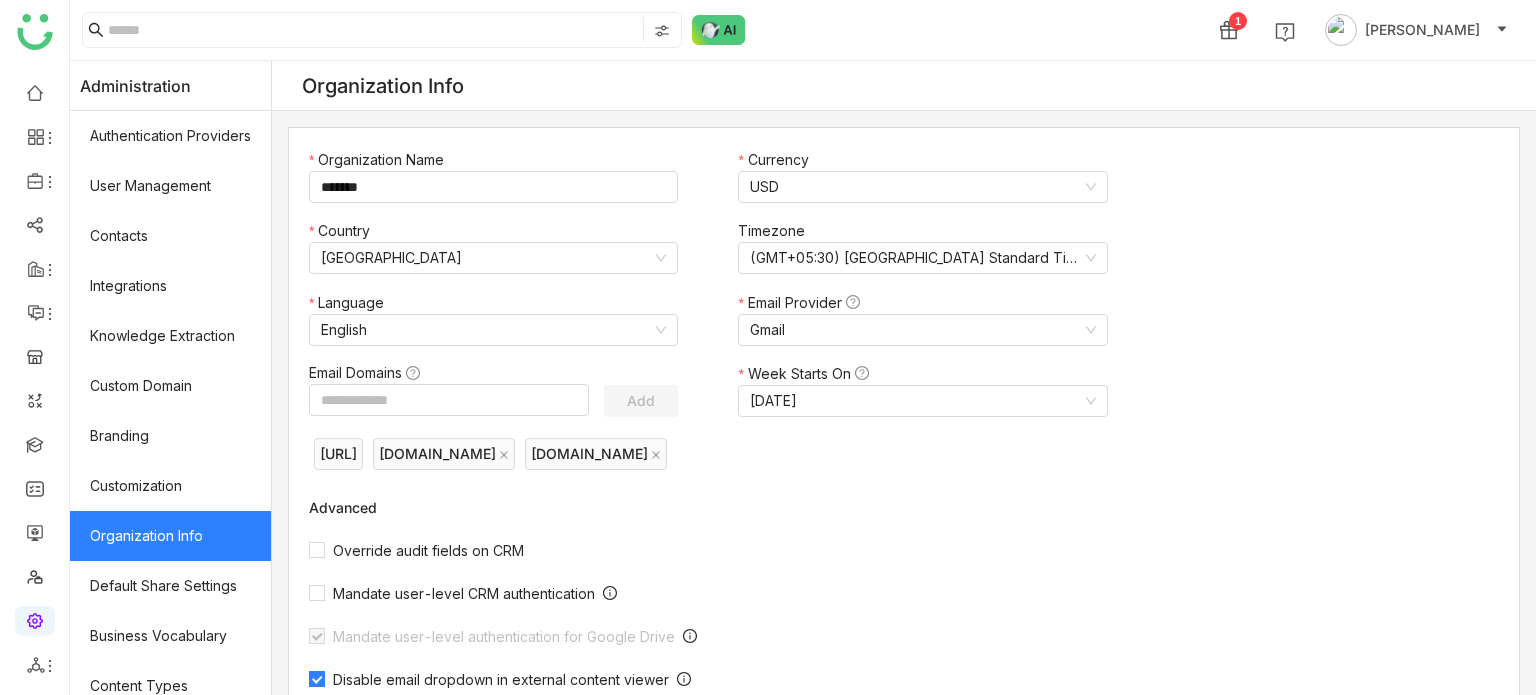 scroll, scrollTop: 365, scrollLeft: 0, axis: vertical 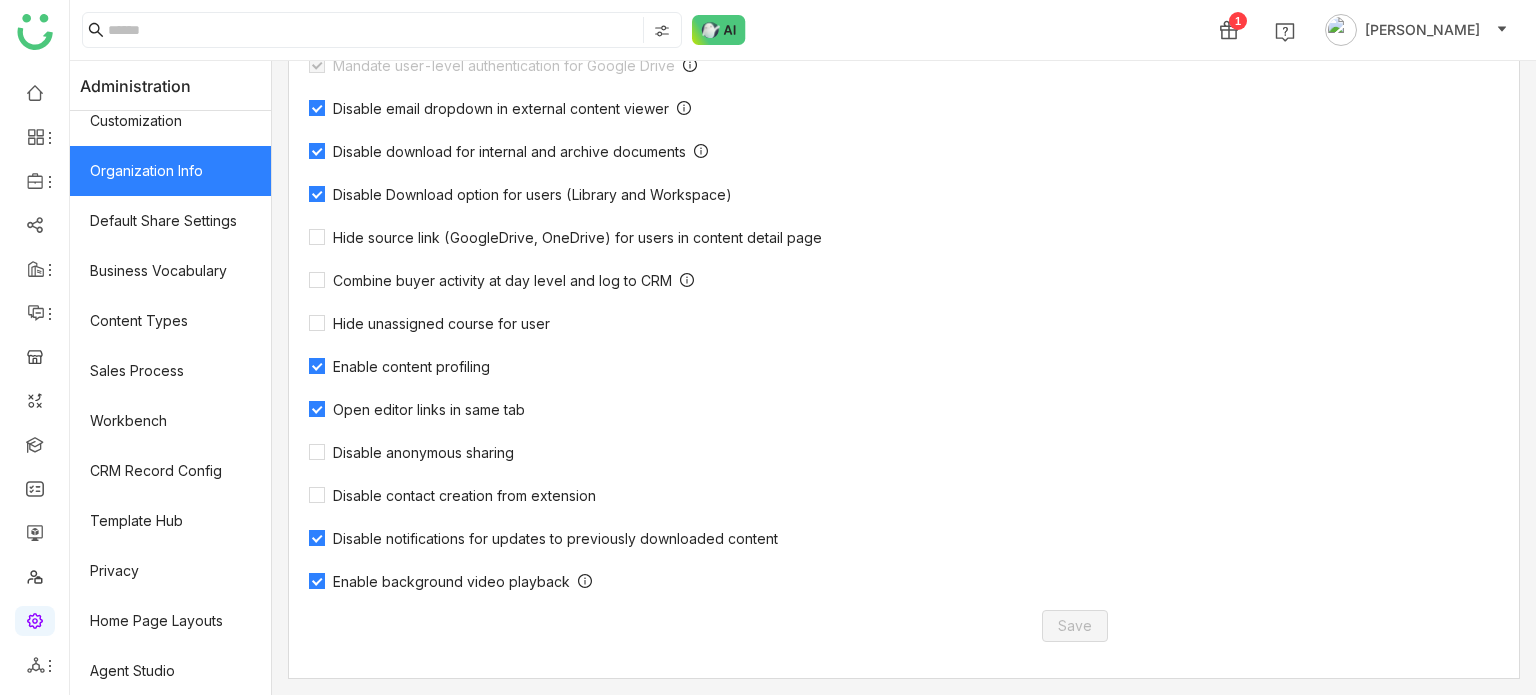 click 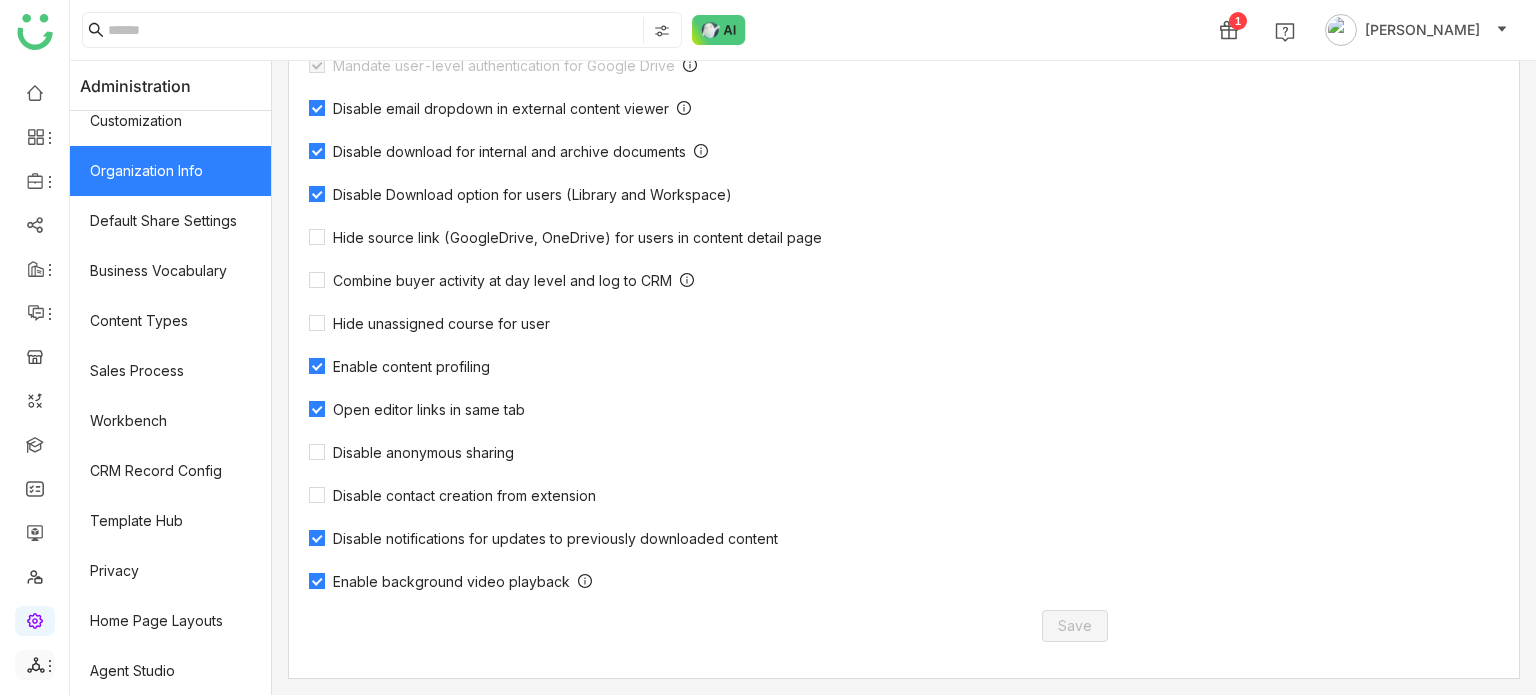 click 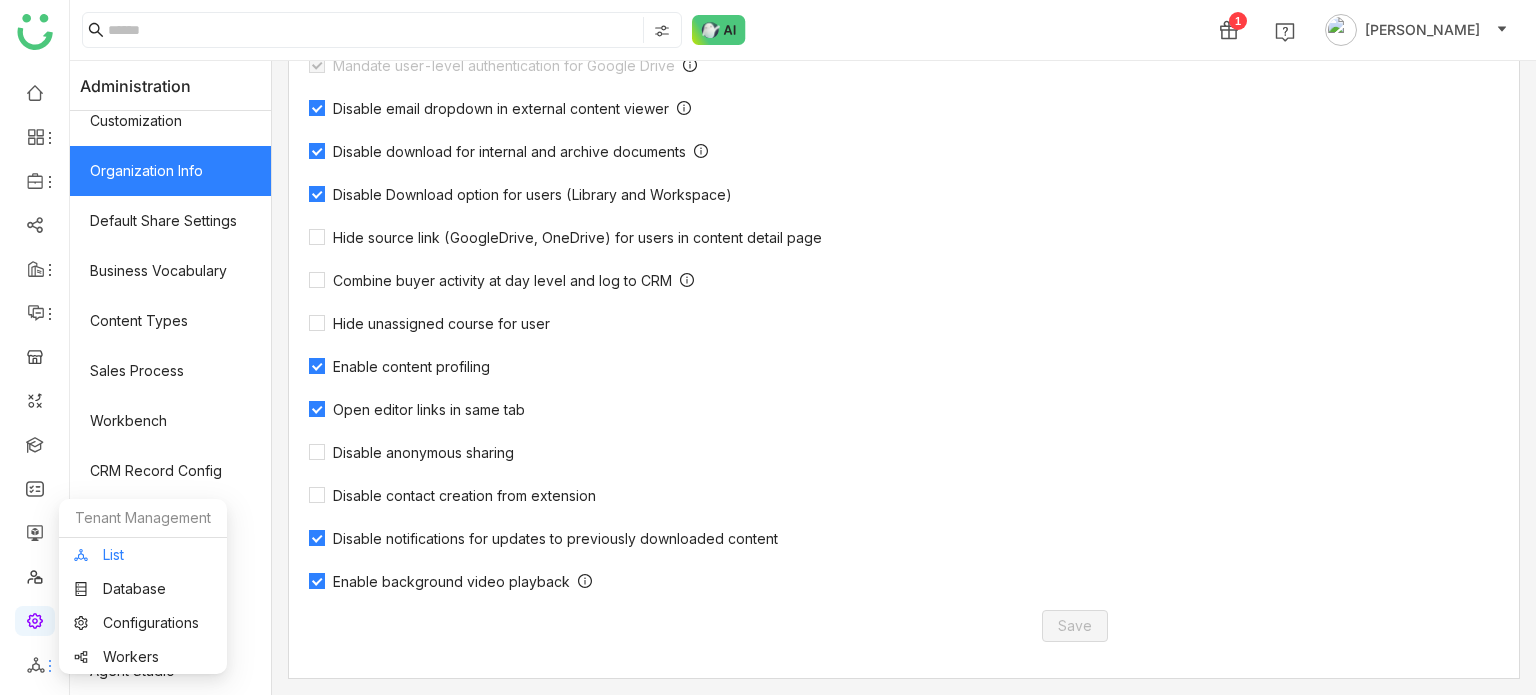 click on "List" at bounding box center (143, 555) 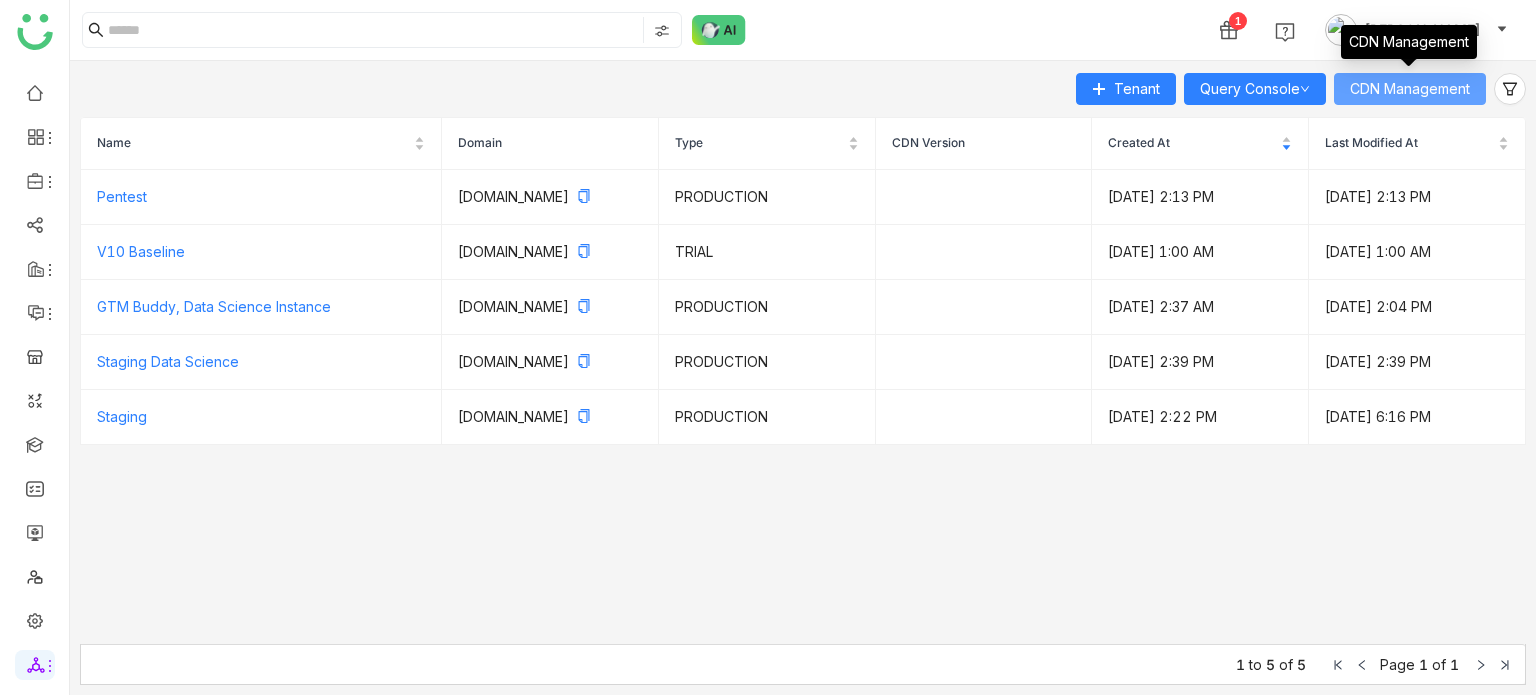 click on "CDN Management" 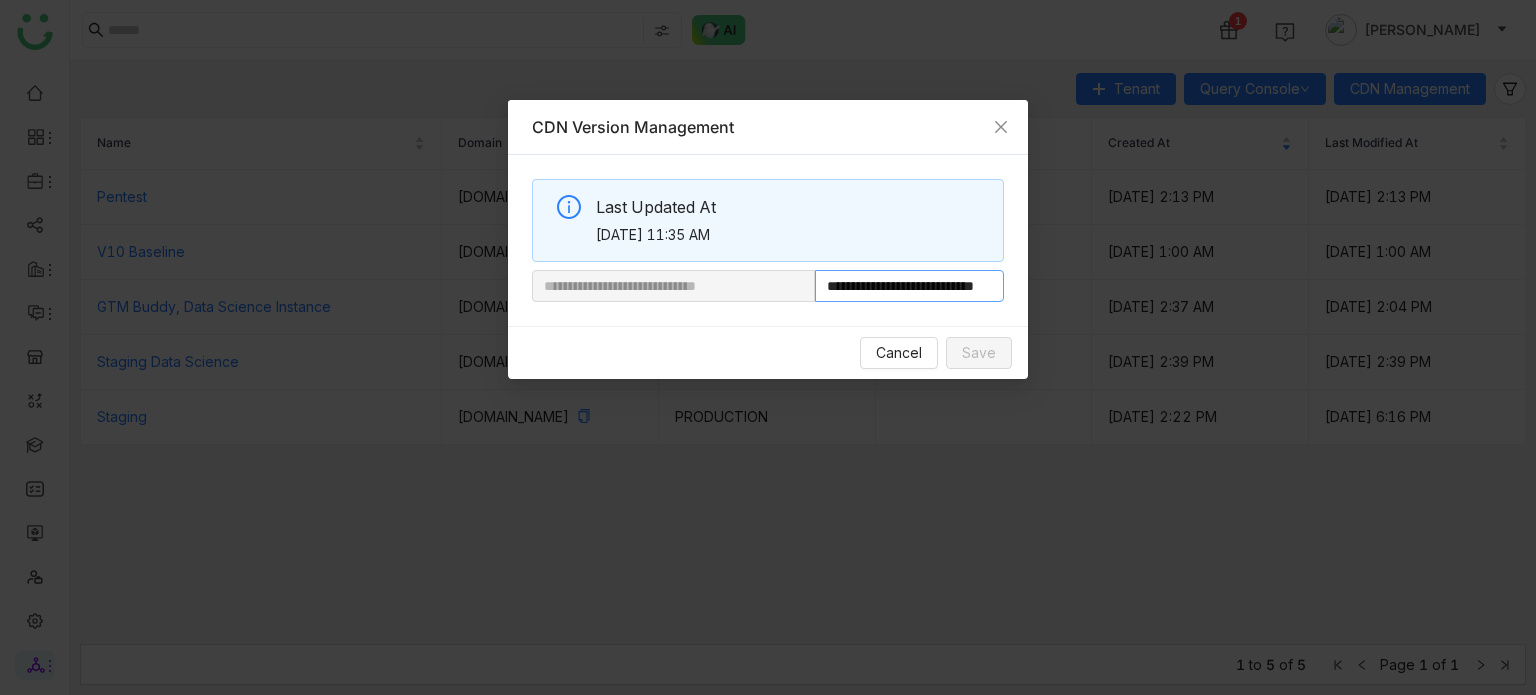 click on "**********" at bounding box center (909, 286) 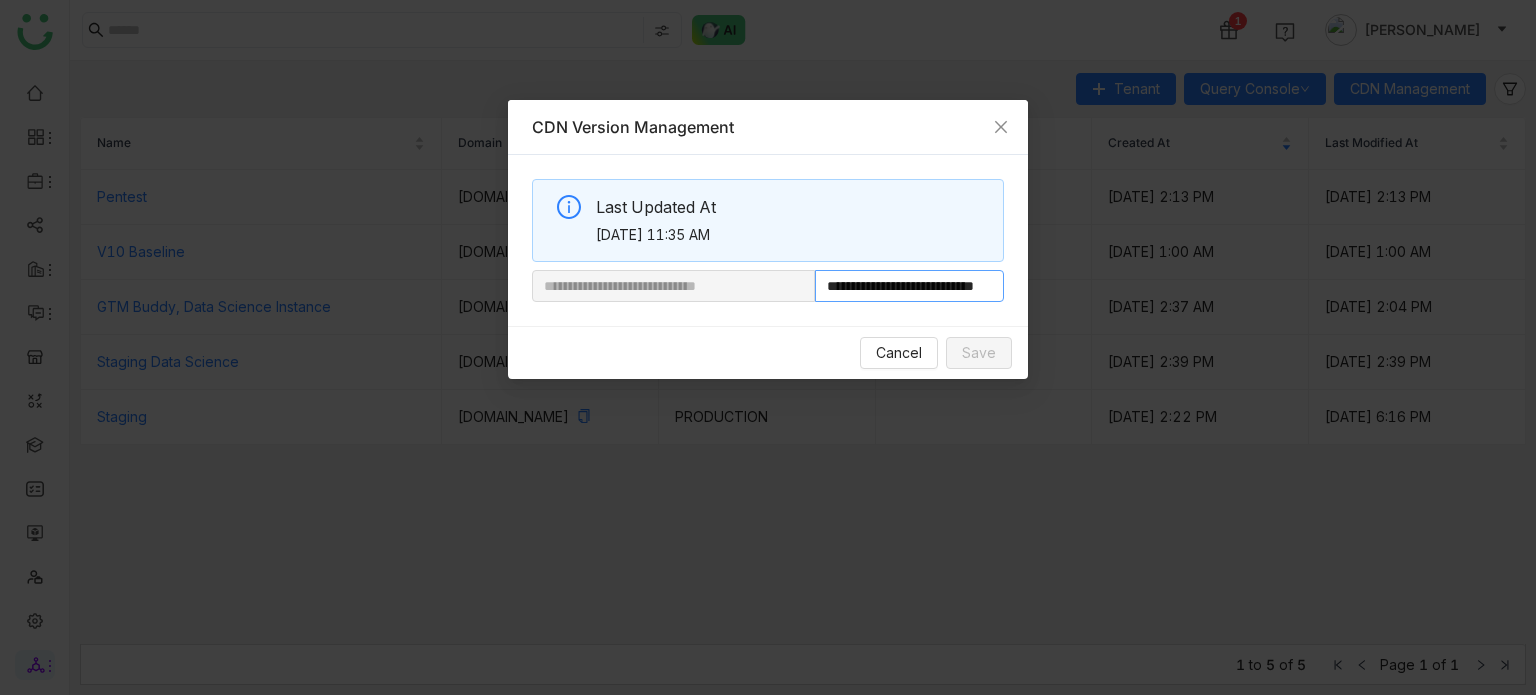 scroll, scrollTop: 0, scrollLeft: 0, axis: both 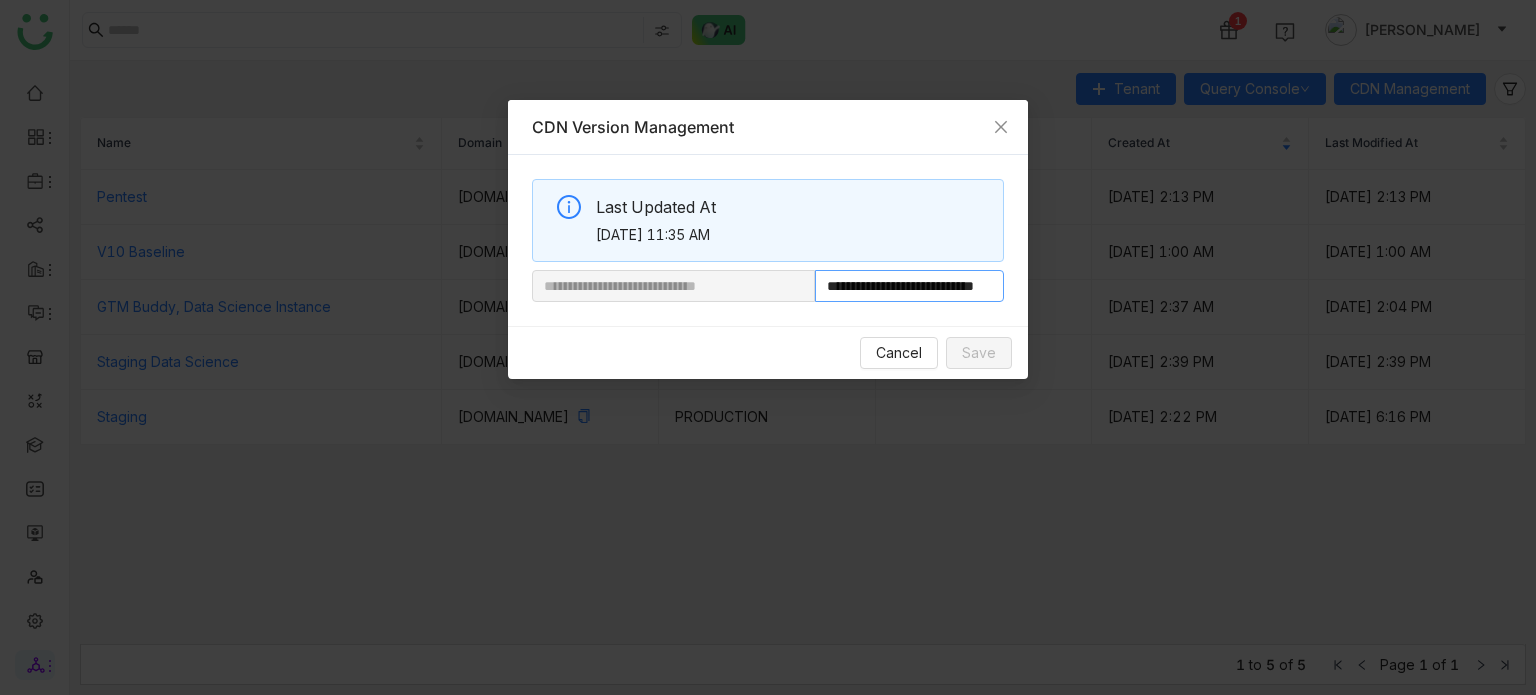 drag, startPoint x: 882, startPoint y: 290, endPoint x: 1077, endPoint y: 278, distance: 195.36888 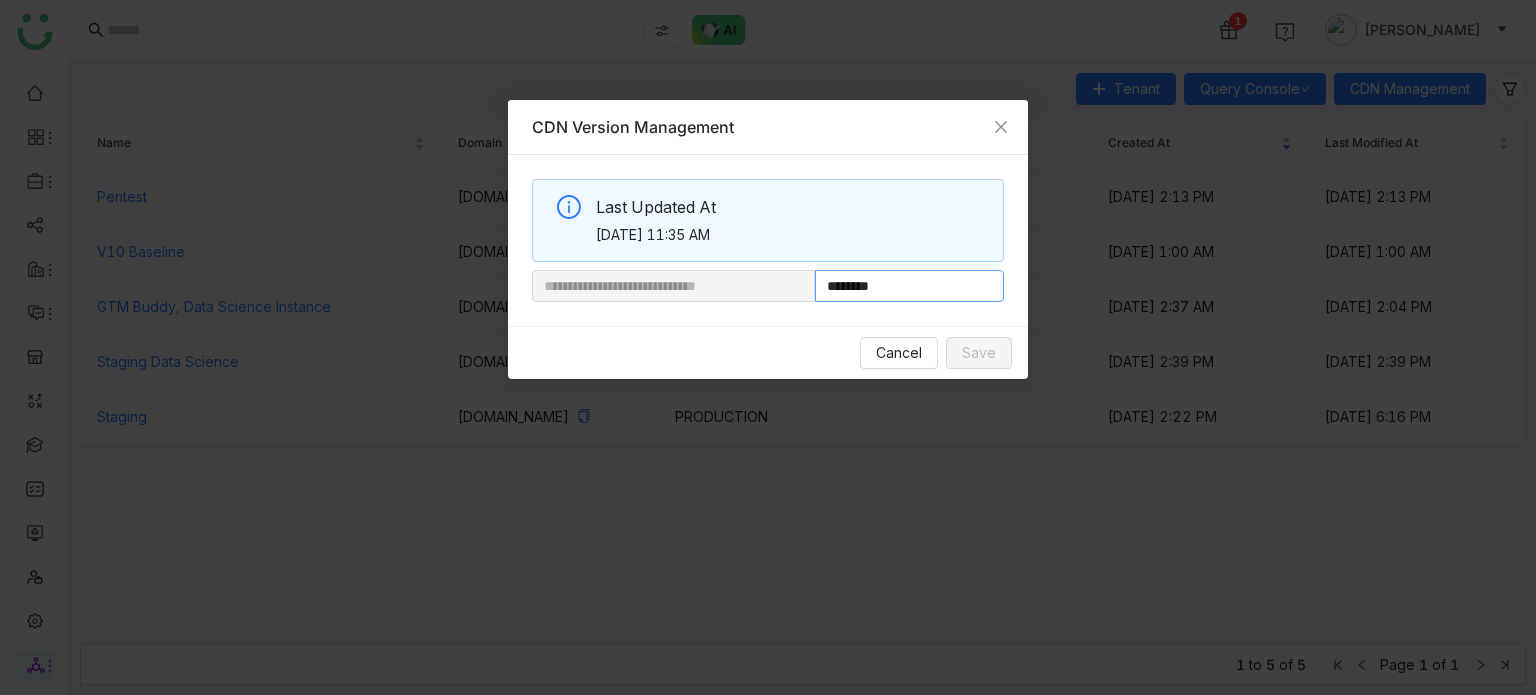 scroll, scrollTop: 0, scrollLeft: 0, axis: both 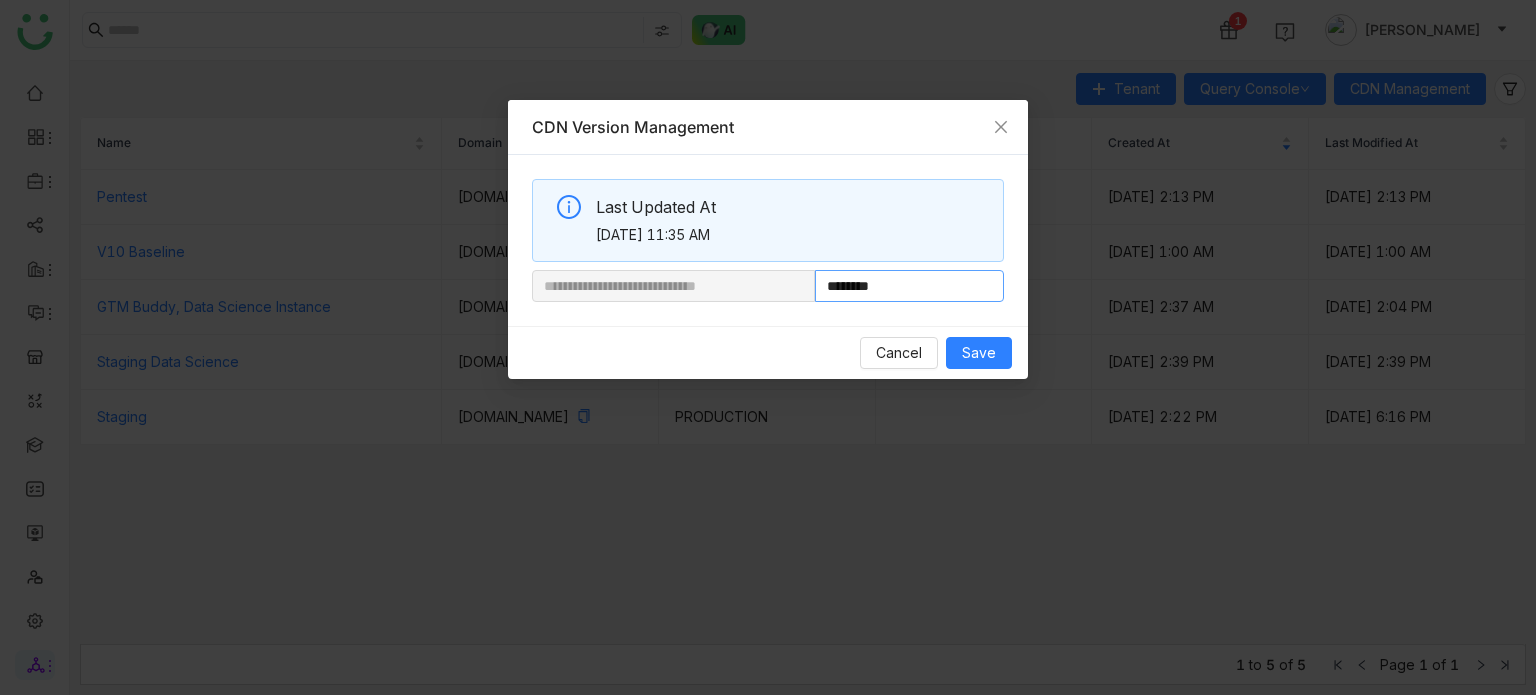 paste on "********" 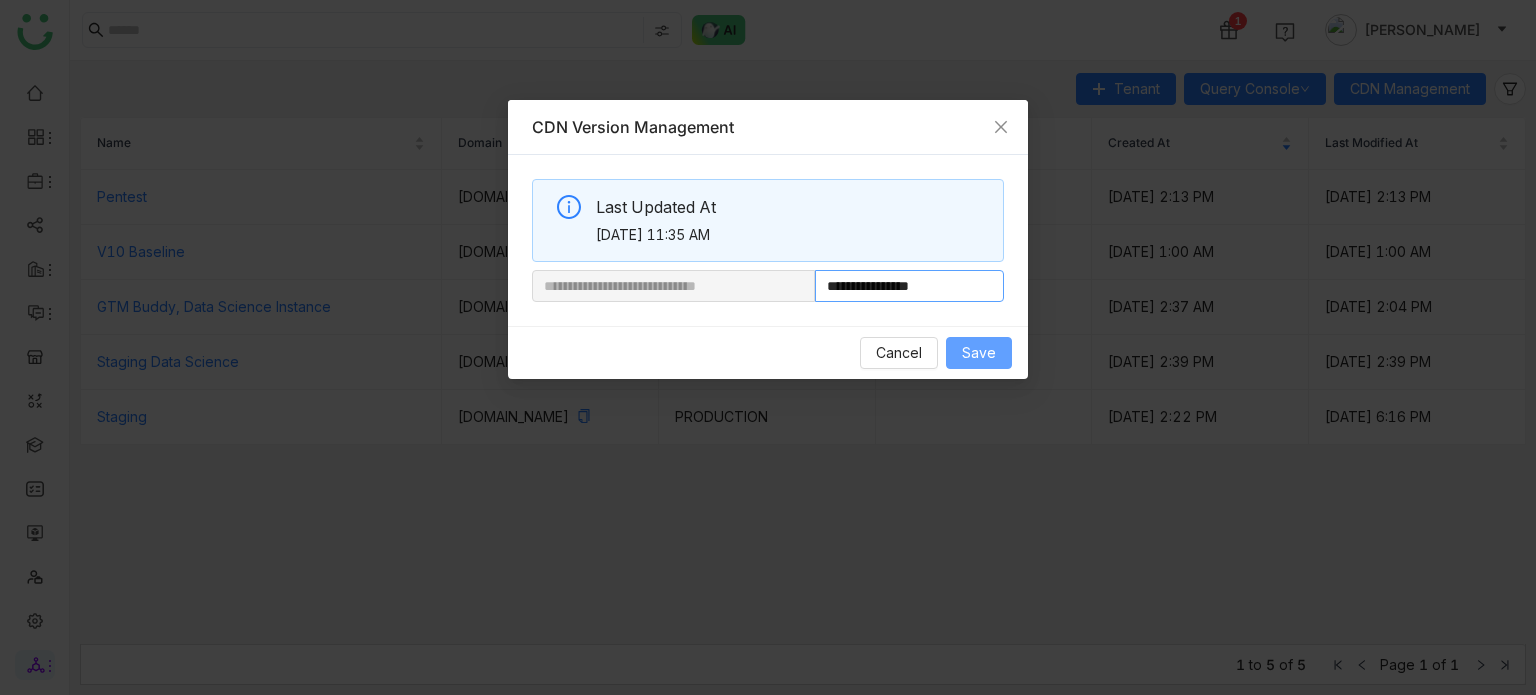 type on "**********" 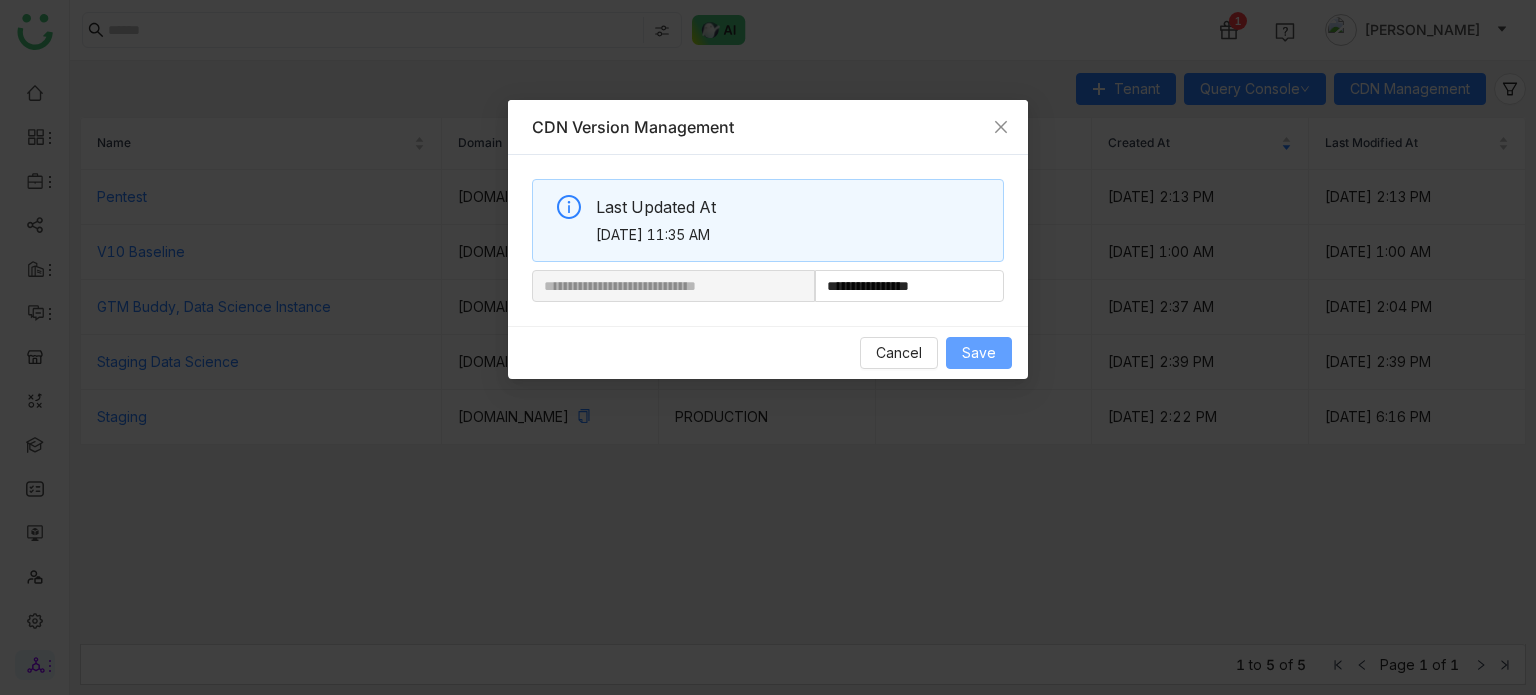 click on "Save" at bounding box center (979, 353) 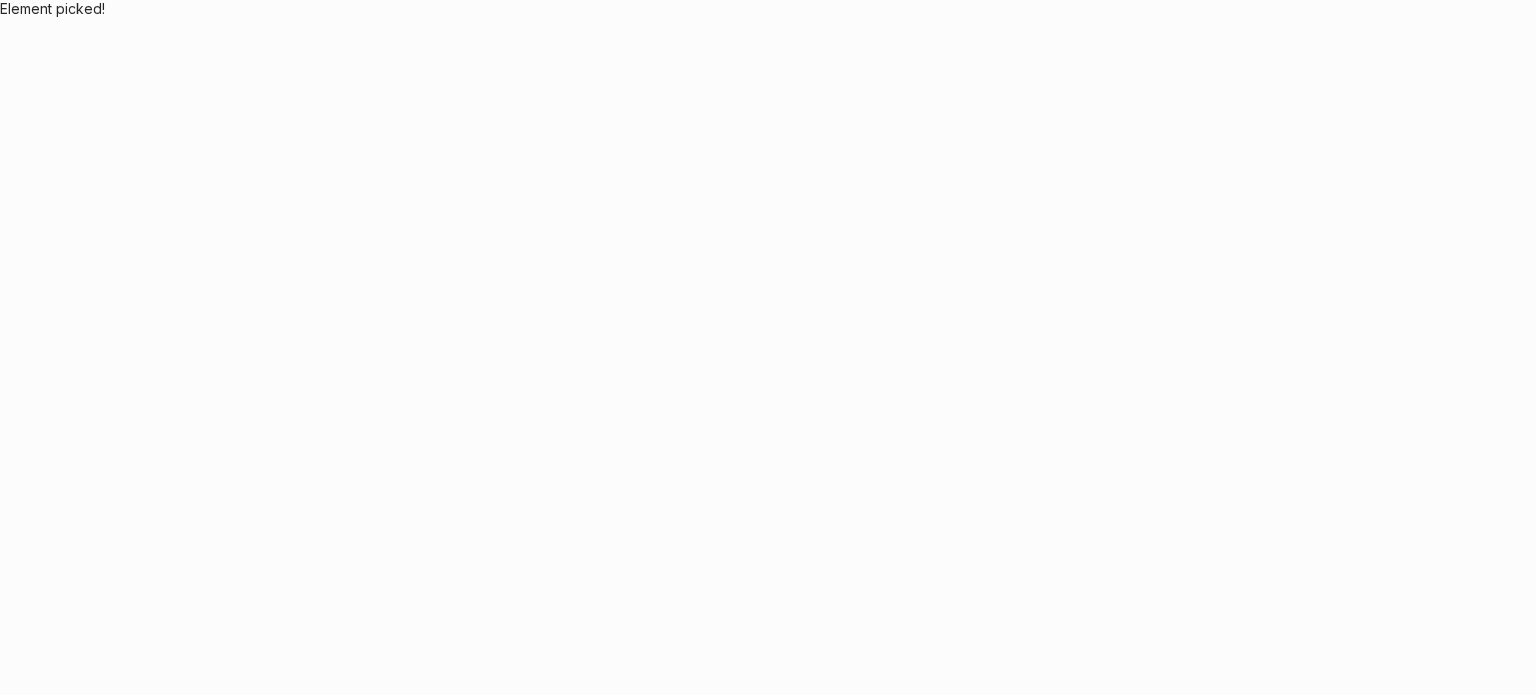 scroll, scrollTop: 0, scrollLeft: 0, axis: both 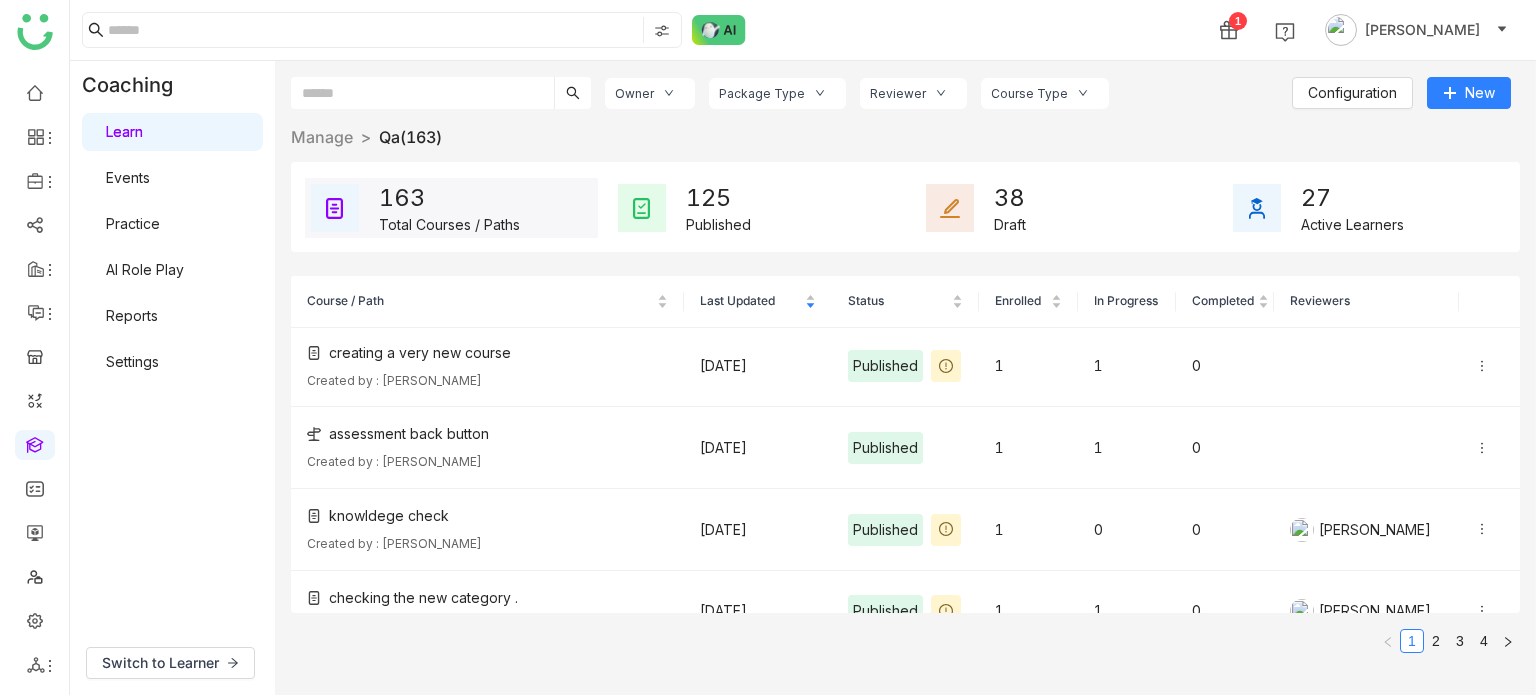 click on "Course / Path   Last Updated   Status   Enrolled   In Progress   Completed   Reviewers     Creating a course   Created by : [PERSON_NAME]  [DATE]  Draft  0 0 0 Cloned course from azam  Created by : [PERSON_NAME]  [DATE]  Published  3 2 0  [PERSON_NAME]  This is a course with content profile enabled (see if the content is getting opened)  Created by : [PERSON_NAME]  [DATE]  Published  1 0 1 creating a very new course   Created by : [PERSON_NAME]  [DATE]  Published  1 1 0 assessment back button  Created by : [PERSON_NAME]  [DATE]  Published  1 1 0 knowldege check  Created by : [PERSON_NAME]  [DATE]  Published  1 0 0  [PERSON_NAME] the new category .  Created by : [PERSON_NAME]  [DATE]  Published  1 1 0  [PERSON_NAME]  Enabling content download   Created by : [PERSON_NAME]  [DATE]  Published  1 0 0 C2  Created by : [PERSON_NAME]  [DATE]  Published  0 0 0 C-1  Created by : [PERSON_NAME]  [DATE]  Published  0 0 0 Check assessment   Created by : [PERSON_NAME]  [DATE] 4 3" 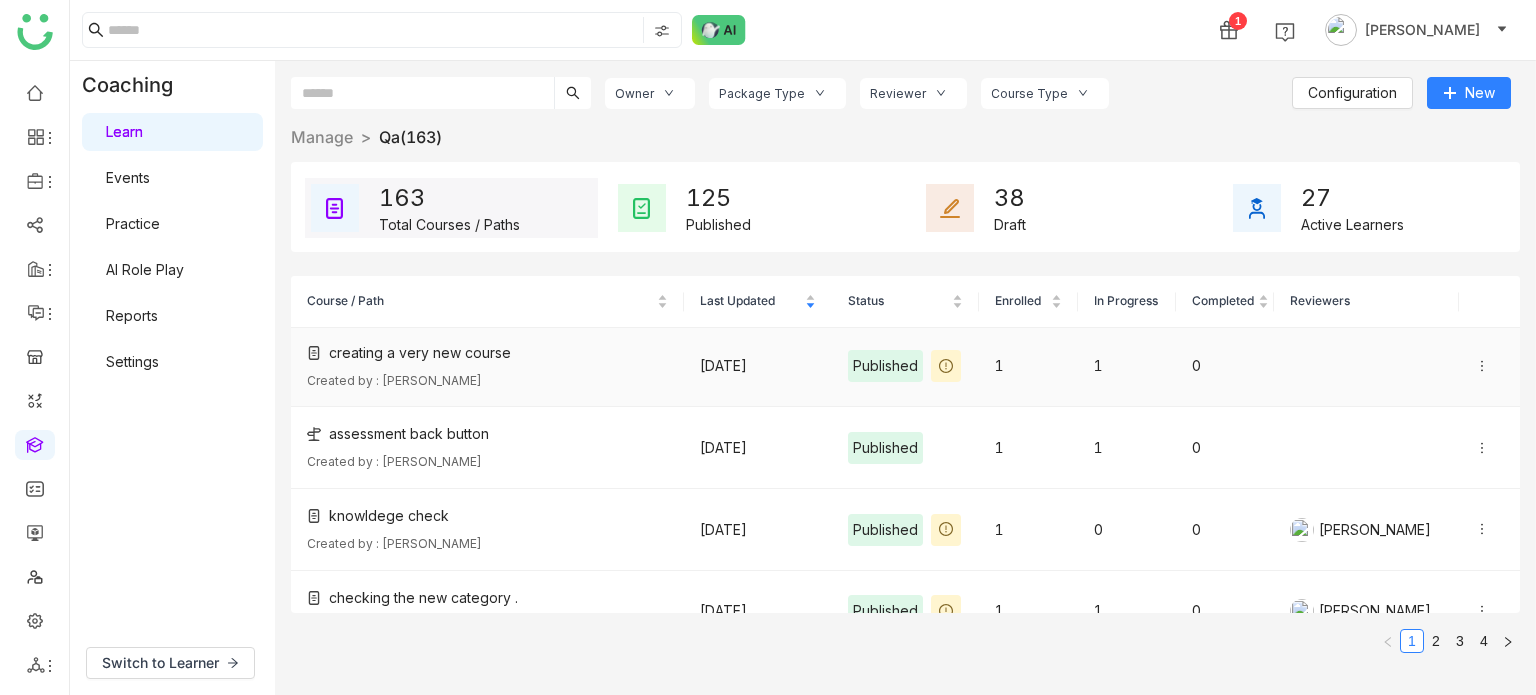 click 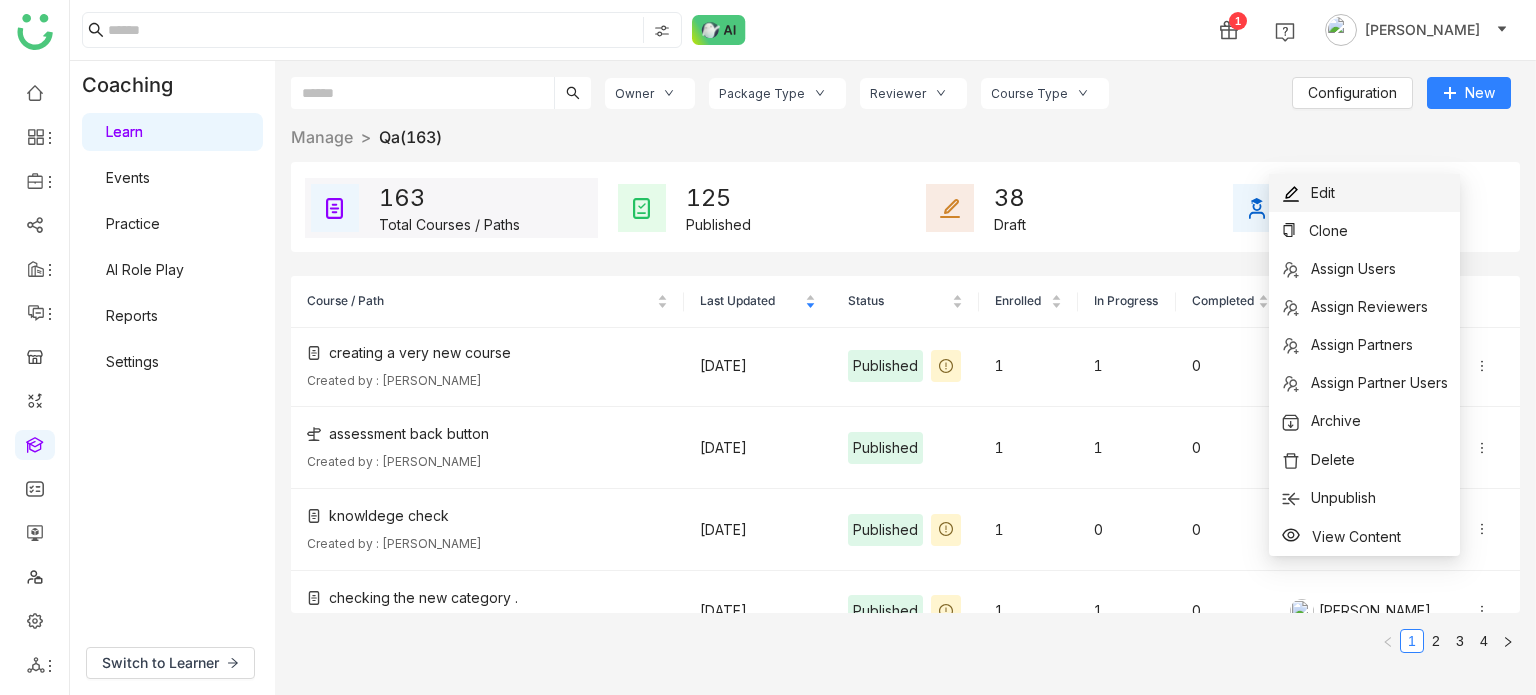 click on "Edit" at bounding box center [1364, 193] 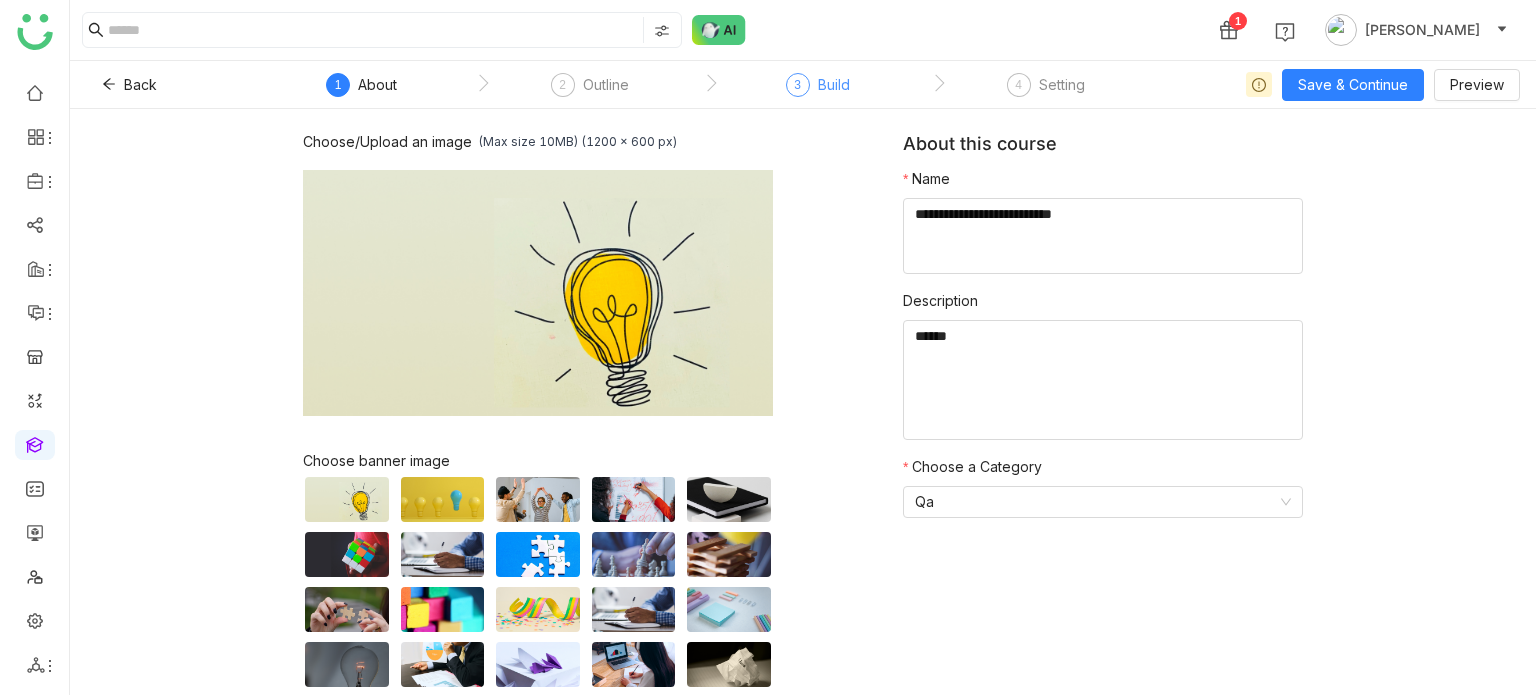 click on "Build" 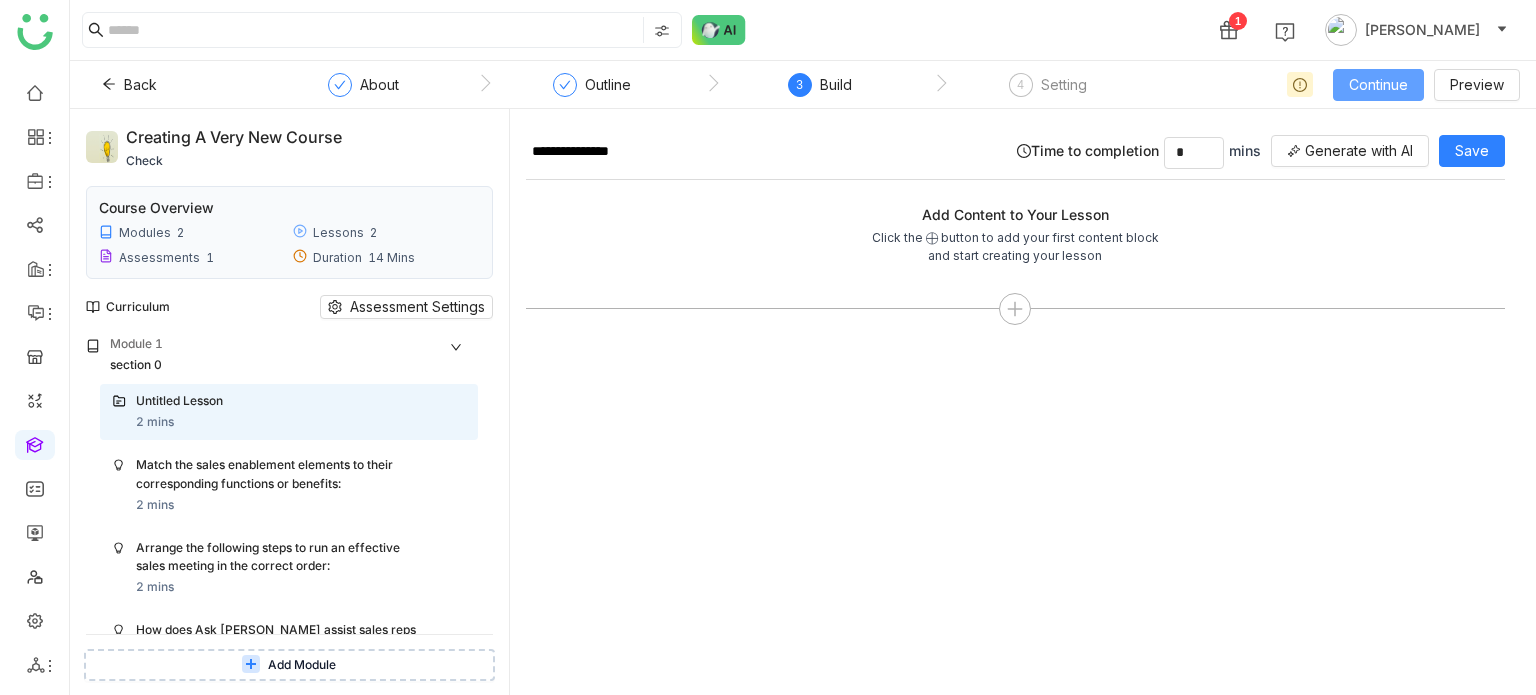click on "Continue" at bounding box center (1378, 85) 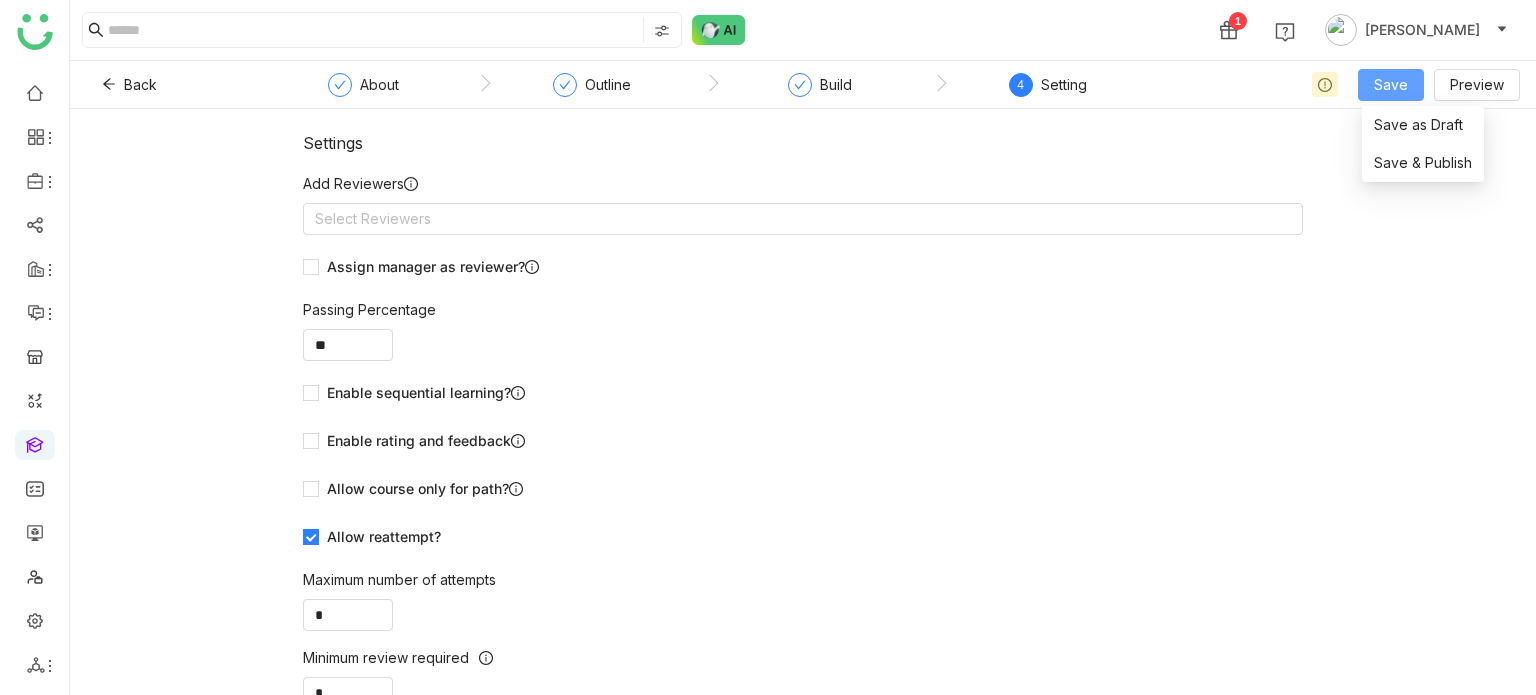 click on "Save" 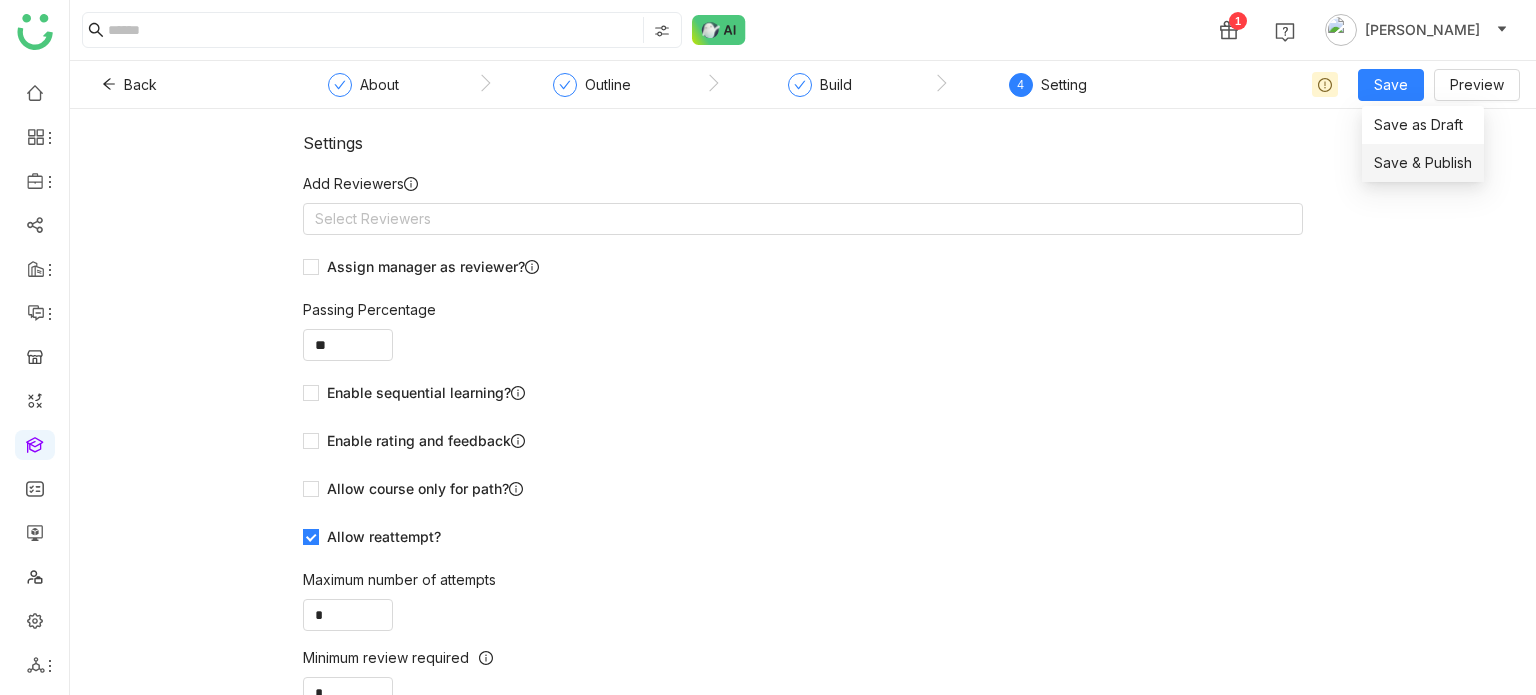 click on "Save & Publish" at bounding box center [1423, 163] 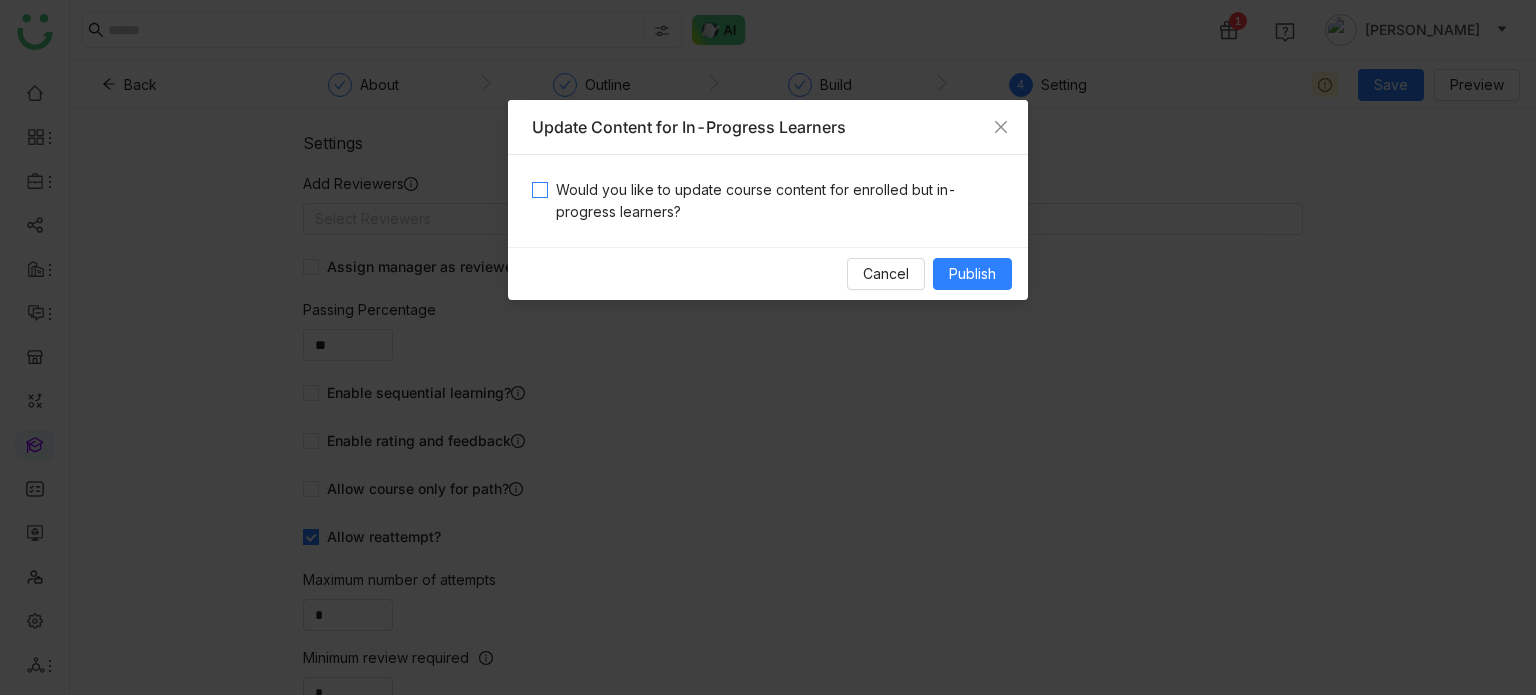 click on "Would you like to update course content for enrolled but in-progress learners?" at bounding box center [776, 201] 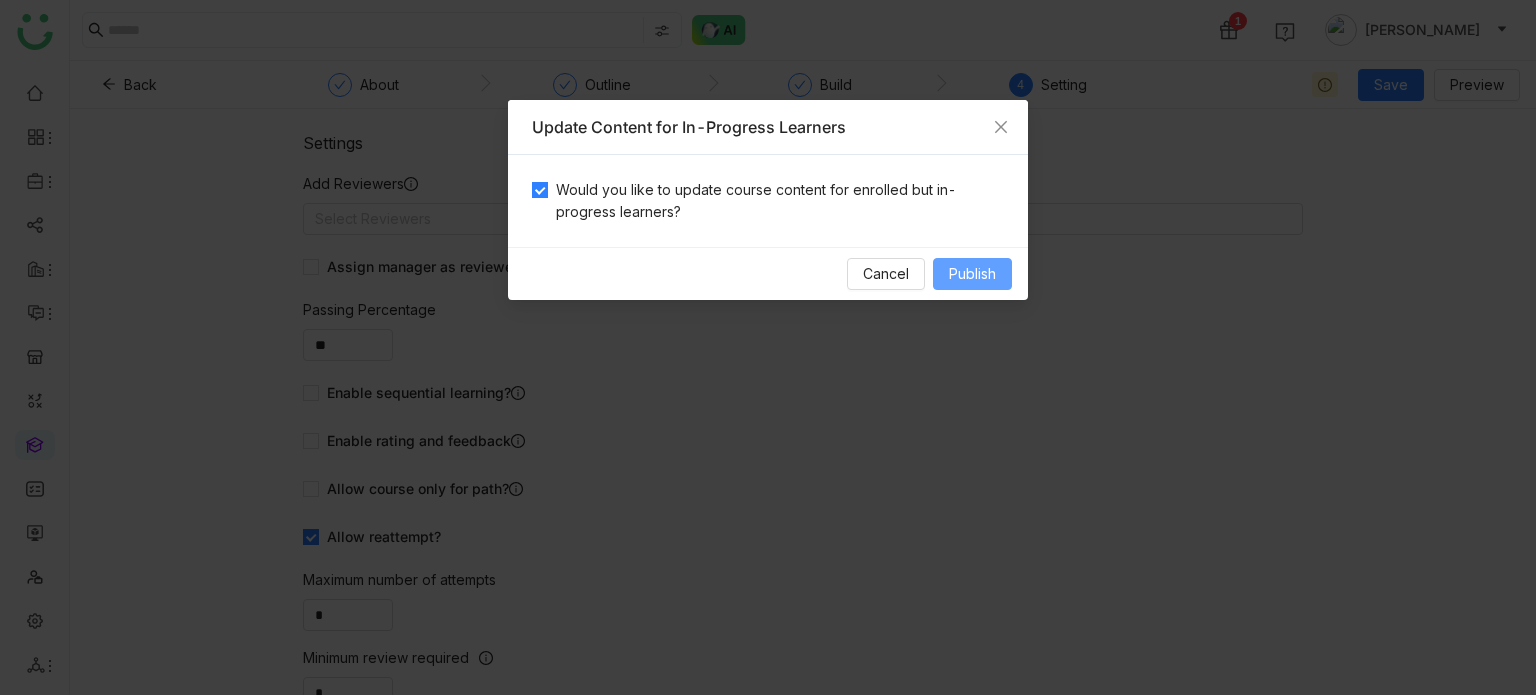 click on "Publish" at bounding box center (972, 274) 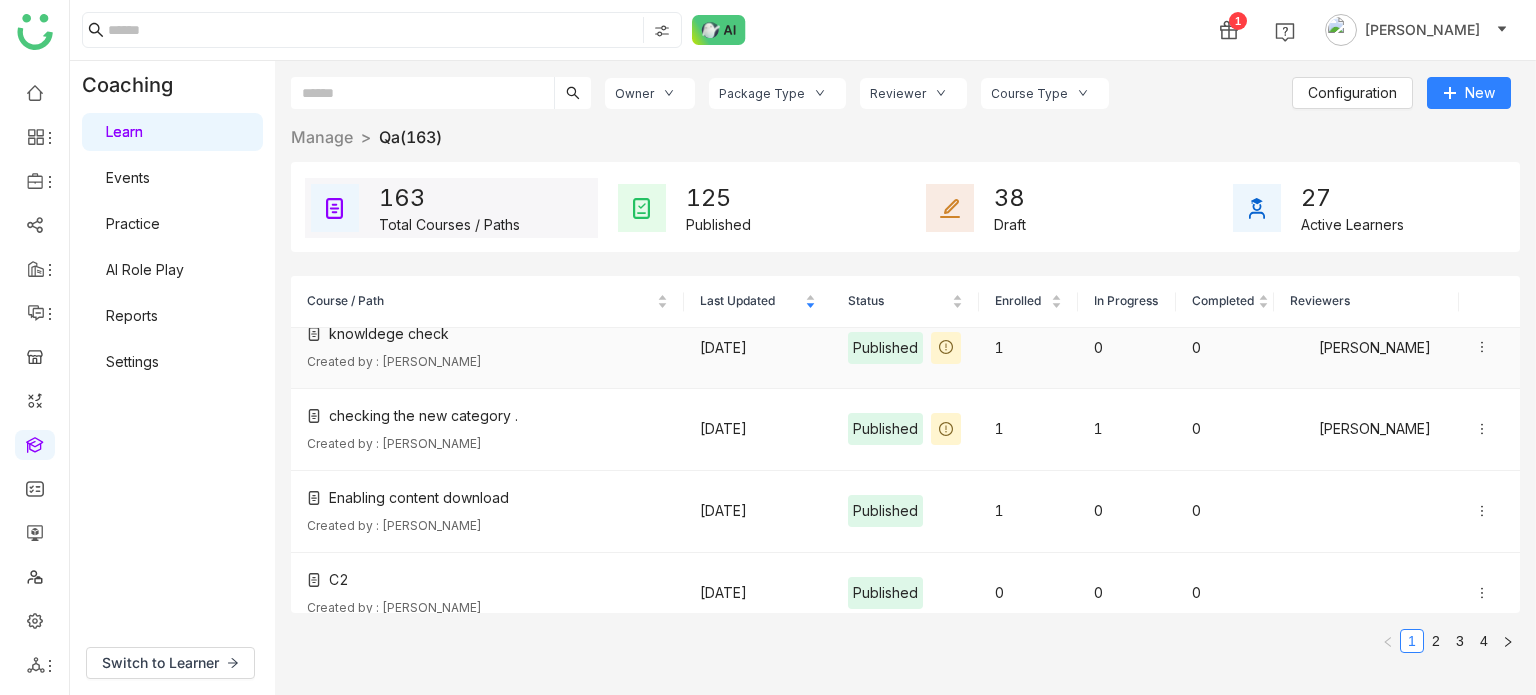 scroll, scrollTop: 454, scrollLeft: 0, axis: vertical 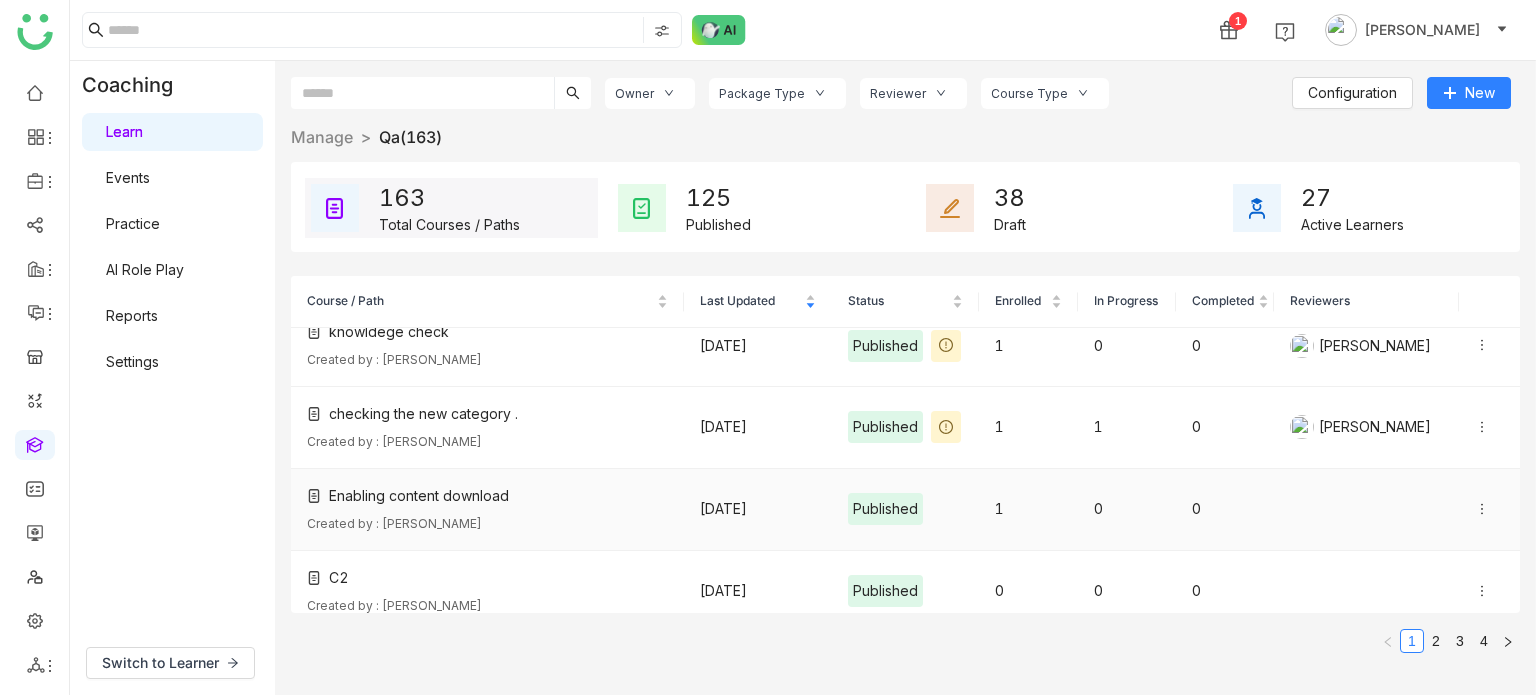 click 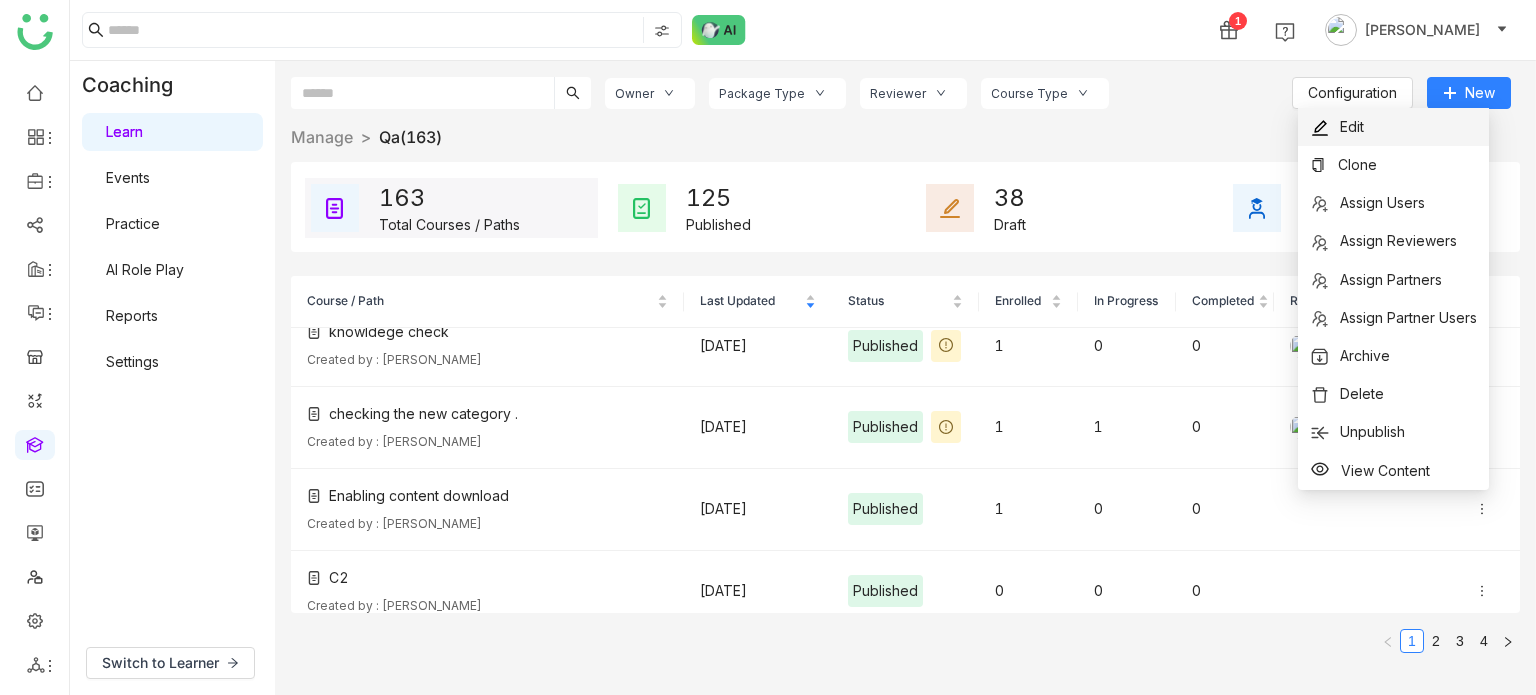 click on "Edit" at bounding box center [1393, 127] 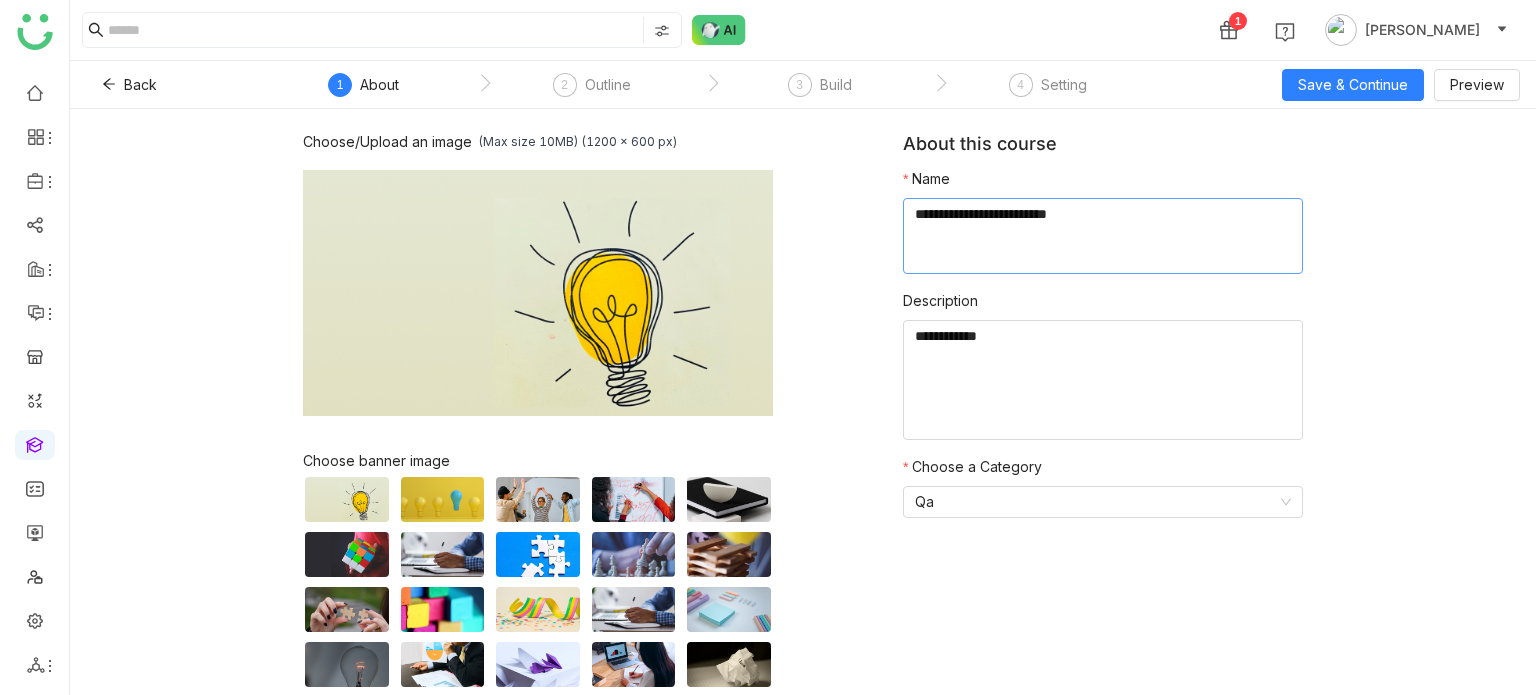 drag, startPoint x: 1092, startPoint y: 215, endPoint x: 907, endPoint y: 205, distance: 185.27008 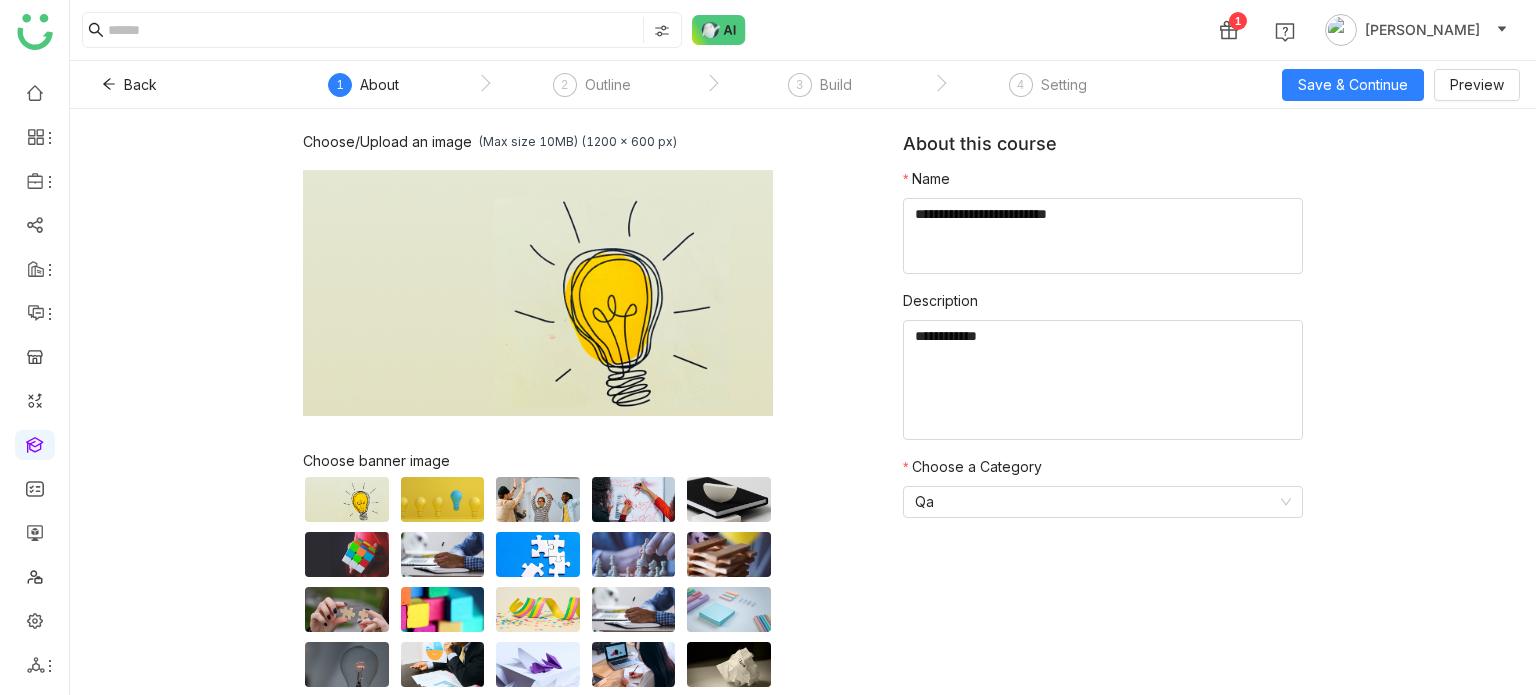 click on "Choose/Upload an image   (Max size 10MB) (1200 x 600 px)  Browse Image  Choose banner image   My Uploads   About this course   Name             Description            Choose a Category  Qa" 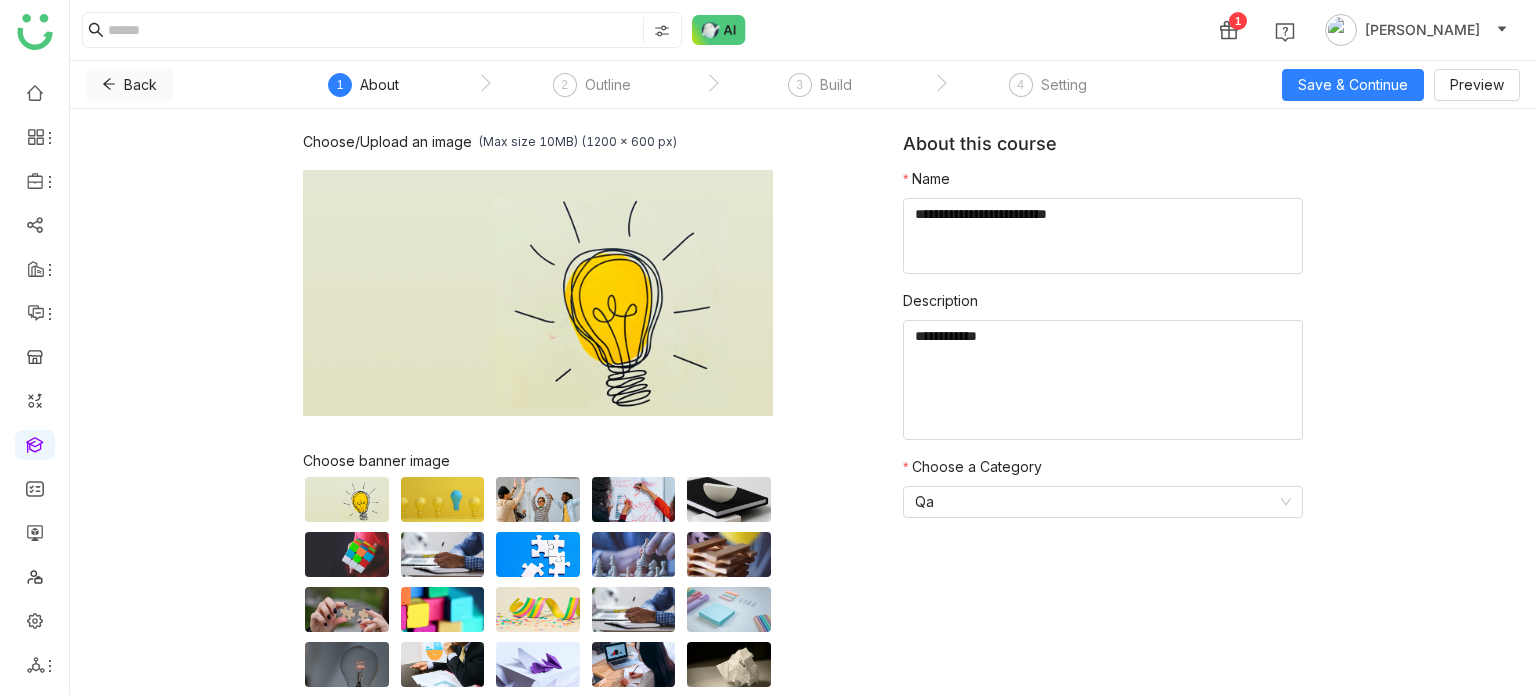 click 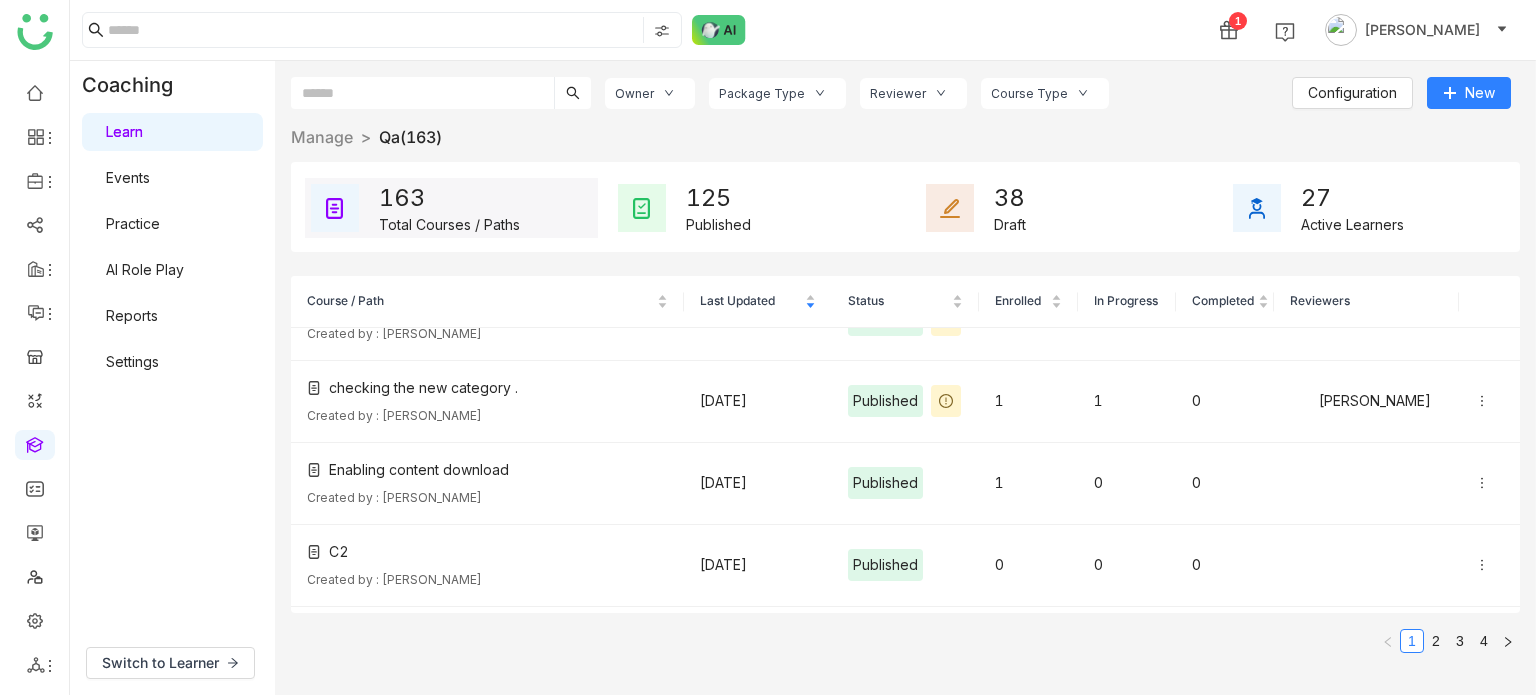 scroll, scrollTop: 480, scrollLeft: 0, axis: vertical 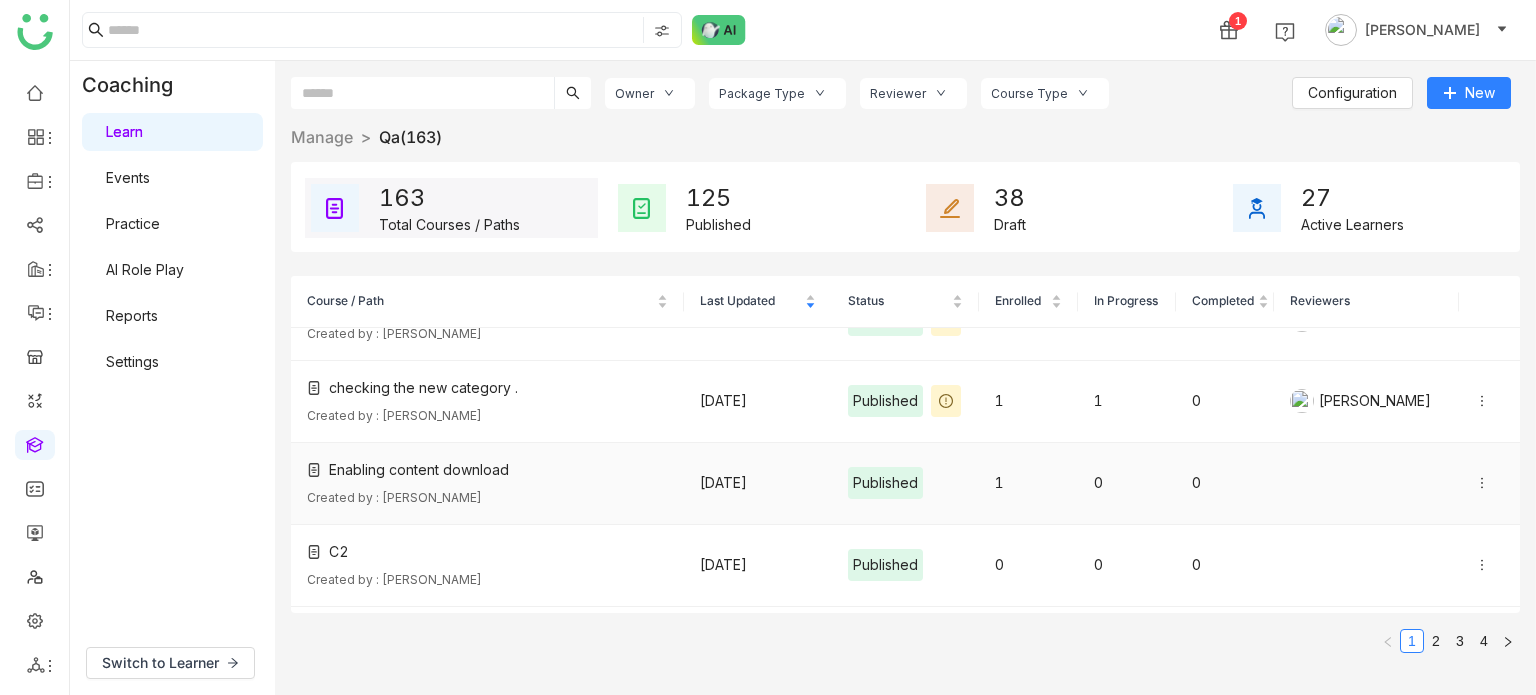 click 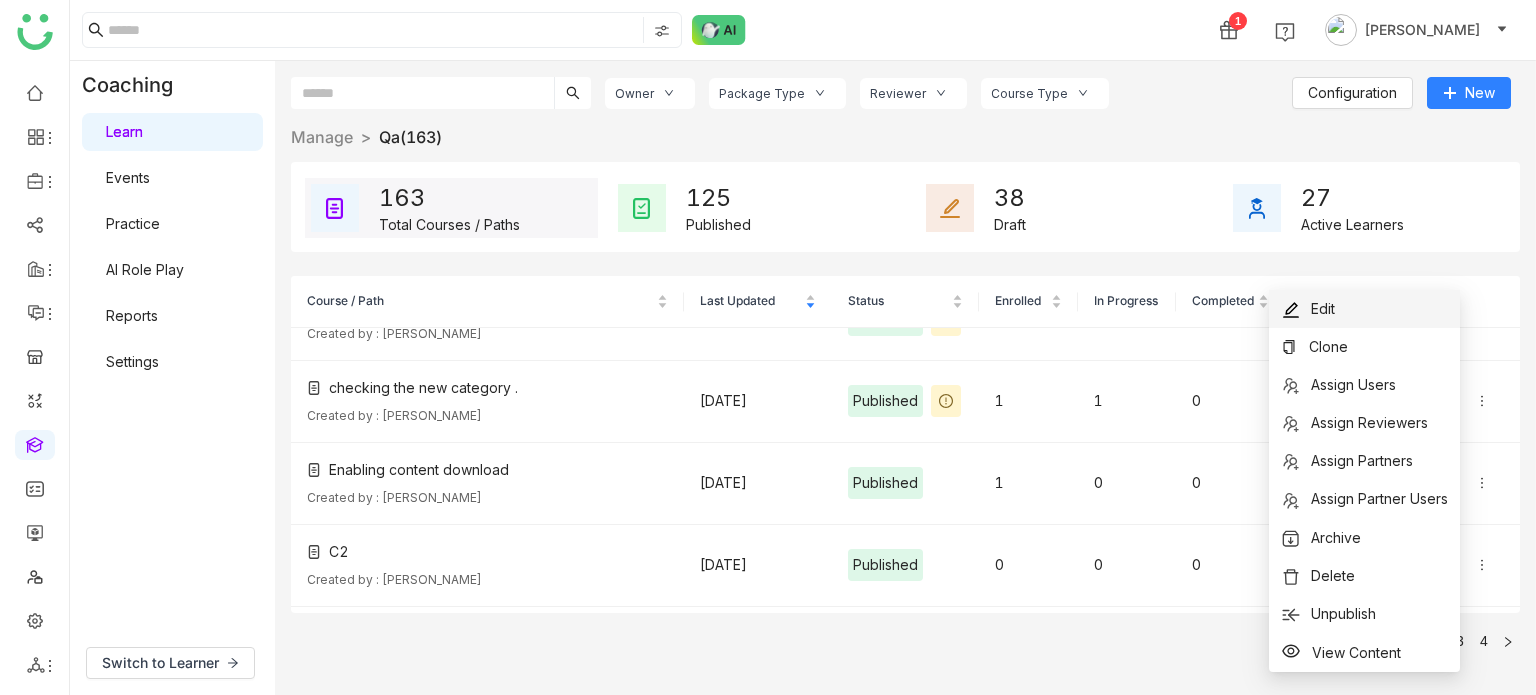 click on "Edit" at bounding box center (1364, 309) 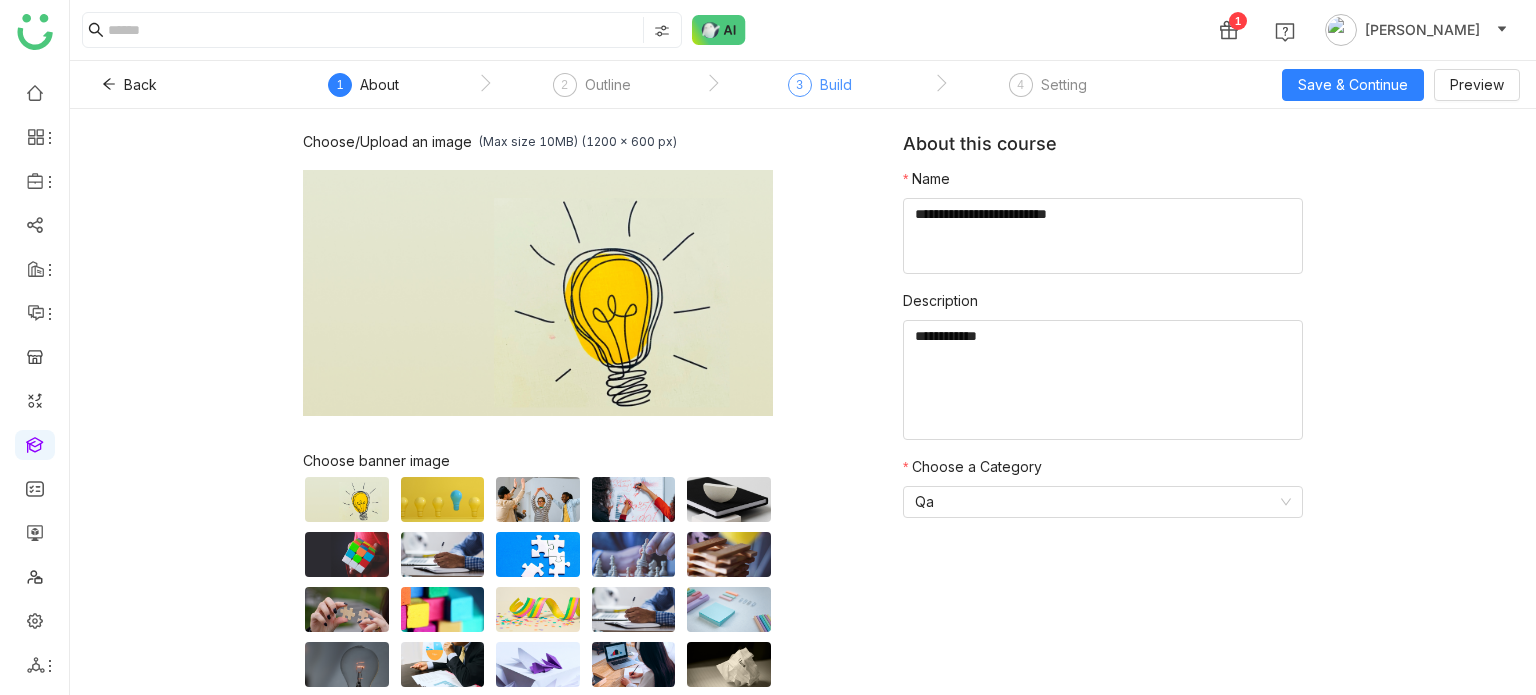 click on "Build" 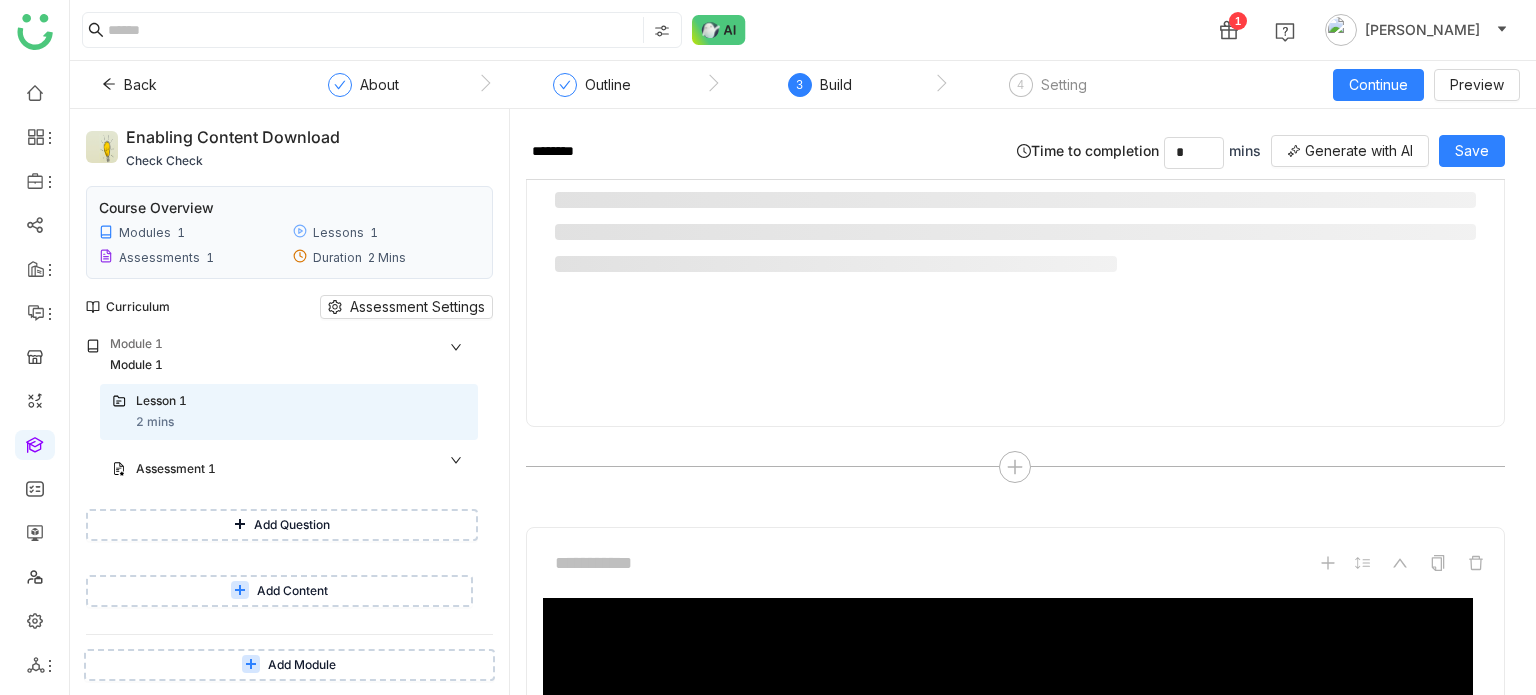 scroll, scrollTop: 745, scrollLeft: 0, axis: vertical 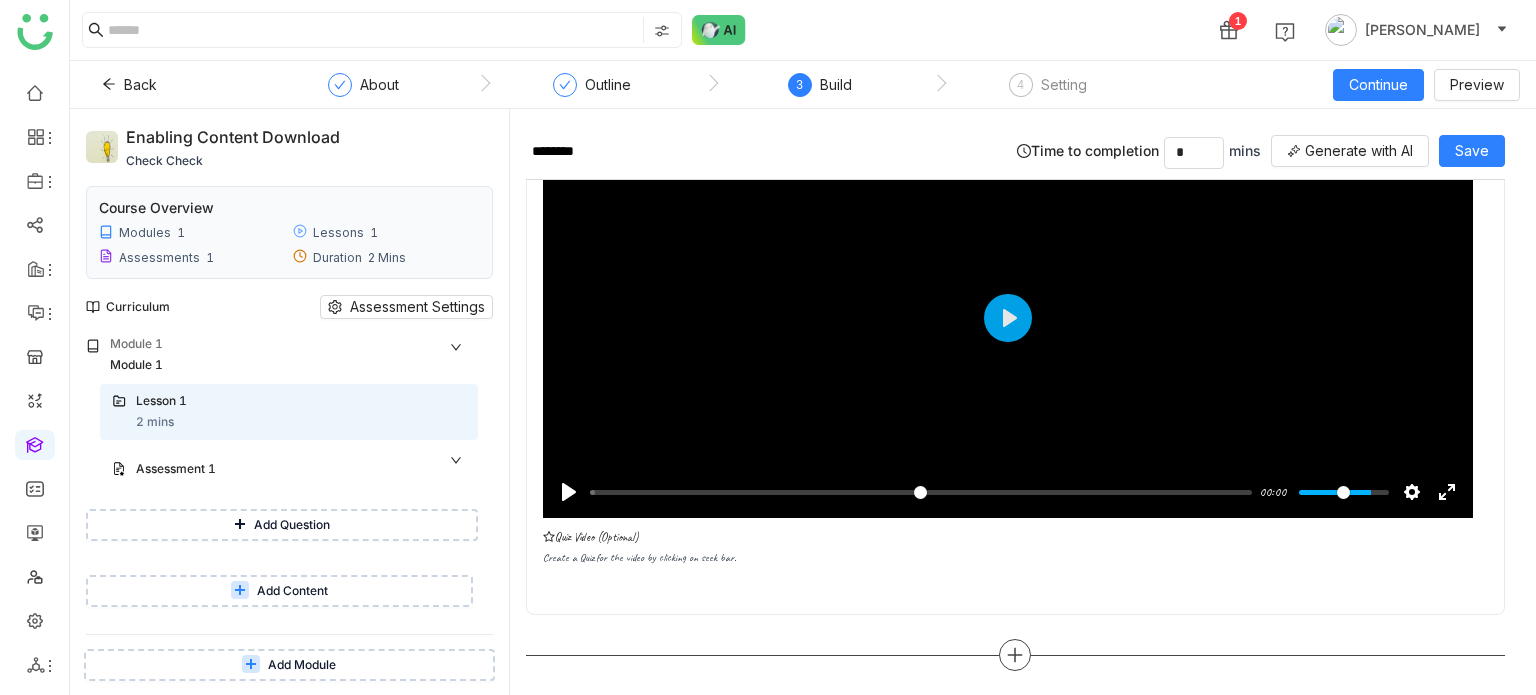 click at bounding box center [1015, 655] 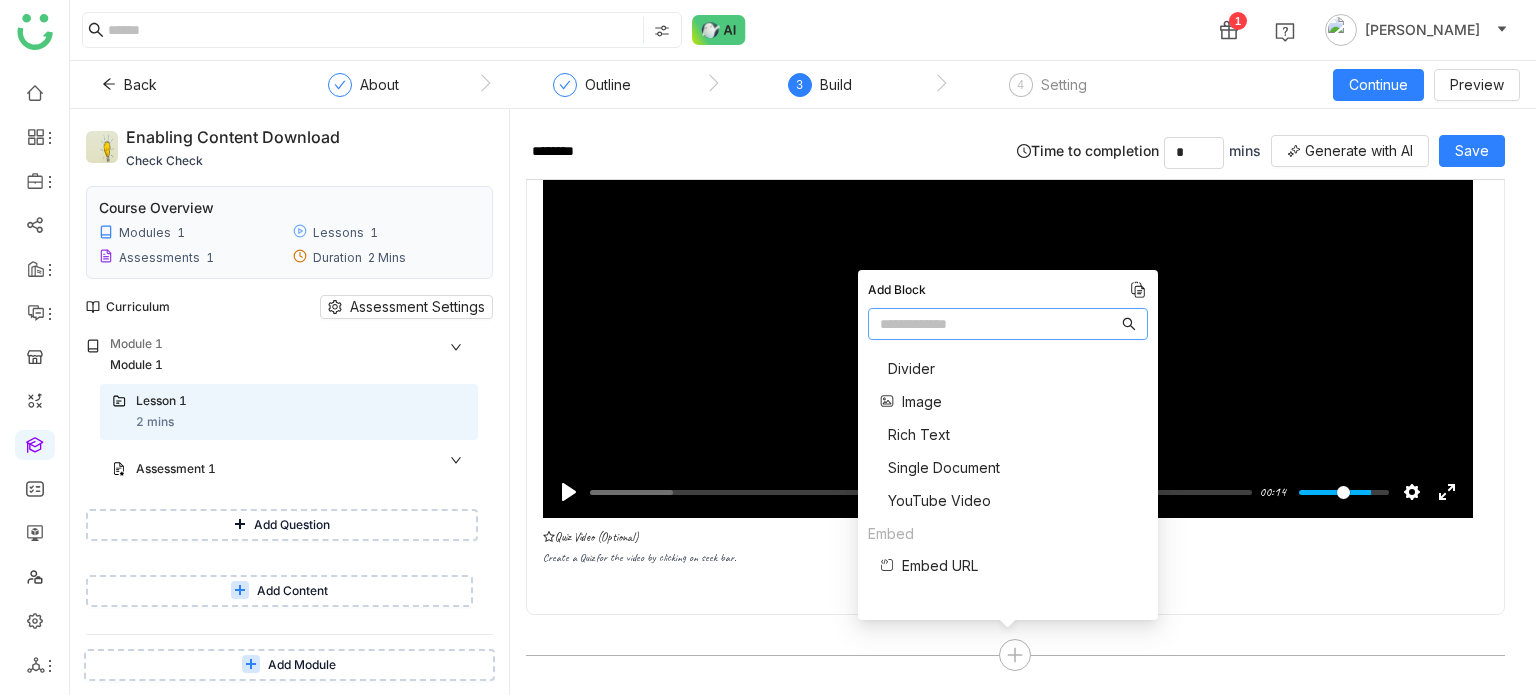 click on "Rich Text" at bounding box center (919, 434) 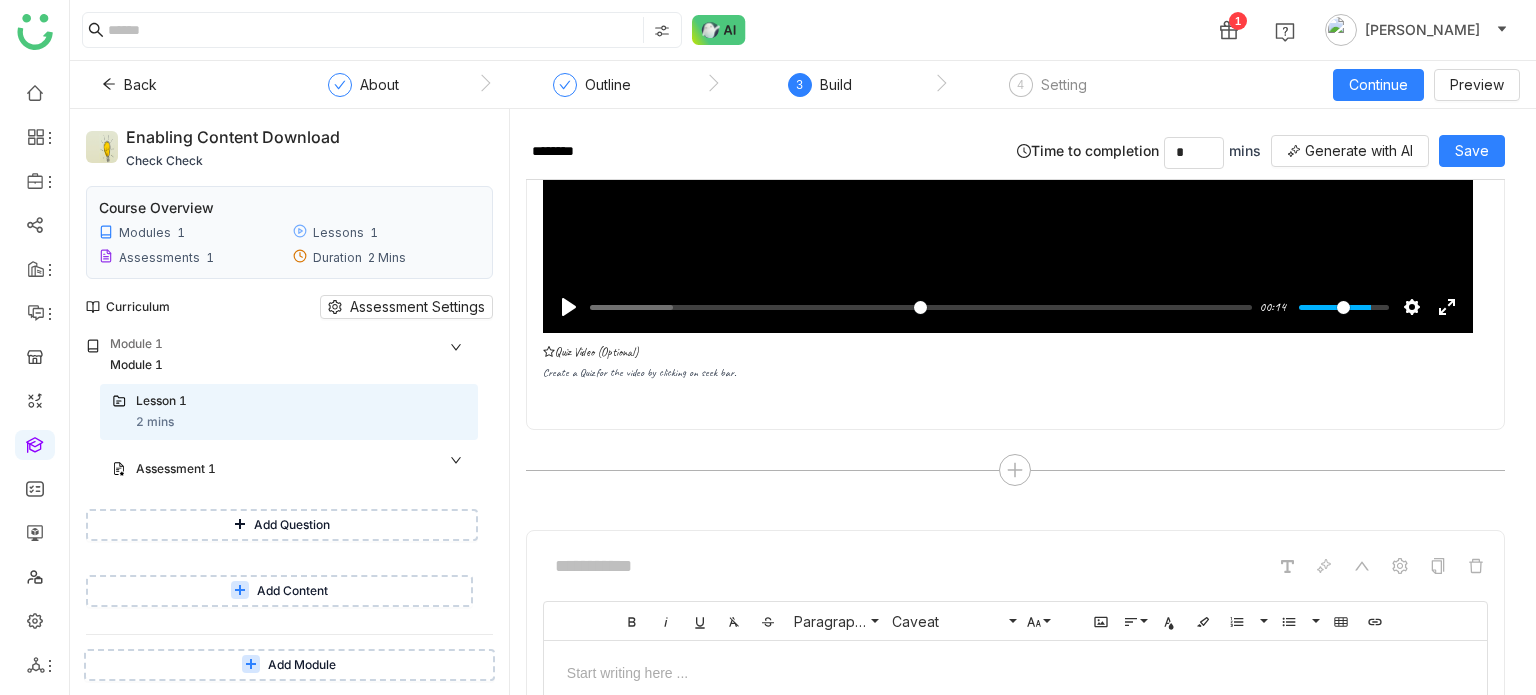 scroll, scrollTop: 1043, scrollLeft: 0, axis: vertical 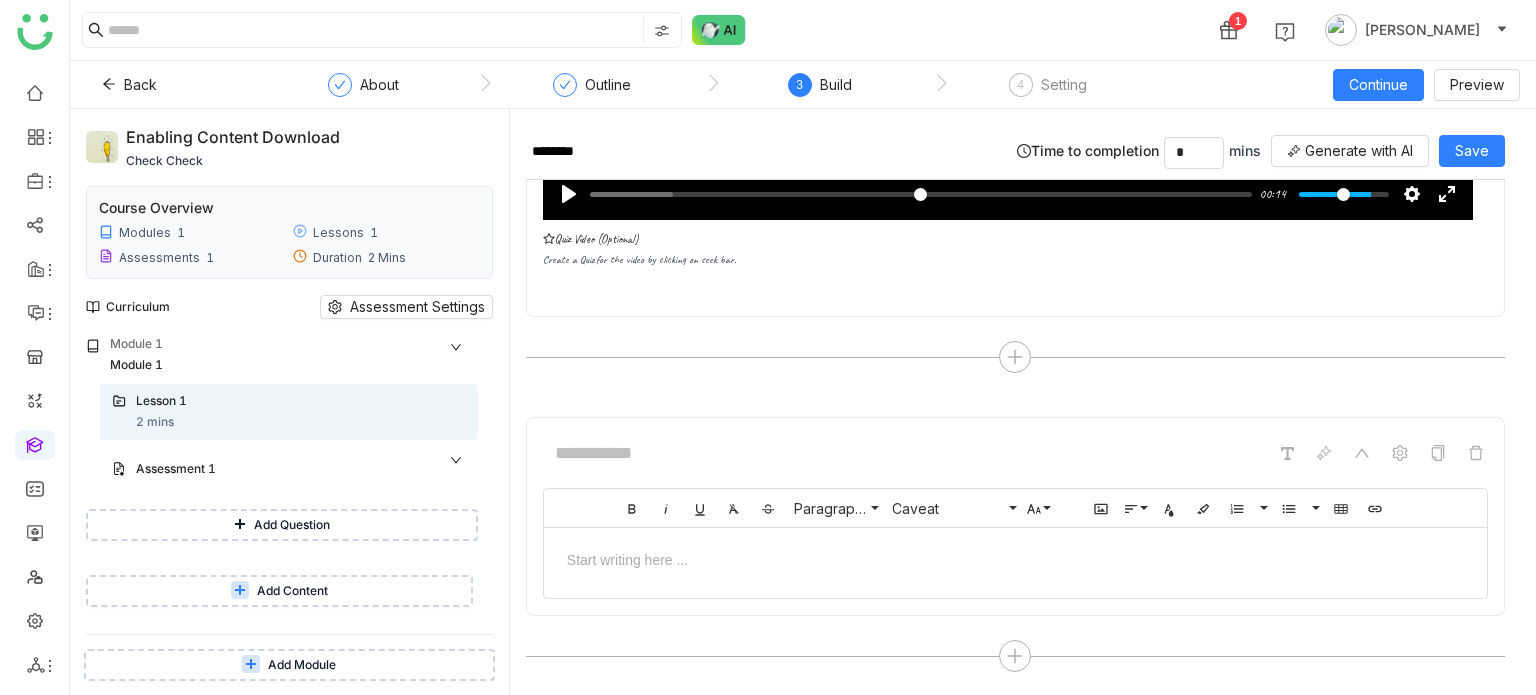 click at bounding box center [1015, 558] 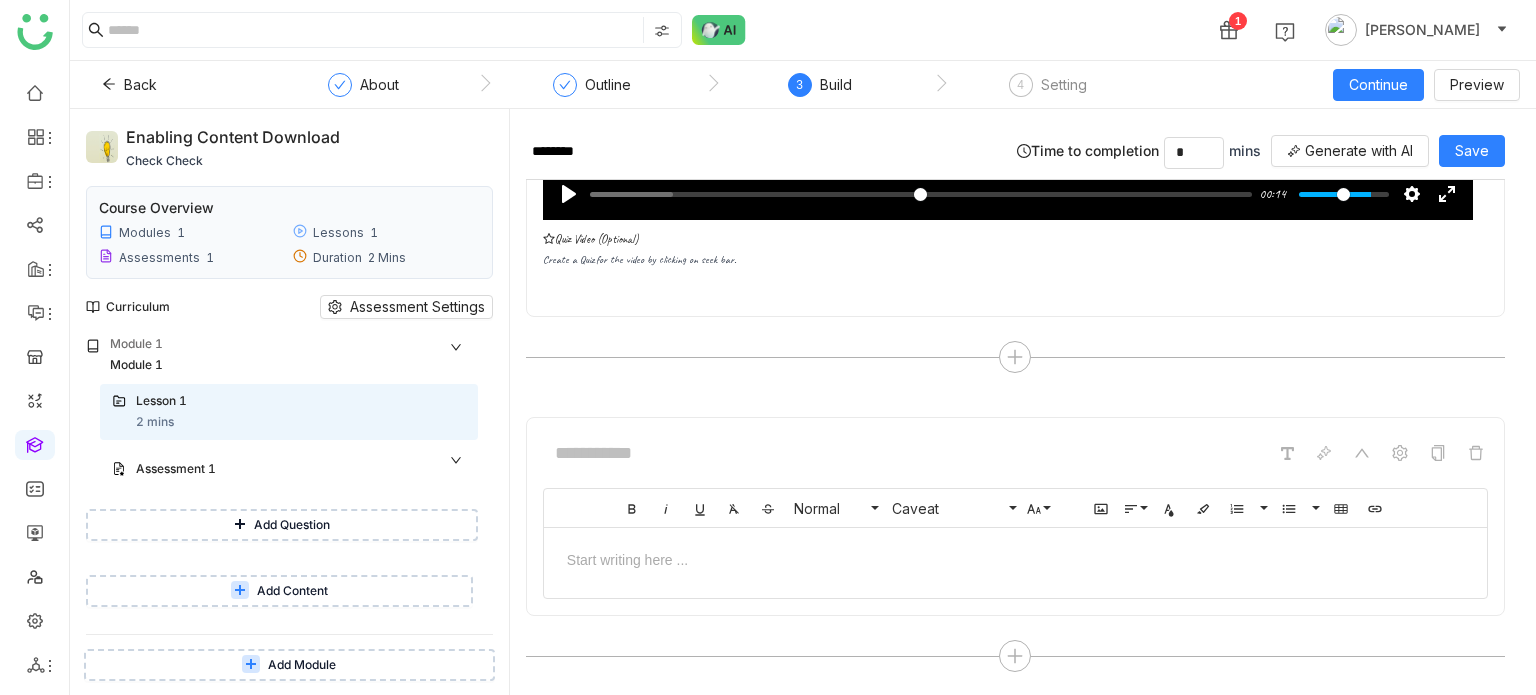 type 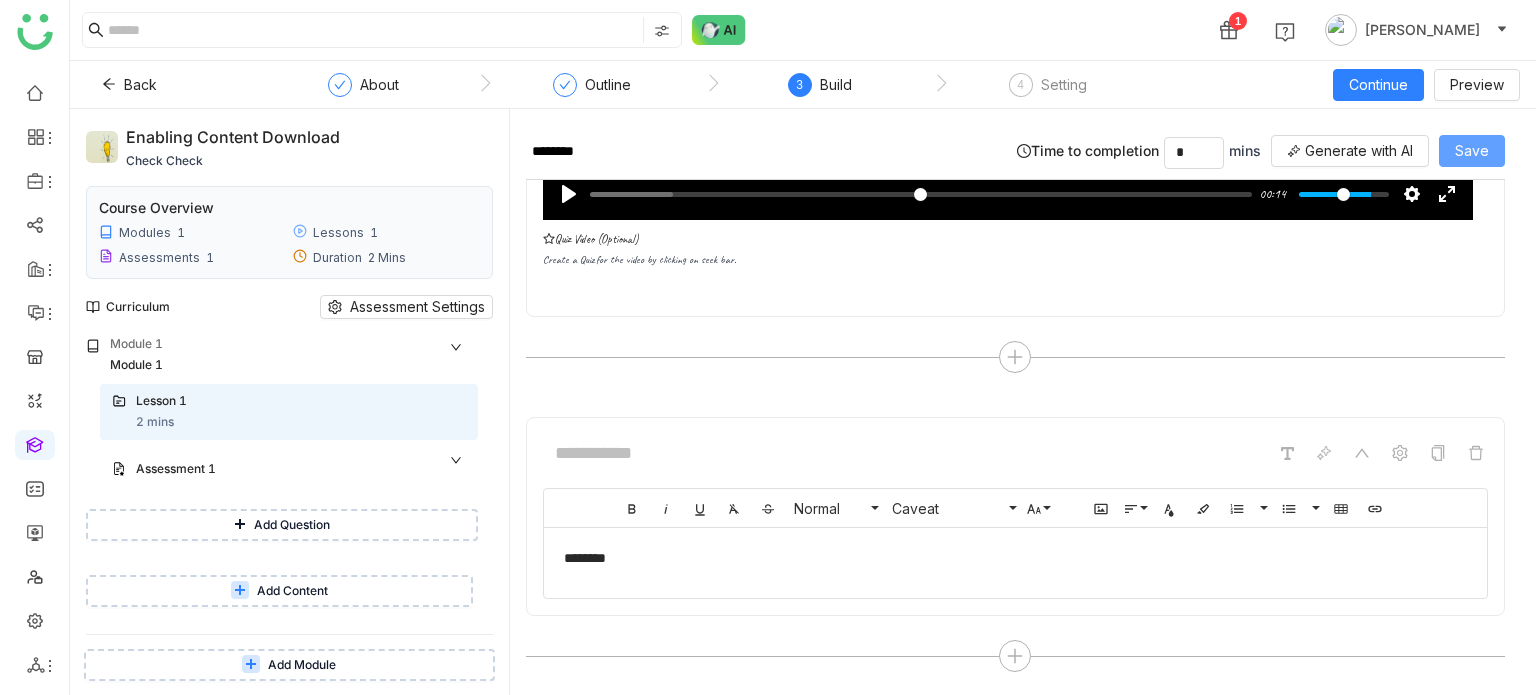 click on "Save" 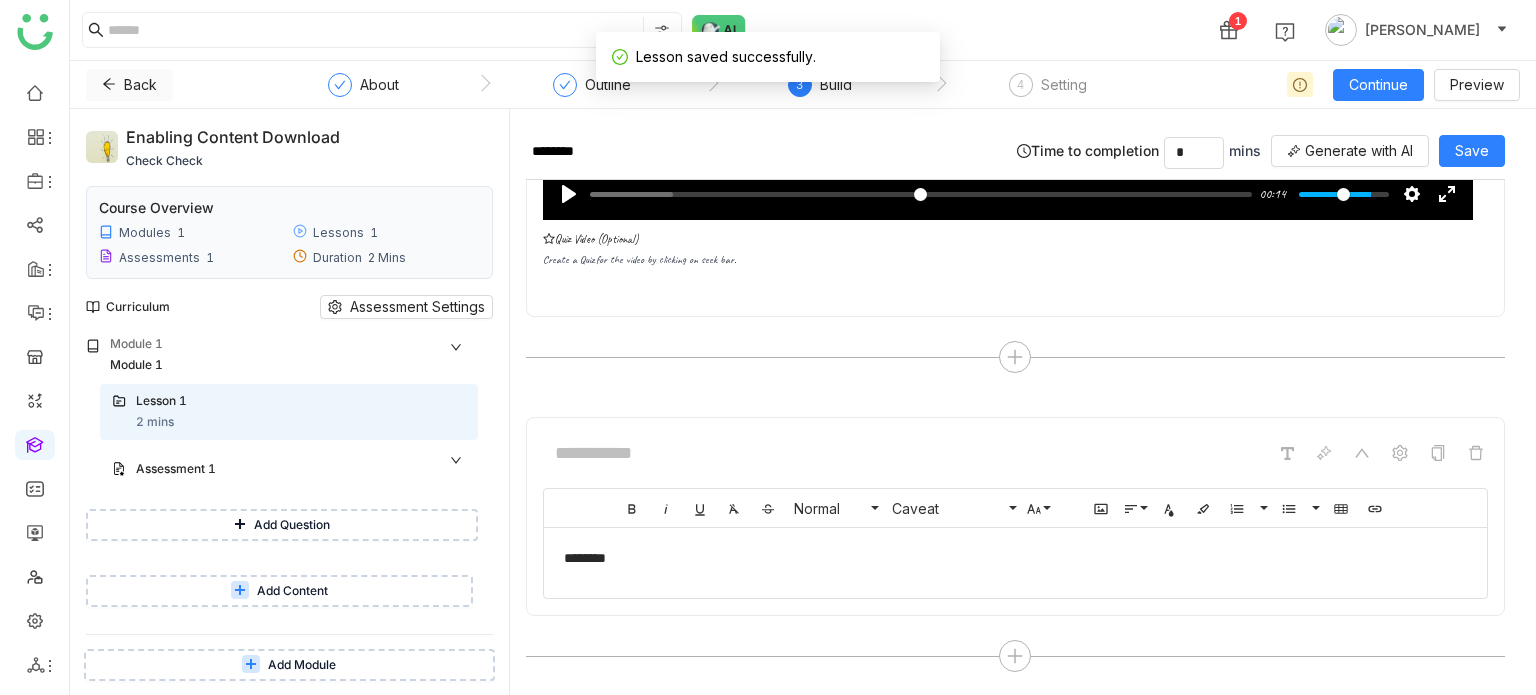 click 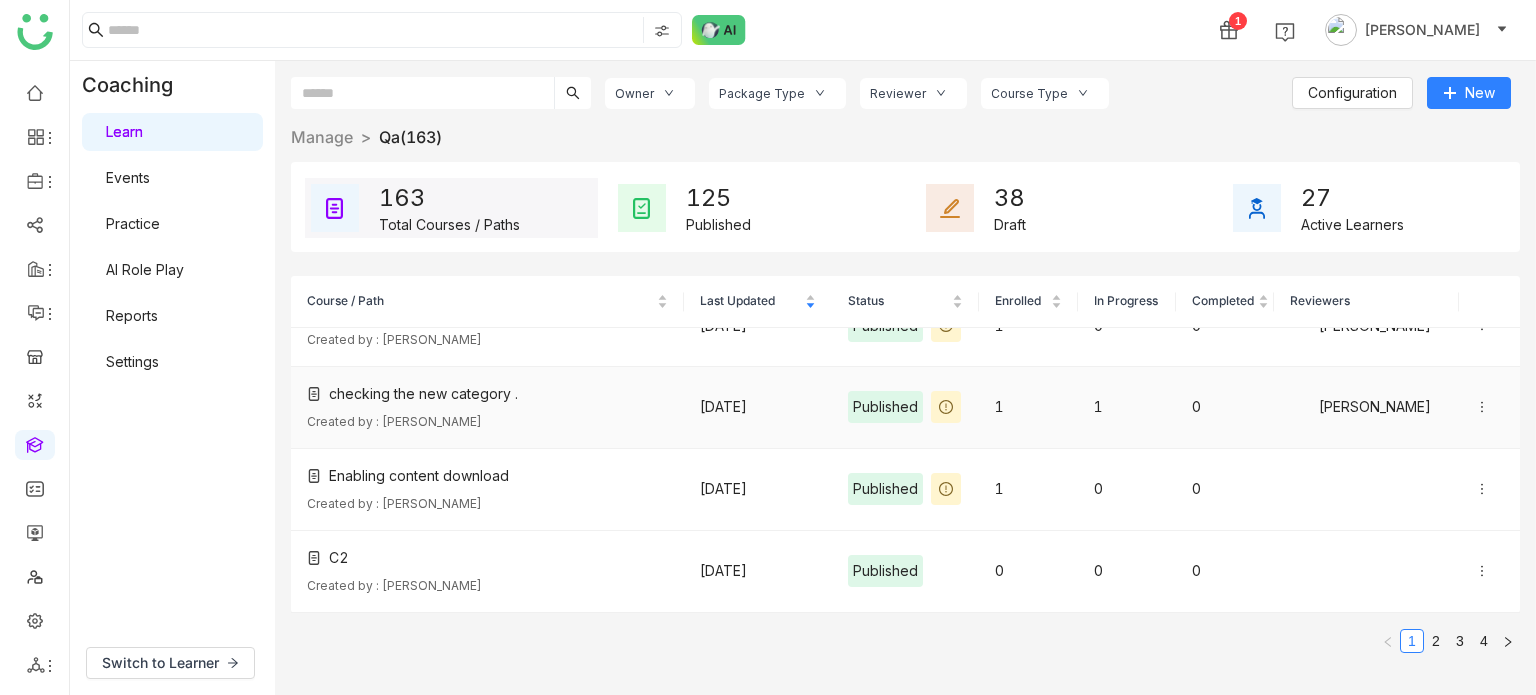 scroll, scrollTop: 476, scrollLeft: 0, axis: vertical 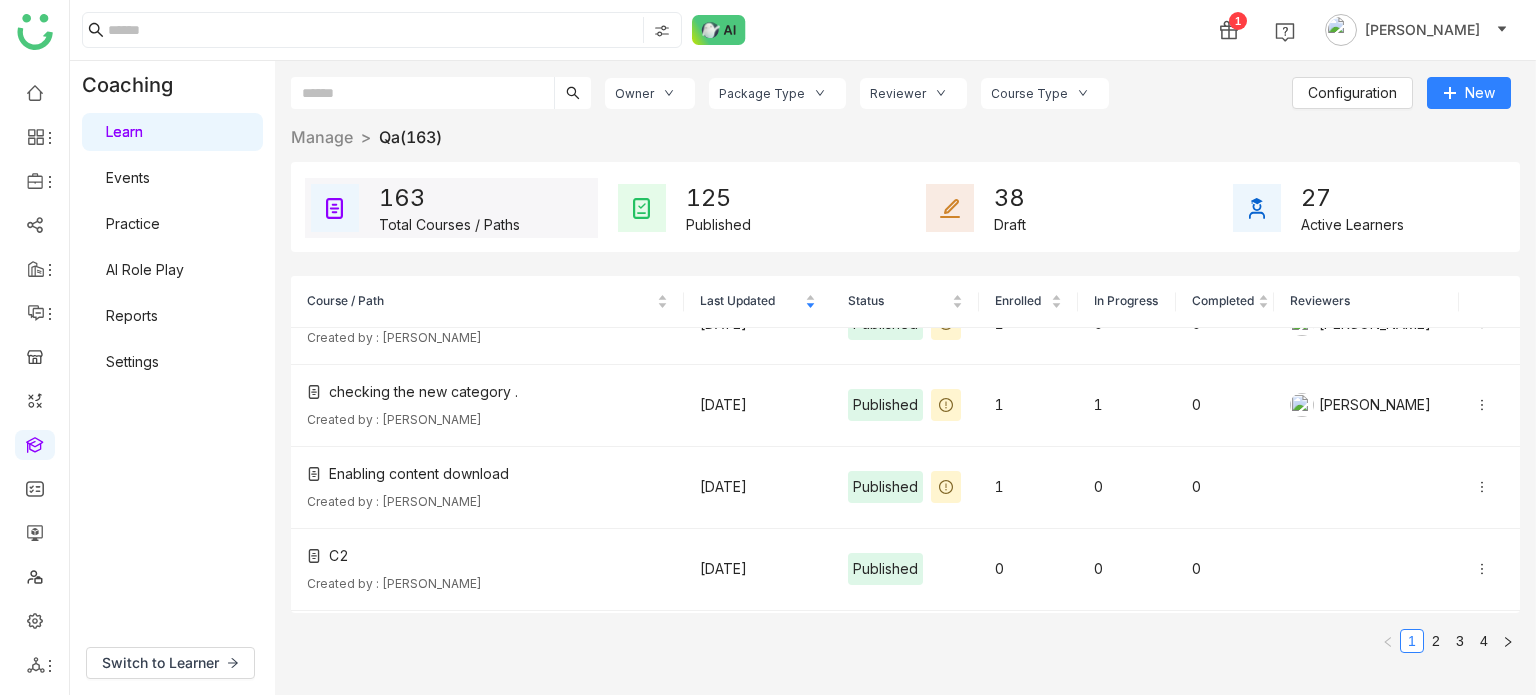 click on "Course / Path   Last Updated   Status   Enrolled   In Progress   Completed   Reviewers     Creating a course   Created by : [PERSON_NAME]  [DATE]  Draft  0 0 0 Cloned course from azam  Created by : [PERSON_NAME]  [DATE]  Published  3 2 0  [PERSON_NAME]  This is a course with content profile enabled (see if the content is getting opened)  Created by : [PERSON_NAME]  [DATE]  Published  1 0 1 creating a very new course   Created by : [PERSON_NAME]  [DATE]  Published  1 1 0 assessment back button  Created by : [PERSON_NAME]  [DATE]  Published  1 1 0 knowldege check  Created by : [PERSON_NAME]  [DATE]  Published  1 0 0  [PERSON_NAME] the new category .  Created by : [PERSON_NAME]  [DATE]  Published  1 1 0  [PERSON_NAME]  Enabling content download   Created by : [PERSON_NAME]  [DATE]  Published  1 0 0 C2  Created by : [PERSON_NAME]  [DATE]  Published  0 0 0 C-1  Created by : [PERSON_NAME]  [DATE]  Published  0 0 0 Check assessment   Created by : [PERSON_NAME]  [DATE] 4 3" 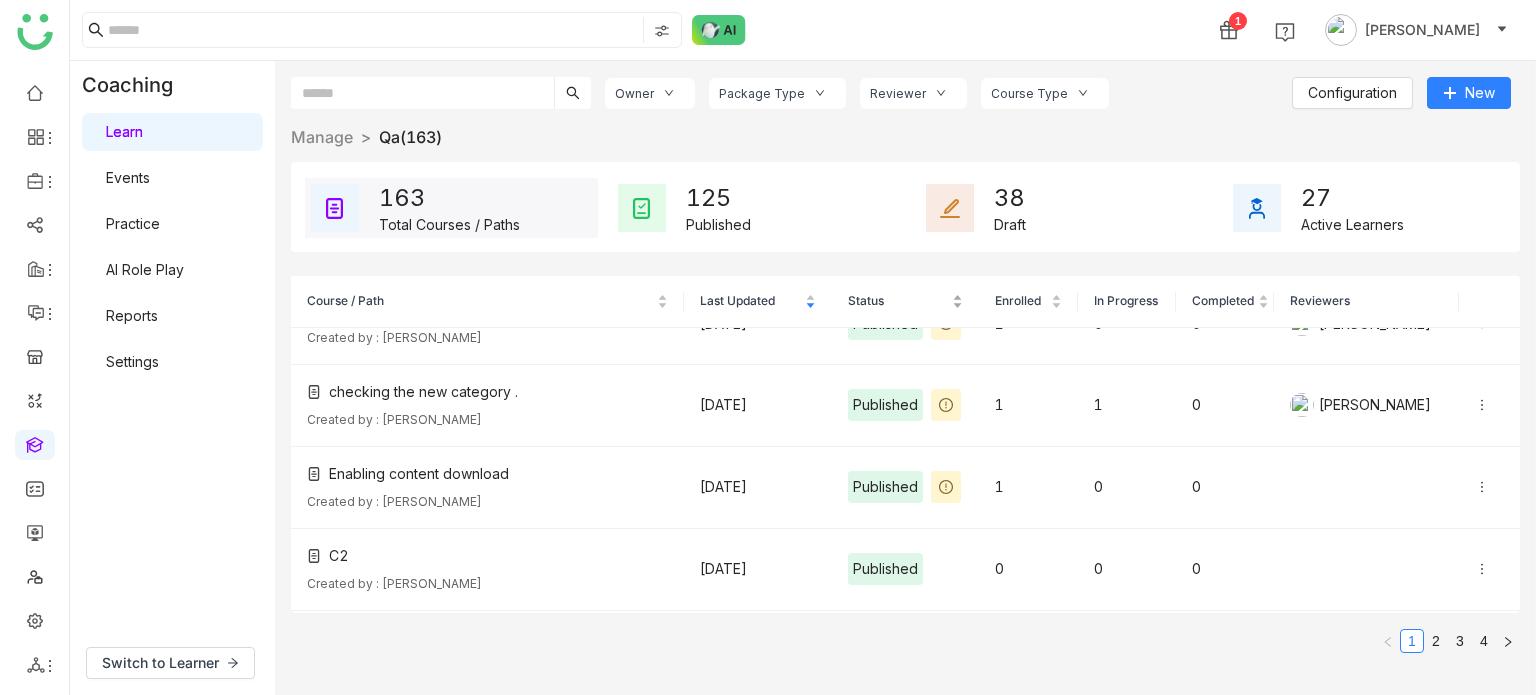 click on "Course / Path   Last Updated   Status   Enrolled   In Progress   Completed   Reviewers     Creating a course   Created by : [PERSON_NAME]  [DATE]  Draft  0 0 0 Cloned course from azam  Created by : [PERSON_NAME]  [DATE]  Published  3 2 0  [PERSON_NAME]  This is a course with content profile enabled (see if the content is getting opened)  Created by : [PERSON_NAME]  [DATE]  Published  1 0 1 creating a very new course   Created by : [PERSON_NAME]  [DATE]  Published  1 1 0 assessment back button  Created by : [PERSON_NAME]  [DATE]  Published  1 1 0 knowldege check  Created by : [PERSON_NAME]  [DATE]  Published  1 0 0  [PERSON_NAME] the new category .  Created by : [PERSON_NAME]  [DATE]  Published  1 1 0  [PERSON_NAME]  Enabling content download   Created by : [PERSON_NAME]  [DATE]  Published  1 0 0 C2  Created by : [PERSON_NAME]  [DATE]  Published  0 0 0 C-1  Created by : [PERSON_NAME]  [DATE]  Published  0 0 0 Check assessment   Created by : [PERSON_NAME]  [DATE] 4 3" 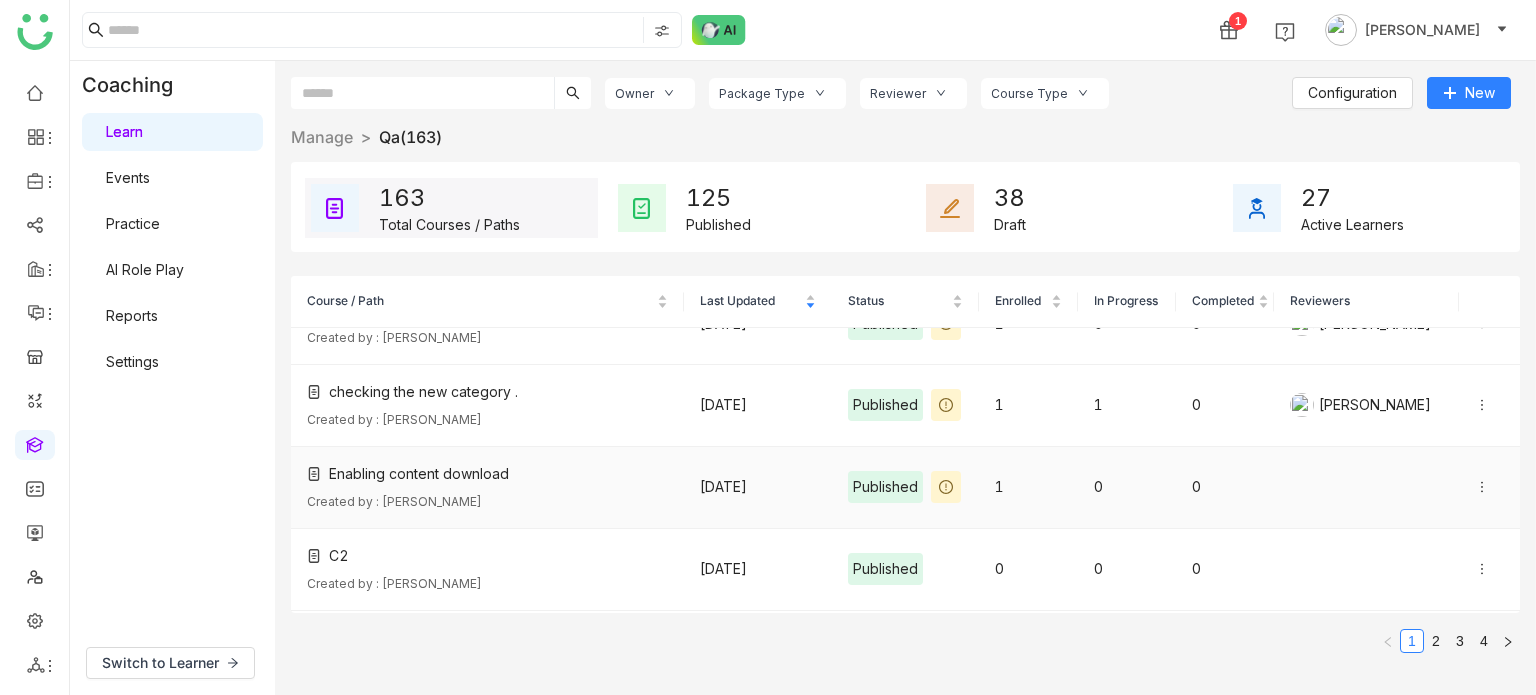 click on "[DATE]" 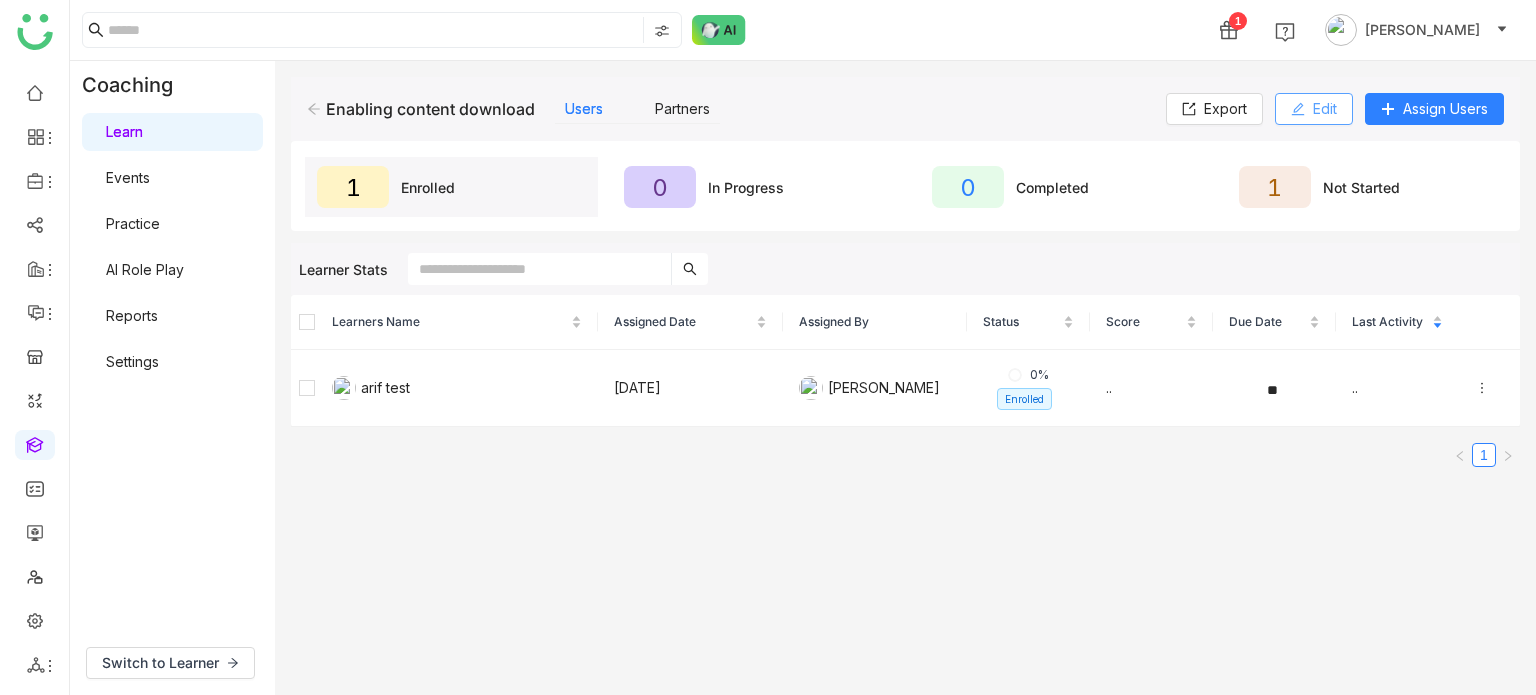 click on "Edit" 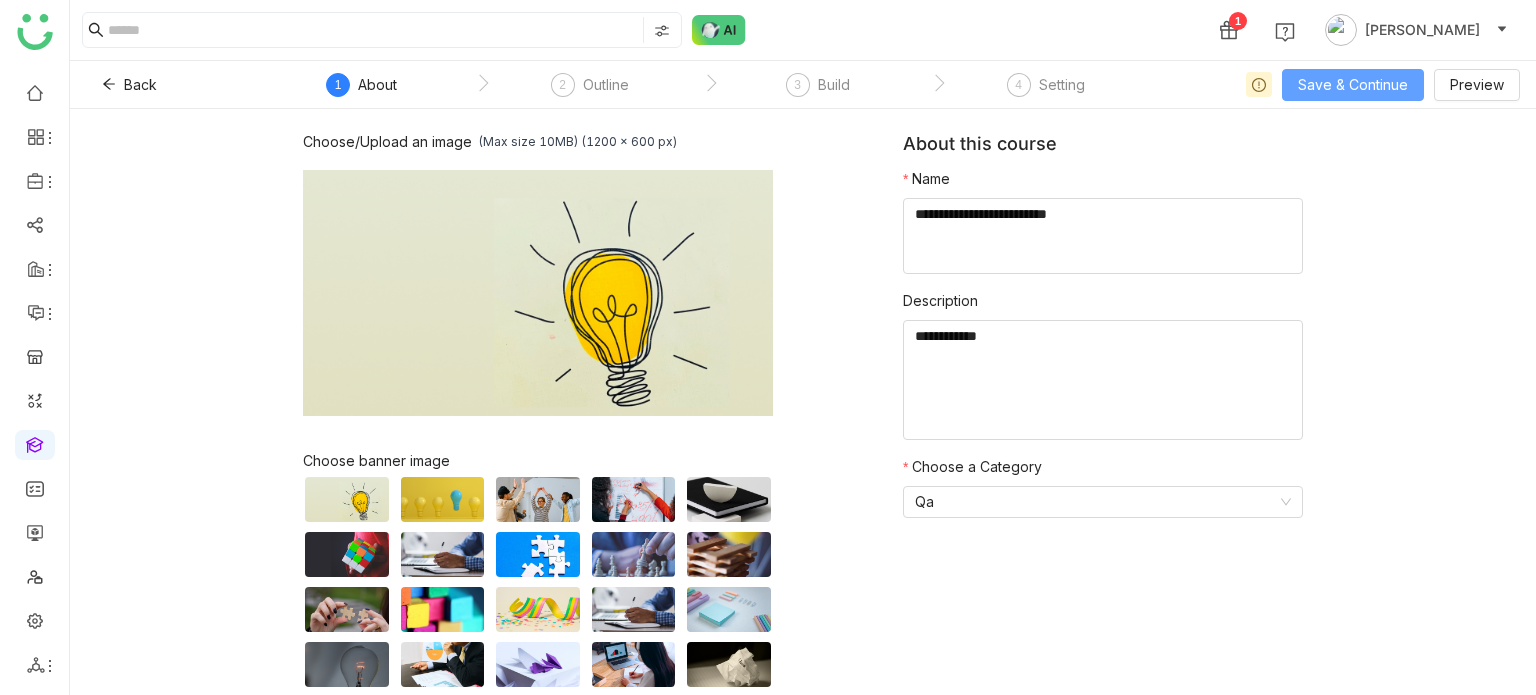 click on "Save & Continue" at bounding box center (1353, 85) 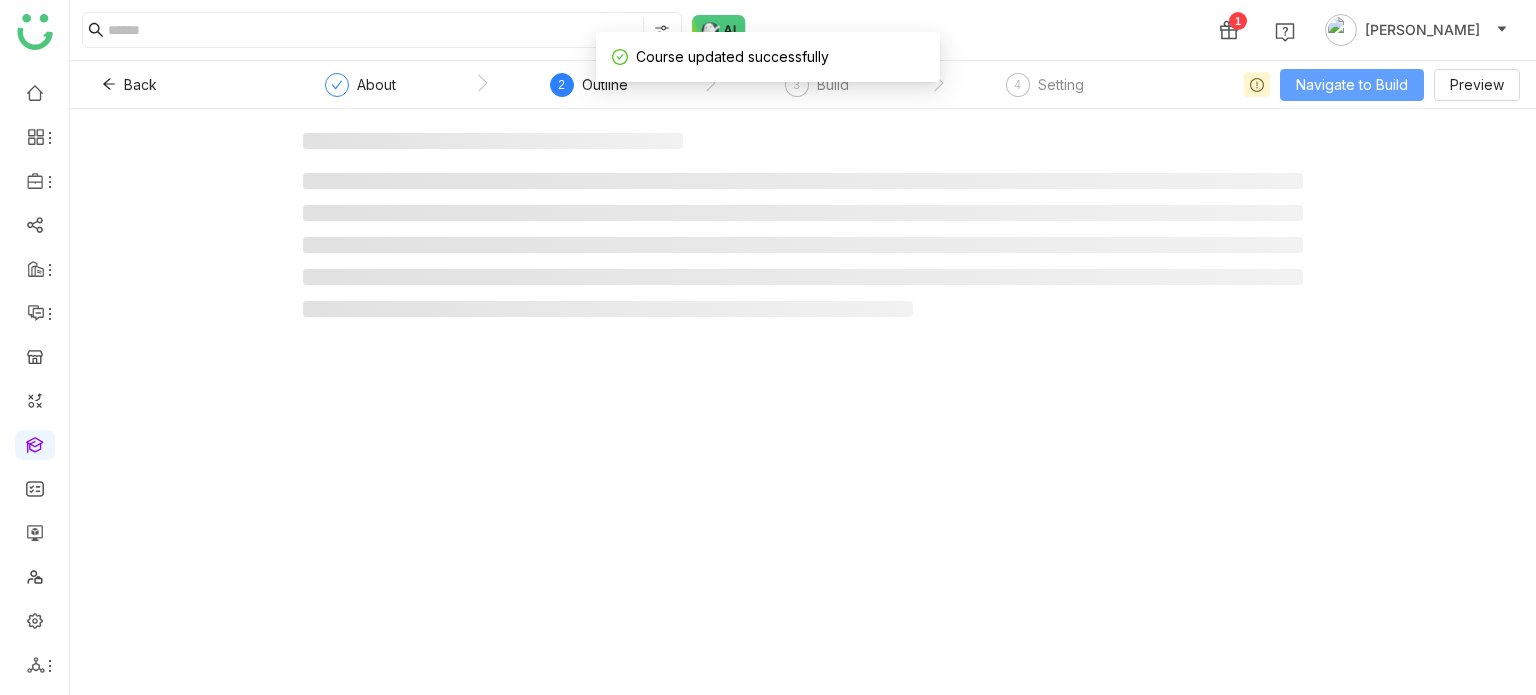 click on "Navigate to Build" at bounding box center (1352, 85) 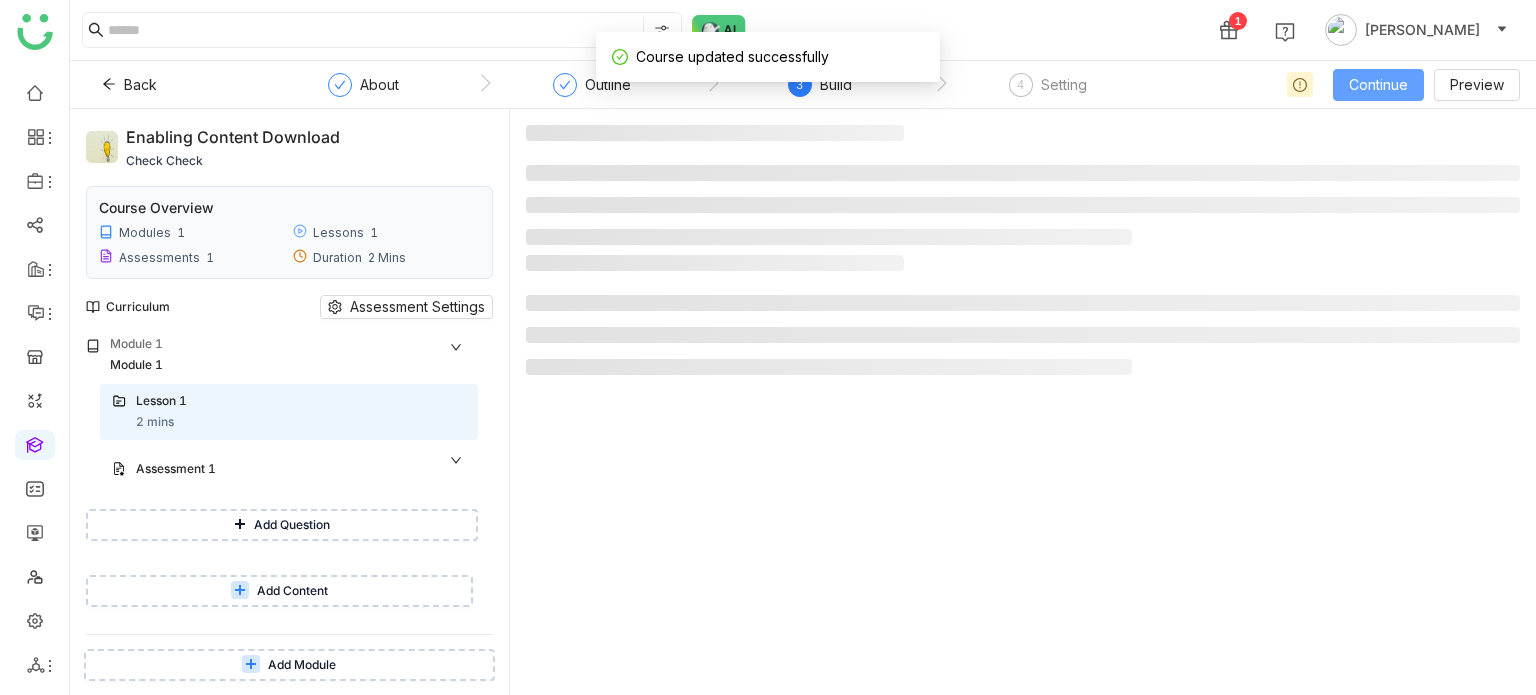 click on "Continue" at bounding box center (1378, 85) 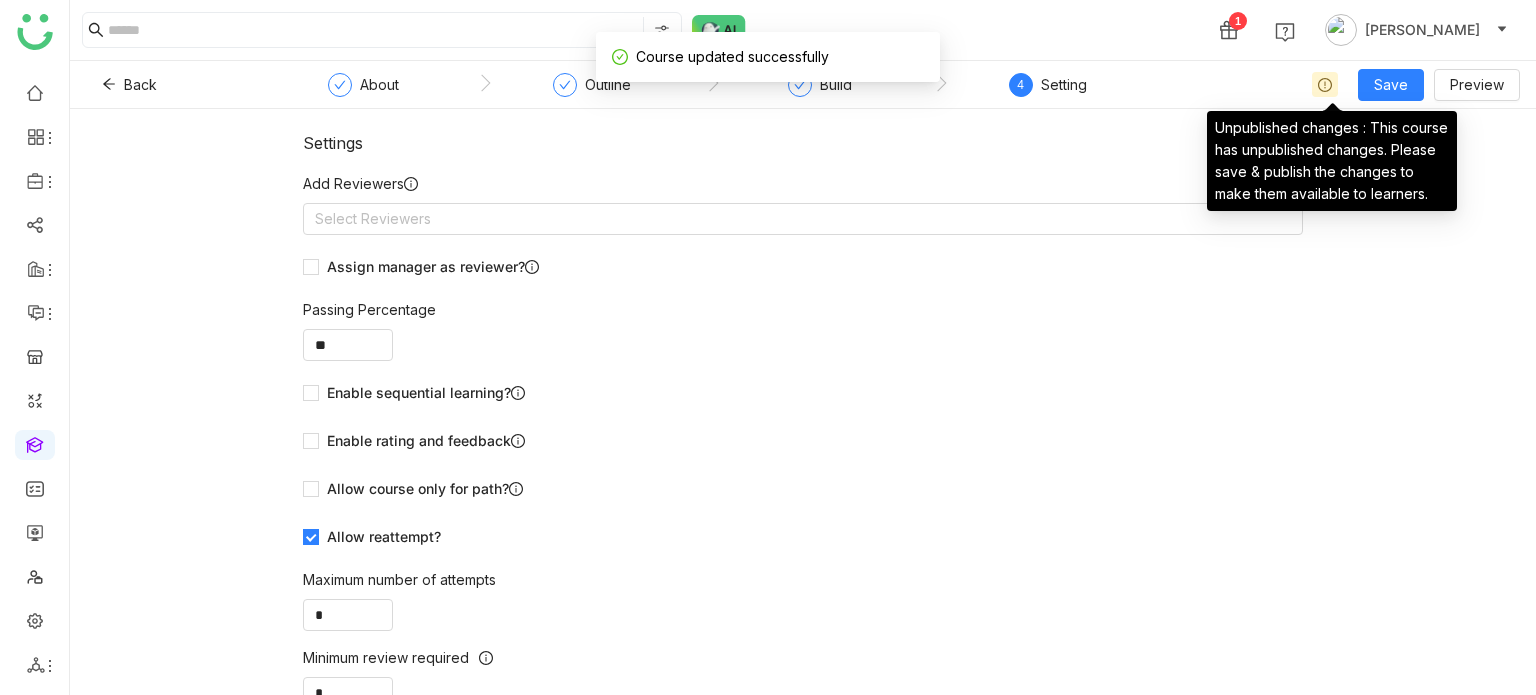 click 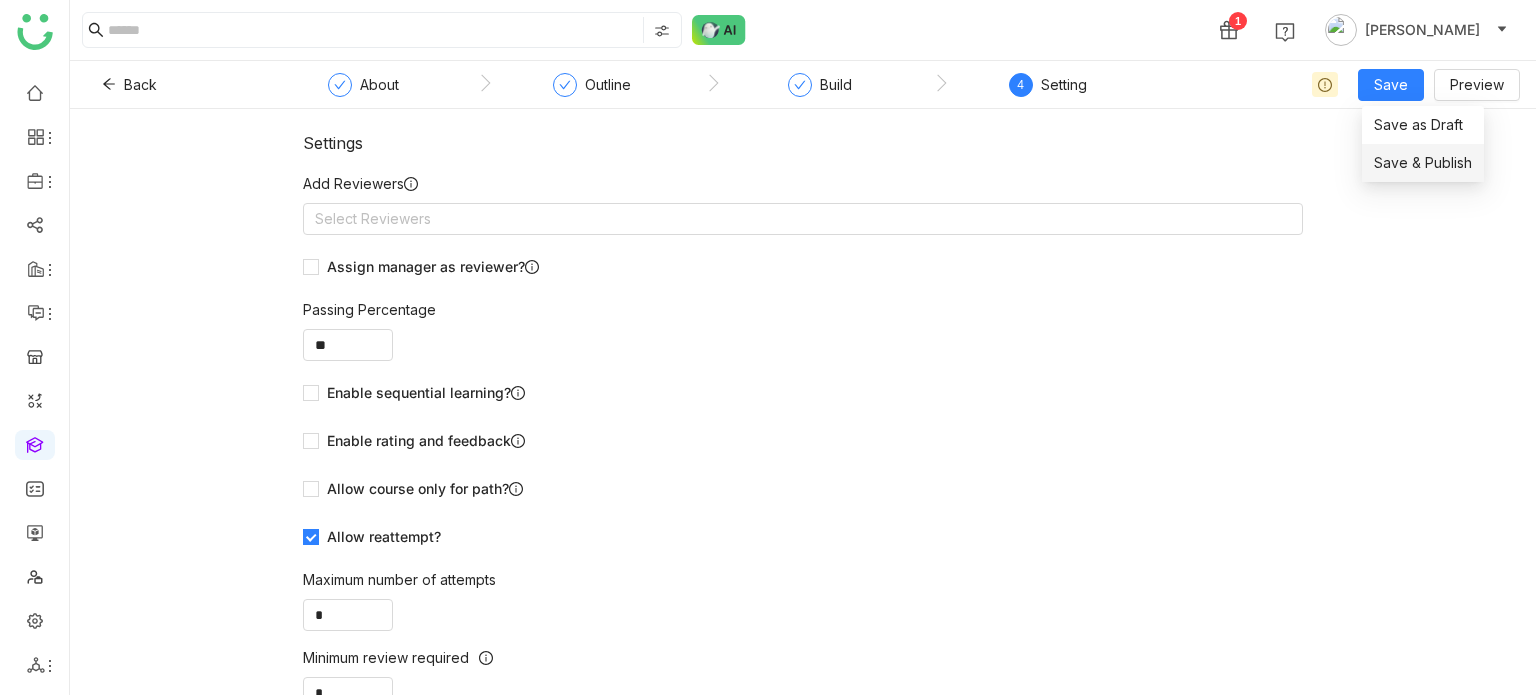 click on "Save & Publish" at bounding box center (1423, 163) 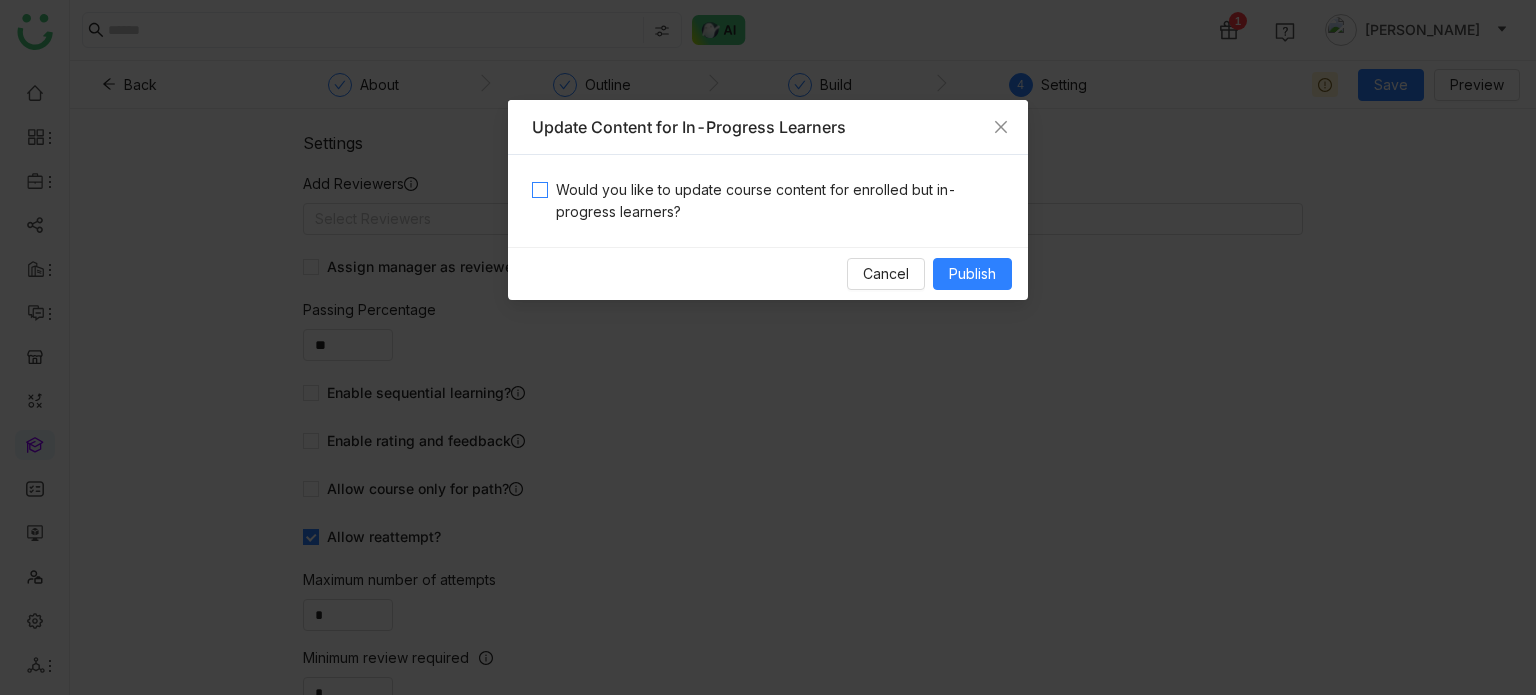 click on "Would you like to update course content for enrolled but in-progress learners?" at bounding box center (776, 201) 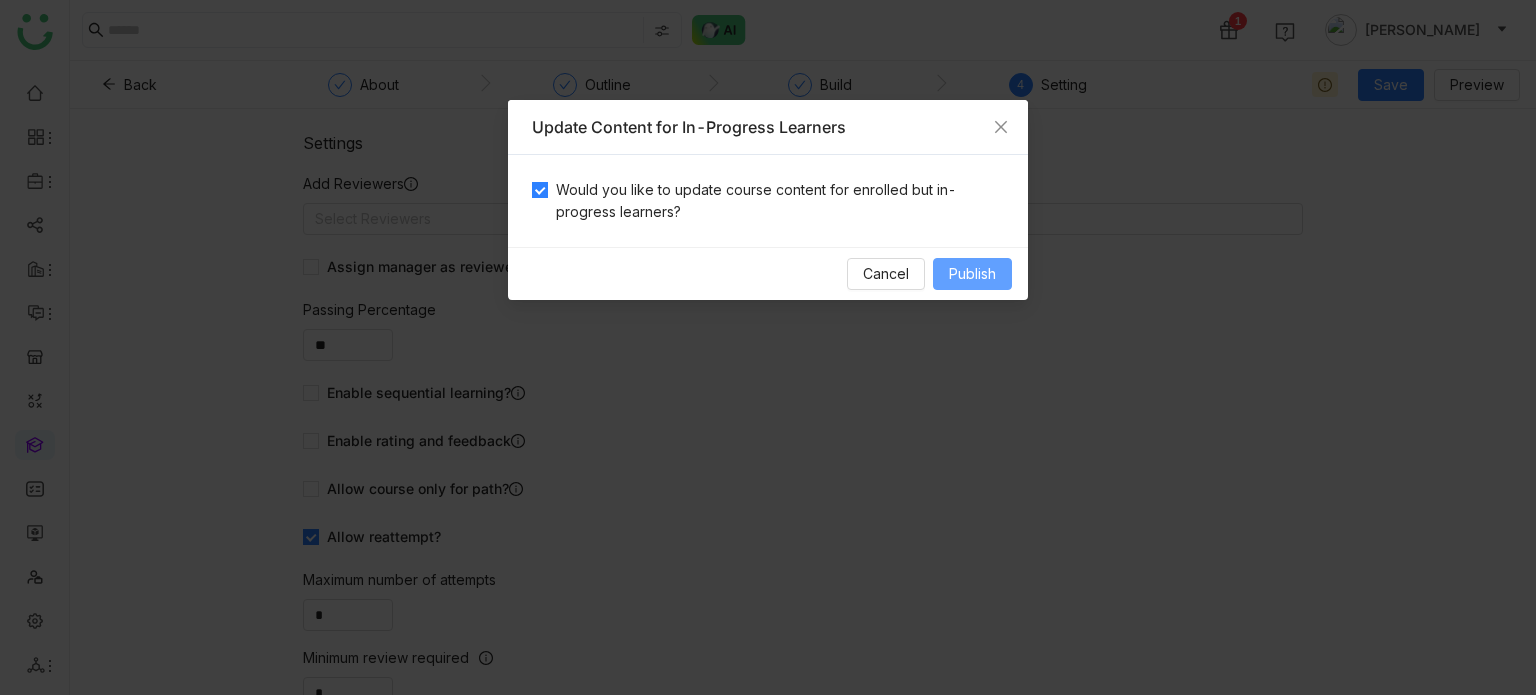 click on "Publish" at bounding box center (972, 274) 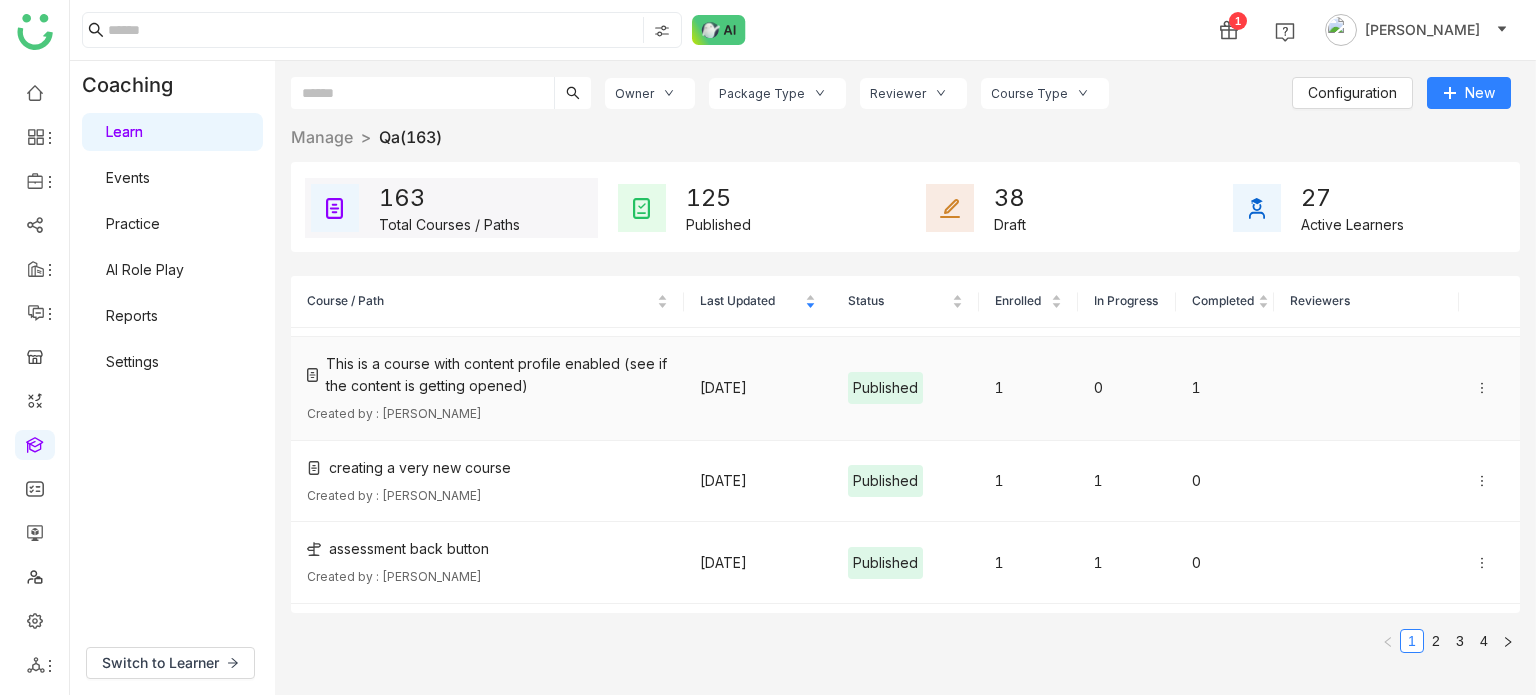 scroll, scrollTop: 0, scrollLeft: 0, axis: both 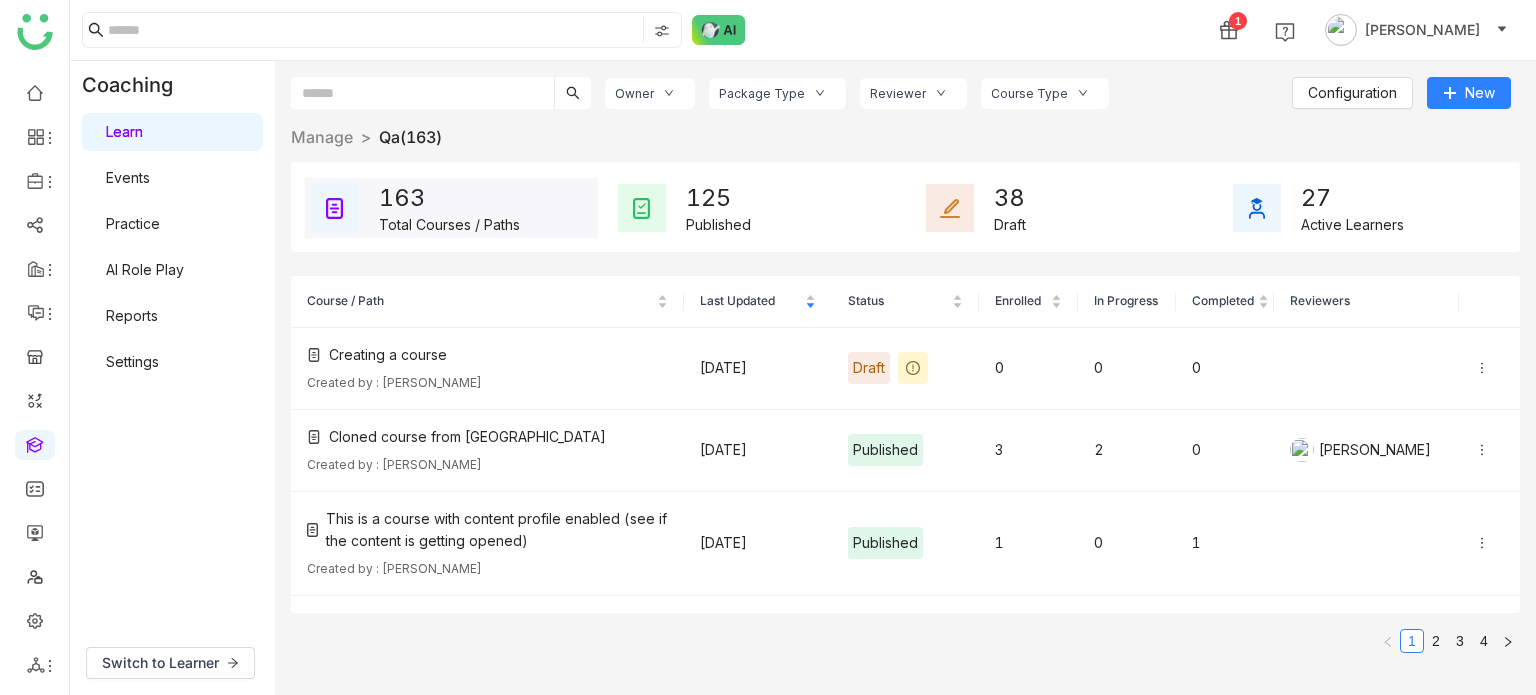 click on "1 [PERSON_NAME]" 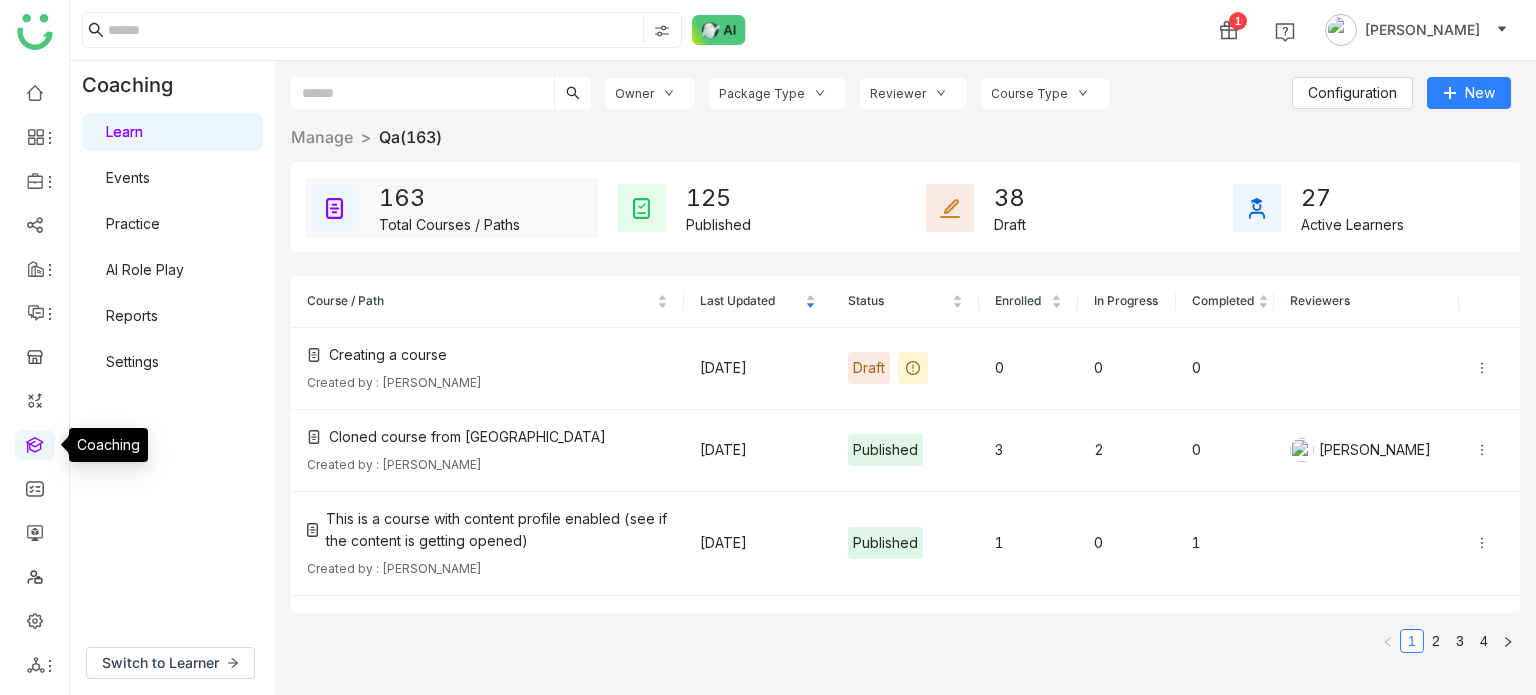 click at bounding box center (35, 443) 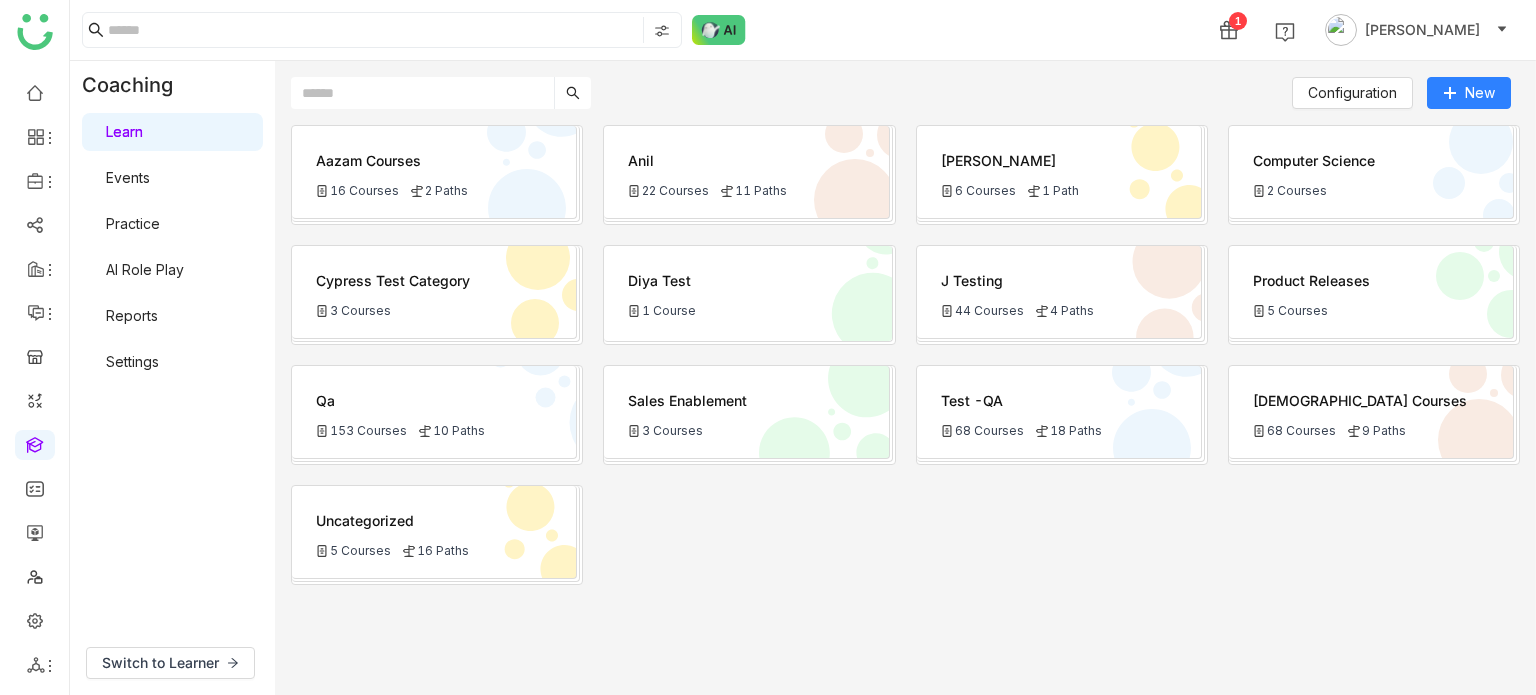 click on "10 Paths" 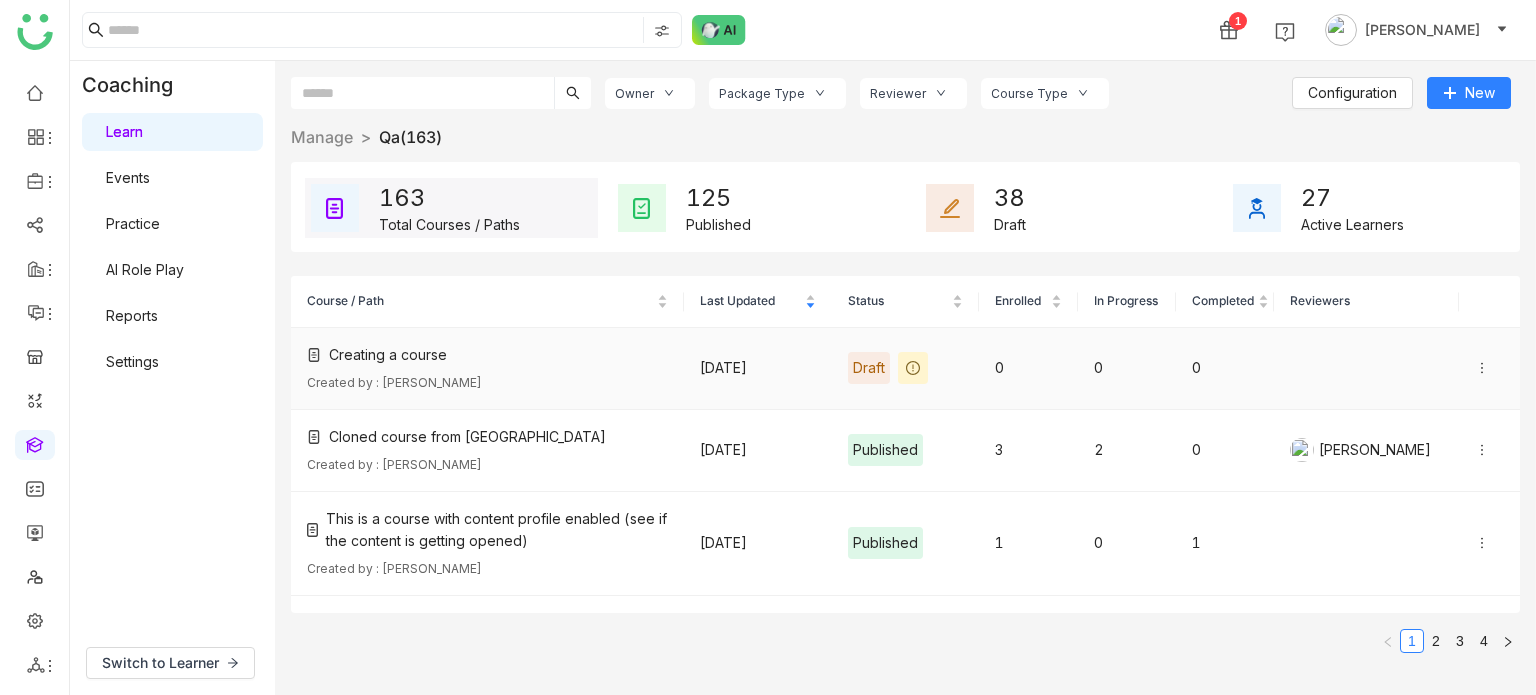 click 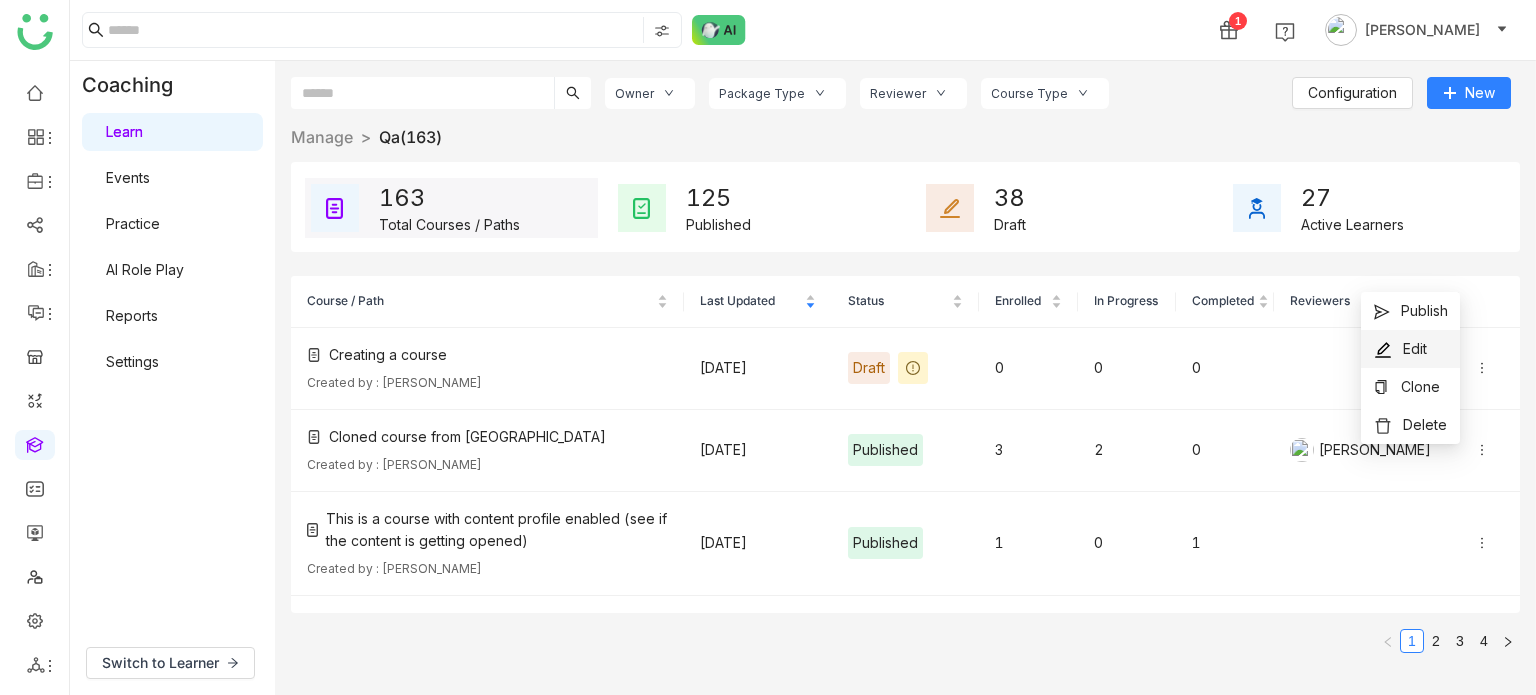 click on "Edit" at bounding box center [1410, 349] 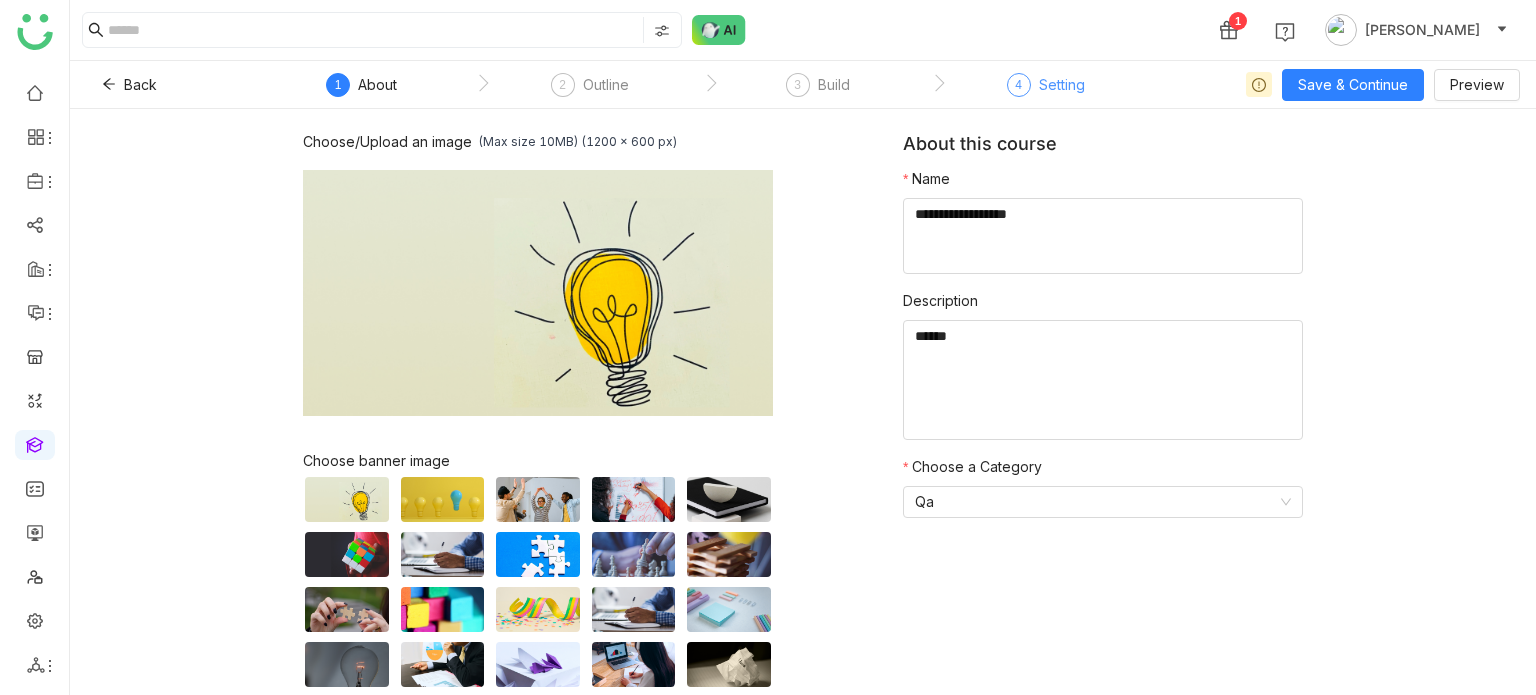 click on "Setting" 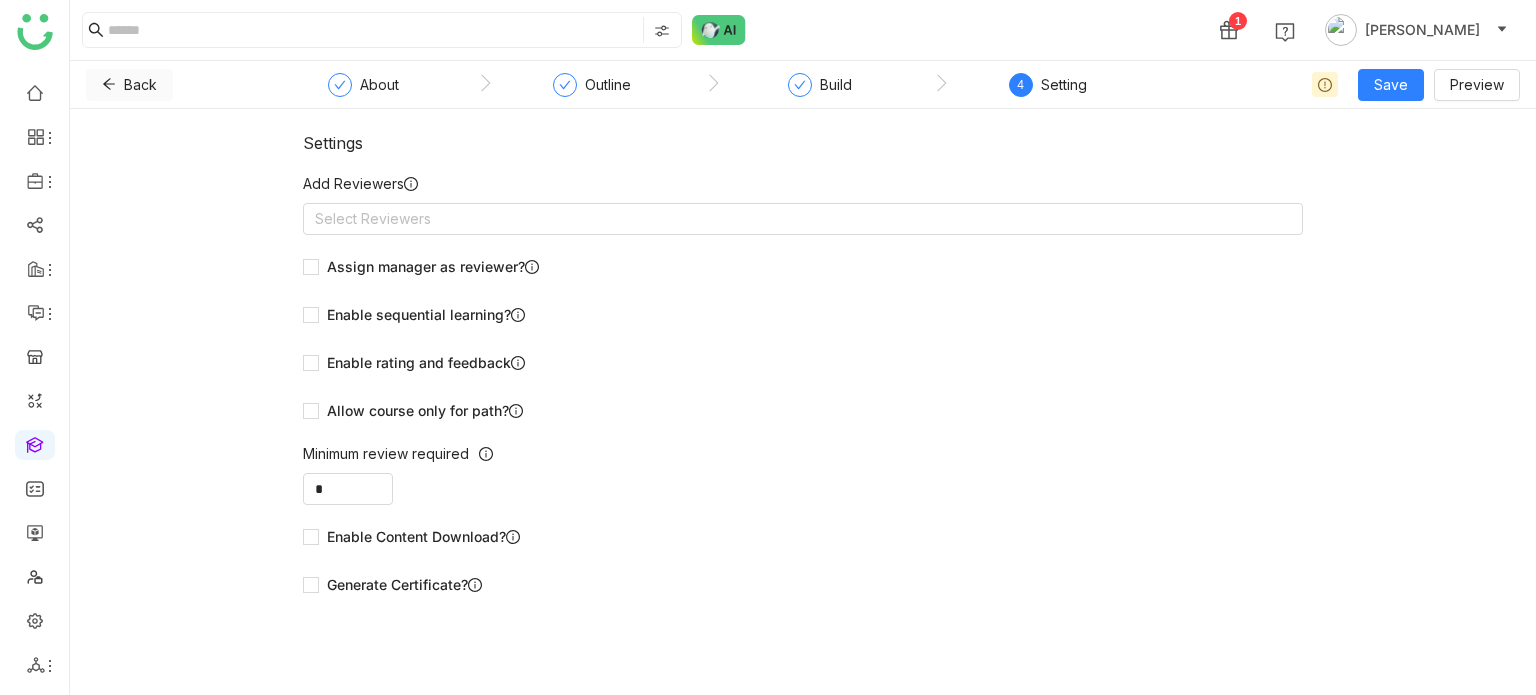 click on "Back" 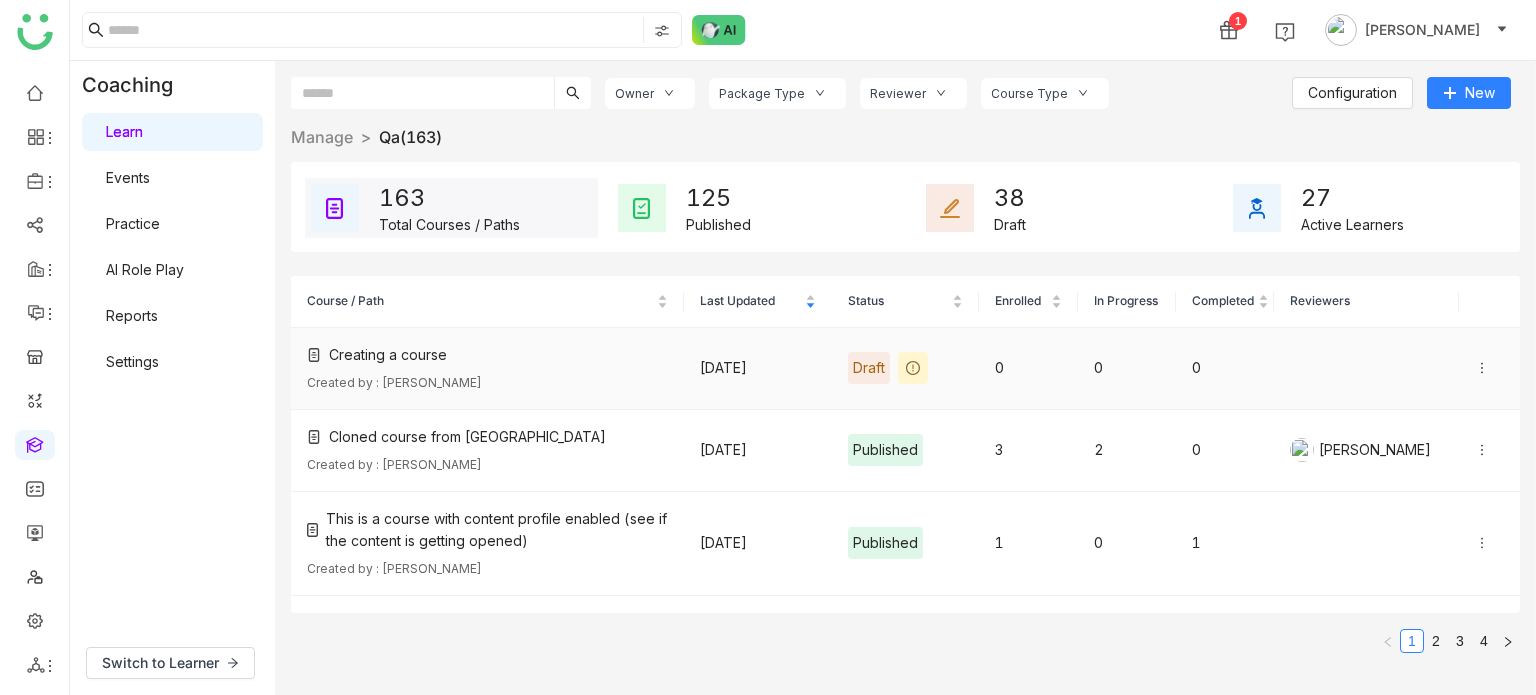 click 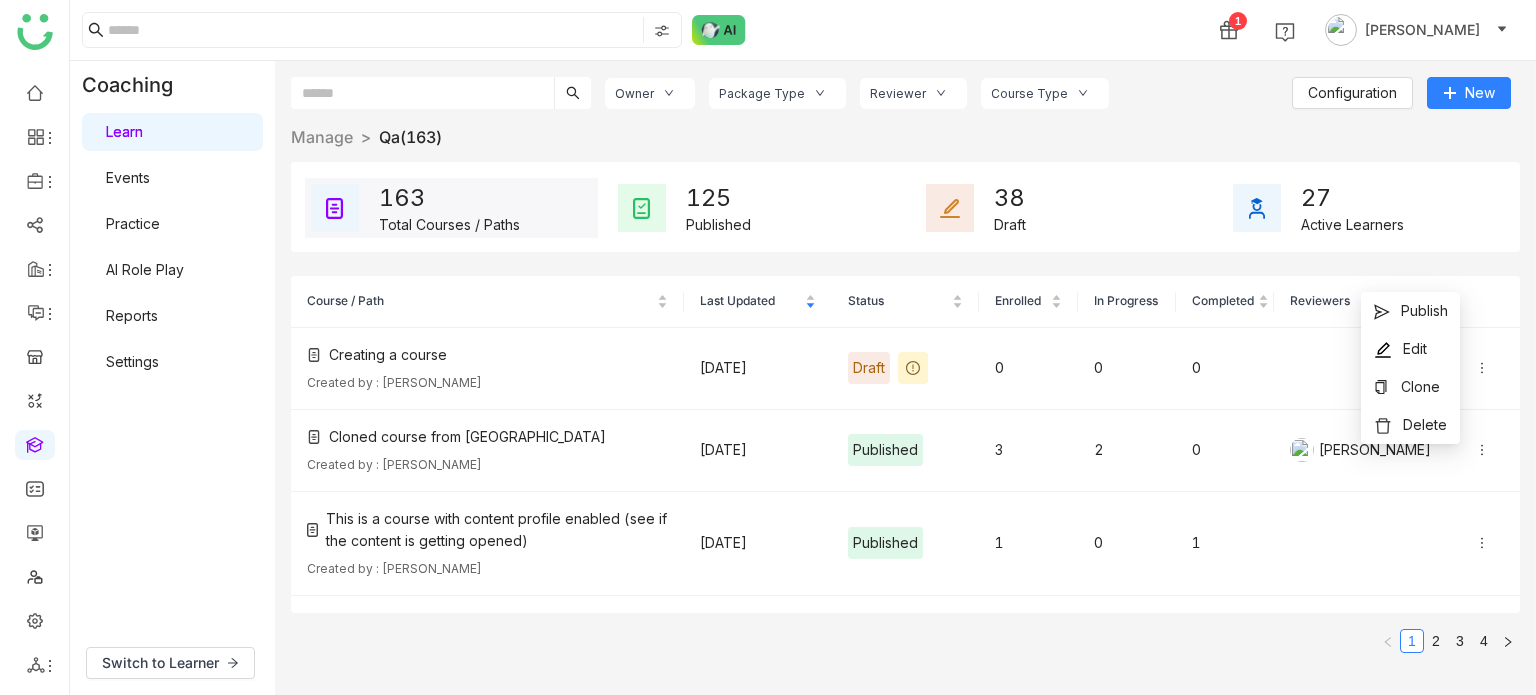 click on "Owner Package Type Reviewer Course Type" 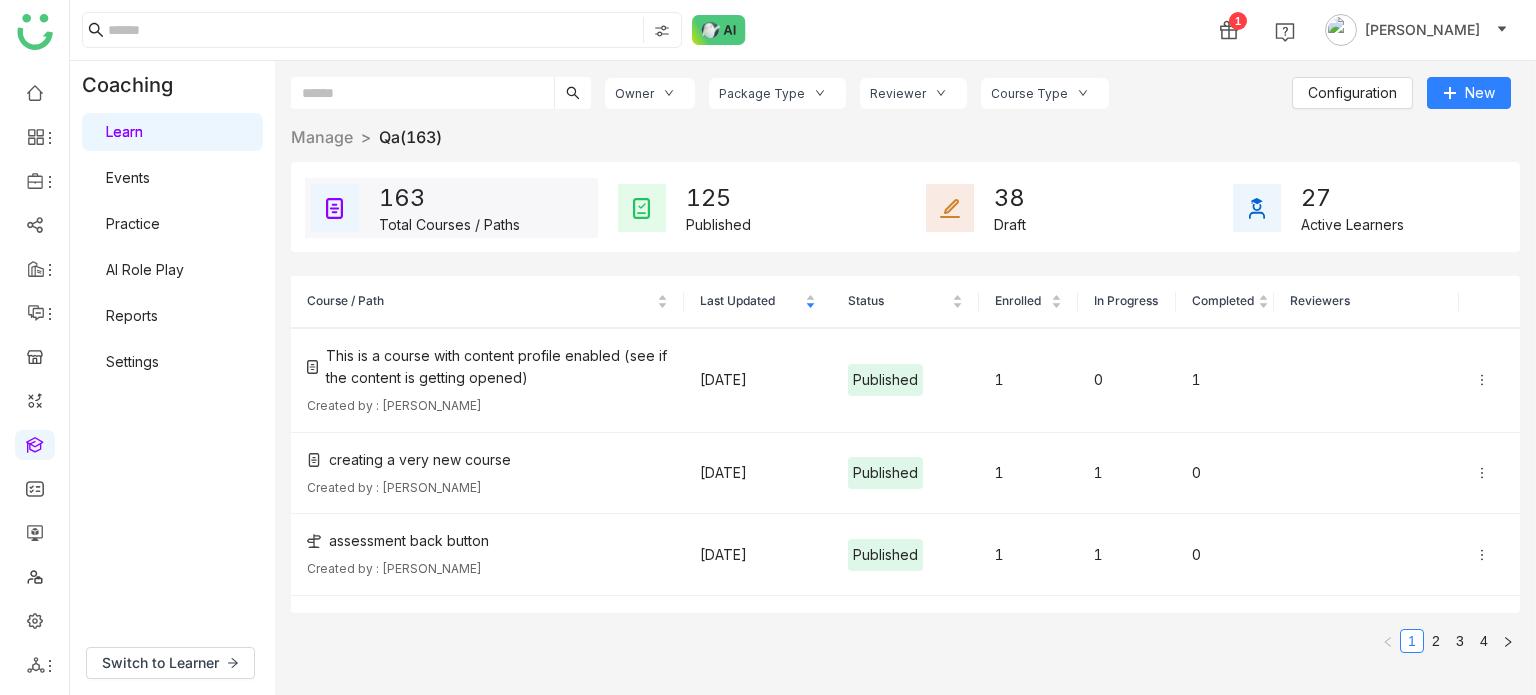 scroll, scrollTop: 0, scrollLeft: 0, axis: both 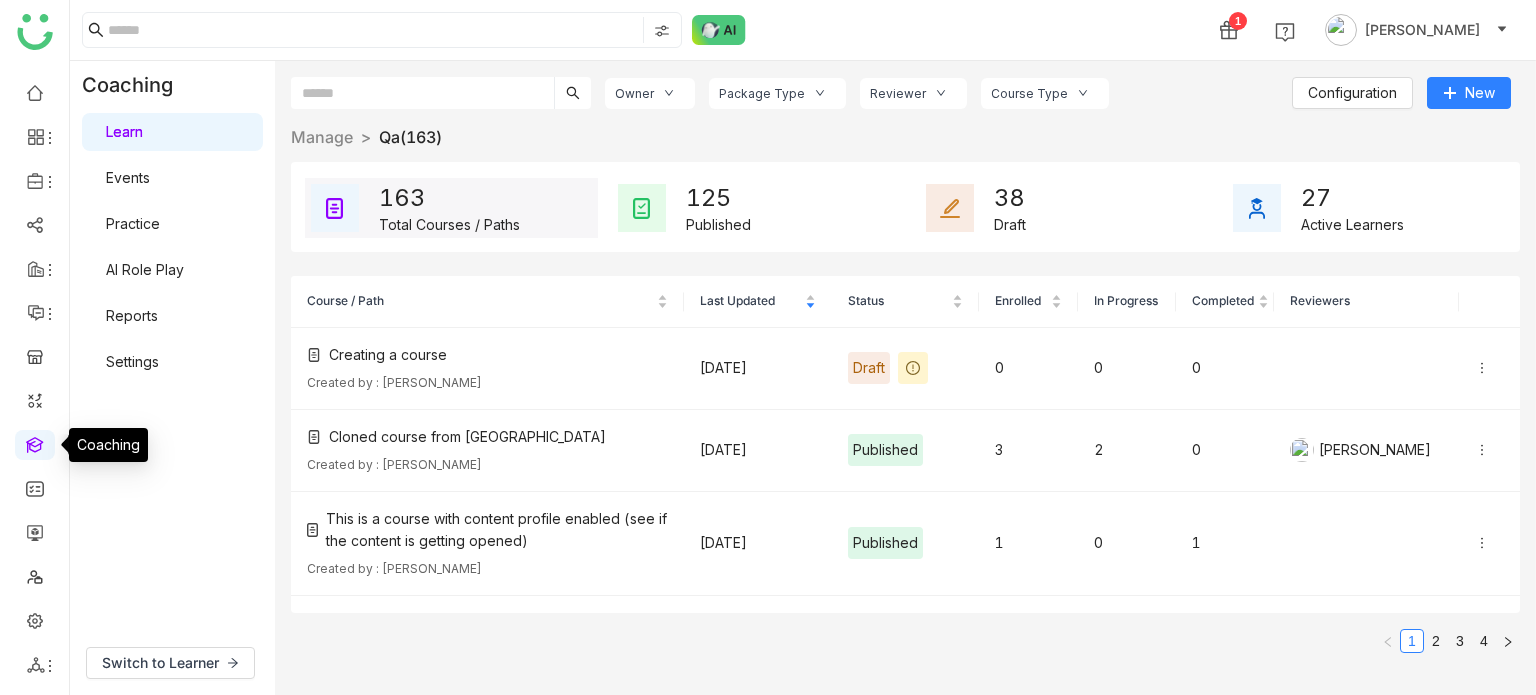 click at bounding box center [35, 443] 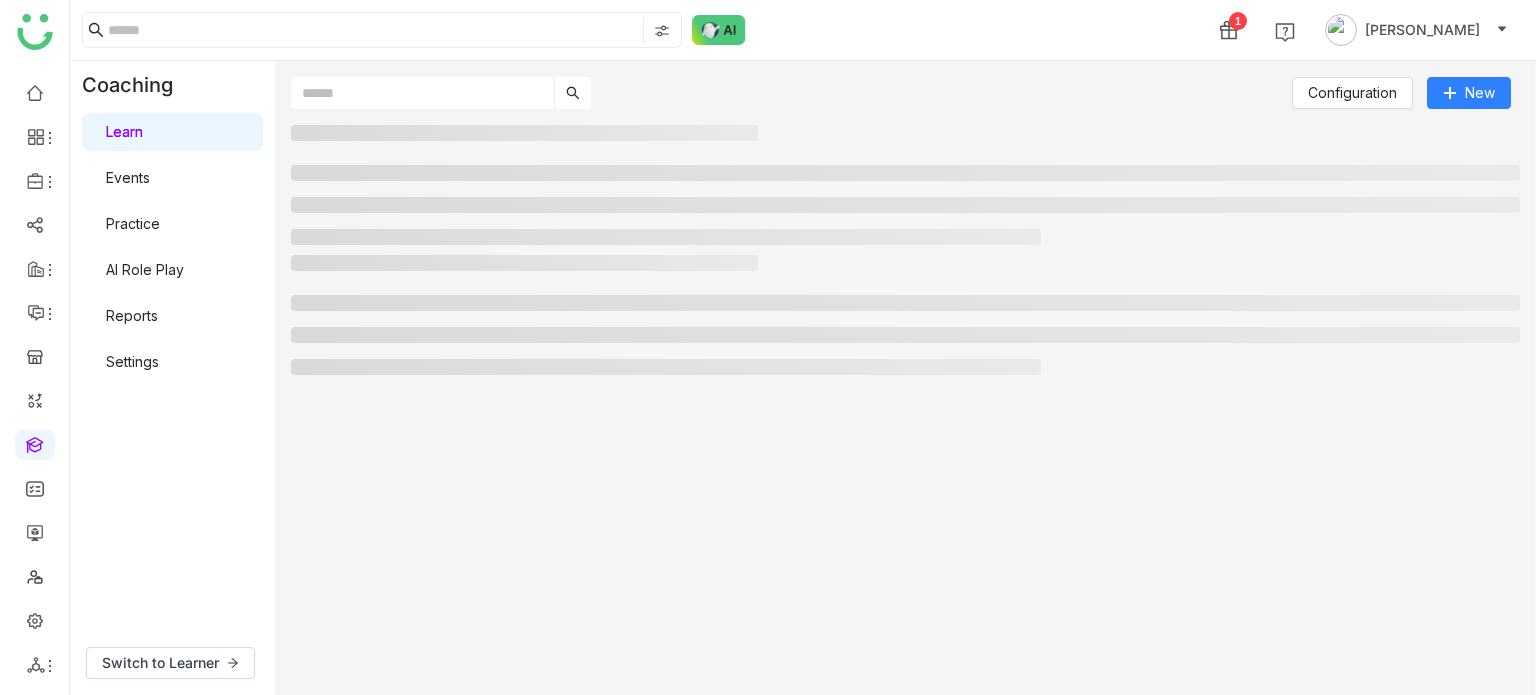 click on "Settings" at bounding box center (132, 361) 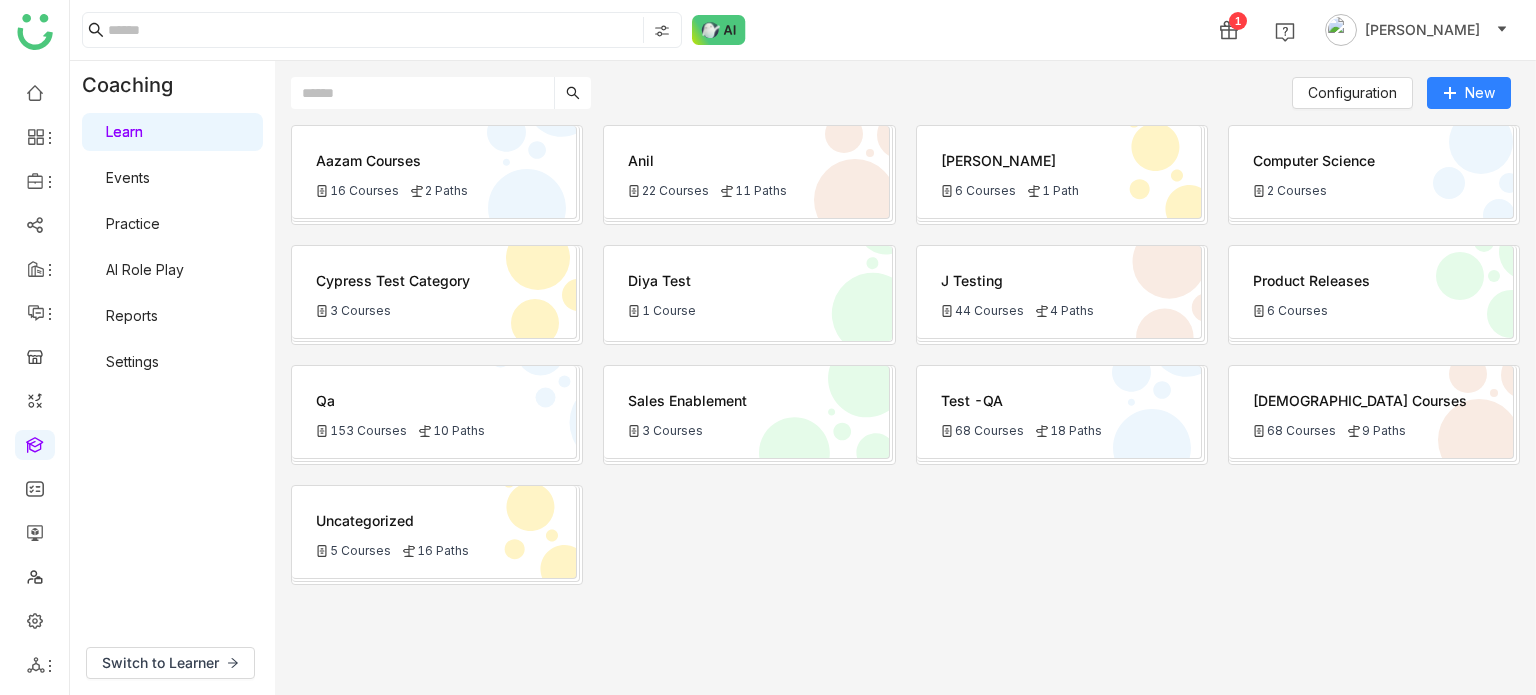 click on "Settings" at bounding box center (132, 361) 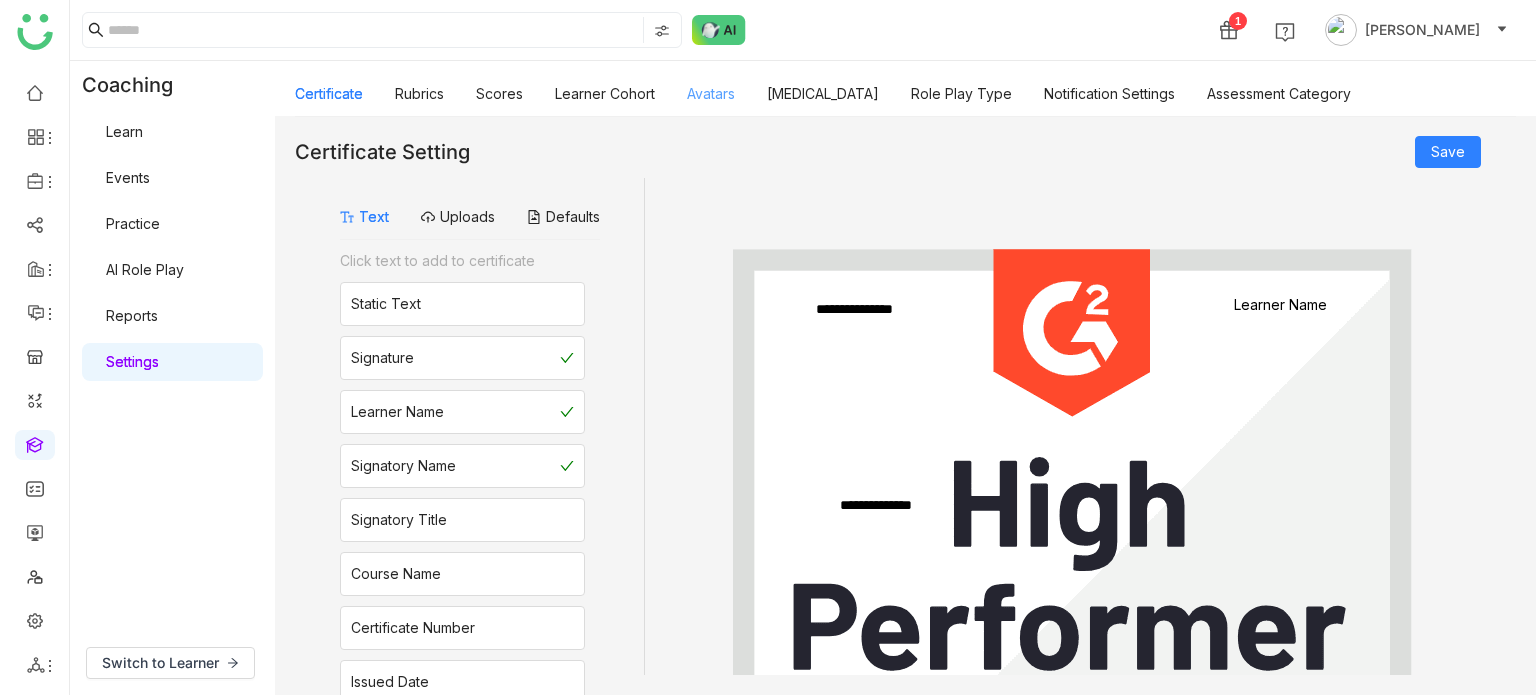 click on "Avatars" at bounding box center (711, 93) 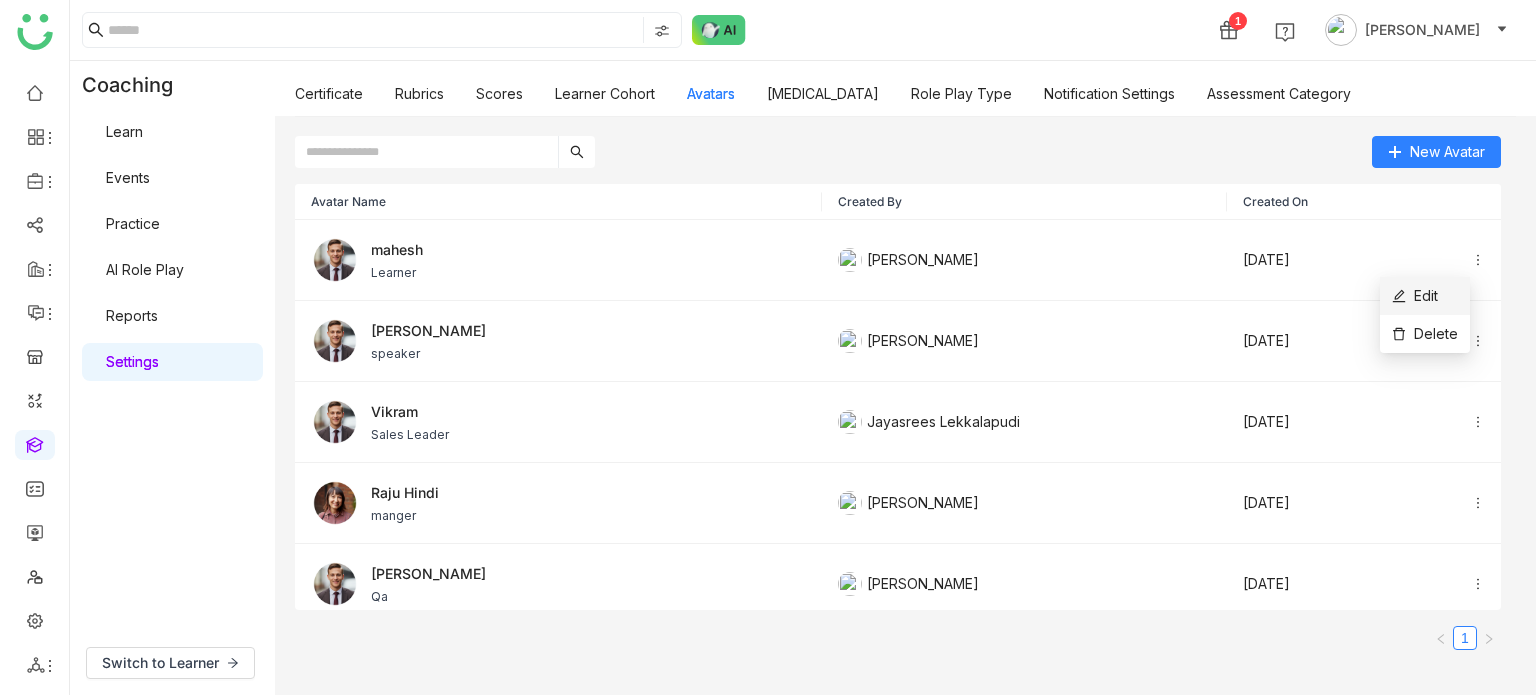 click on "Edit" at bounding box center (1425, 296) 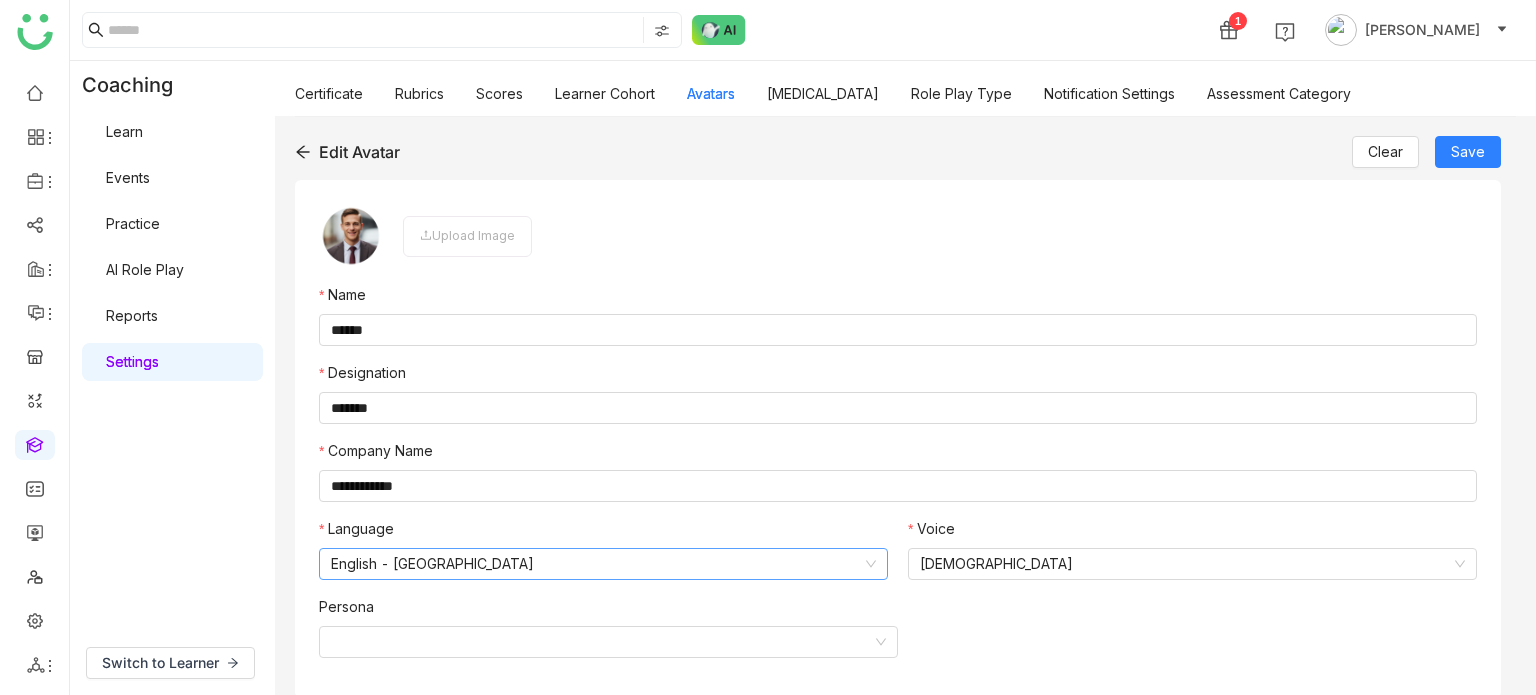 click on "English - [GEOGRAPHIC_DATA]" 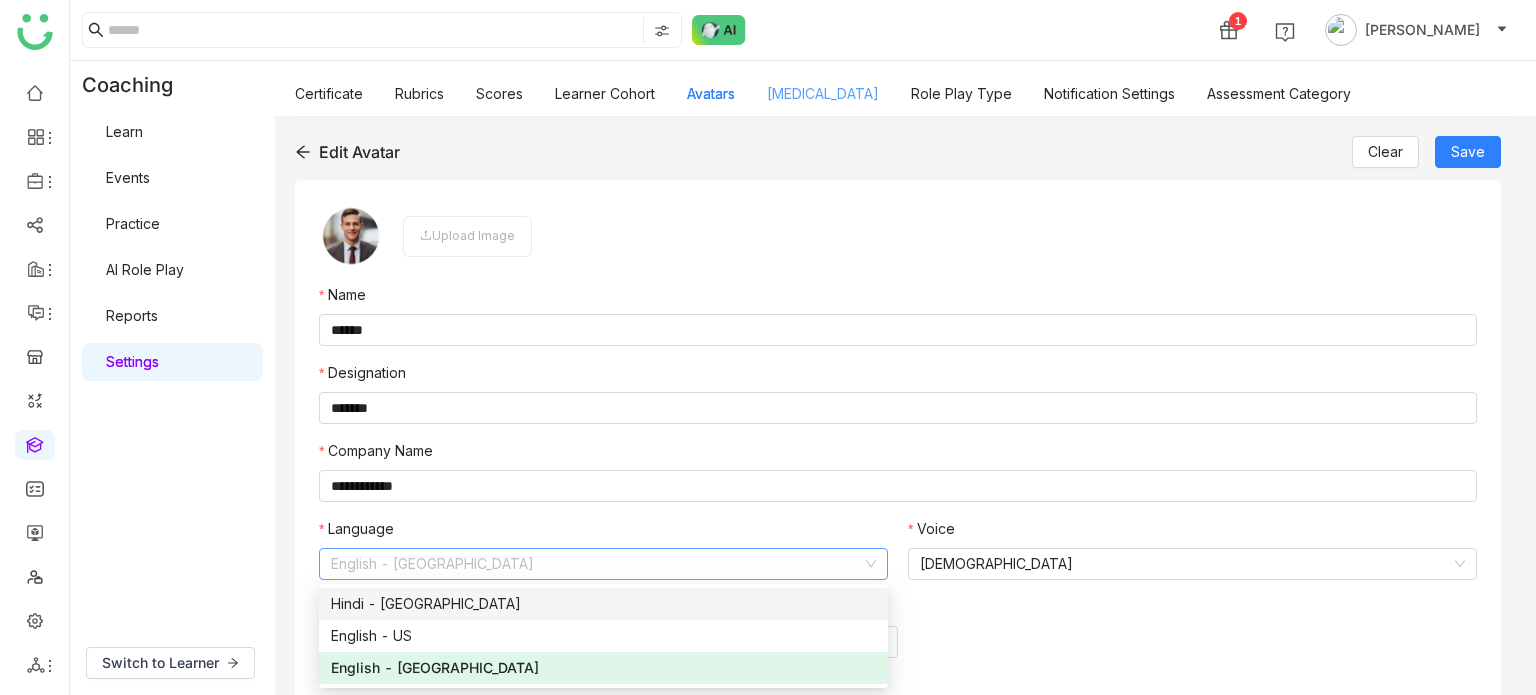click on "[MEDICAL_DATA]" at bounding box center [823, 93] 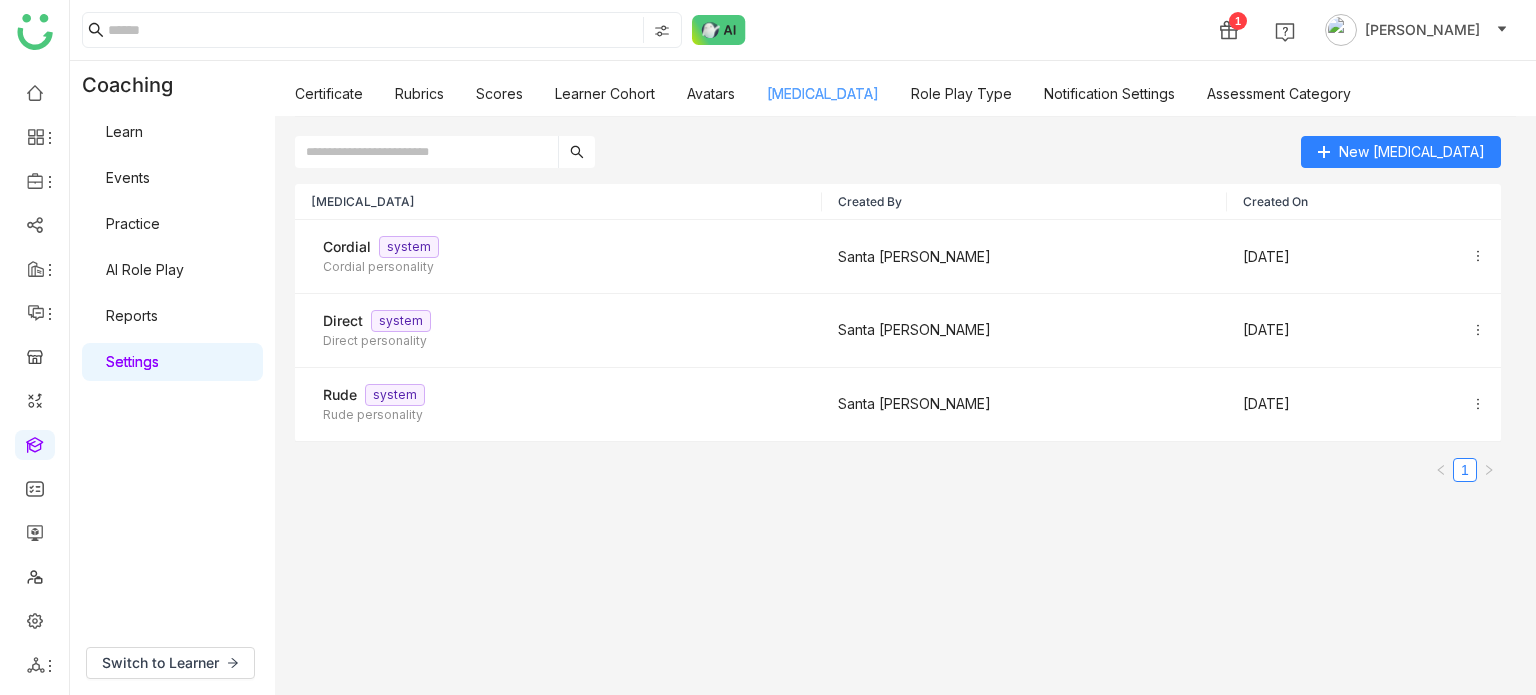 click on "[MEDICAL_DATA]" at bounding box center [823, 93] 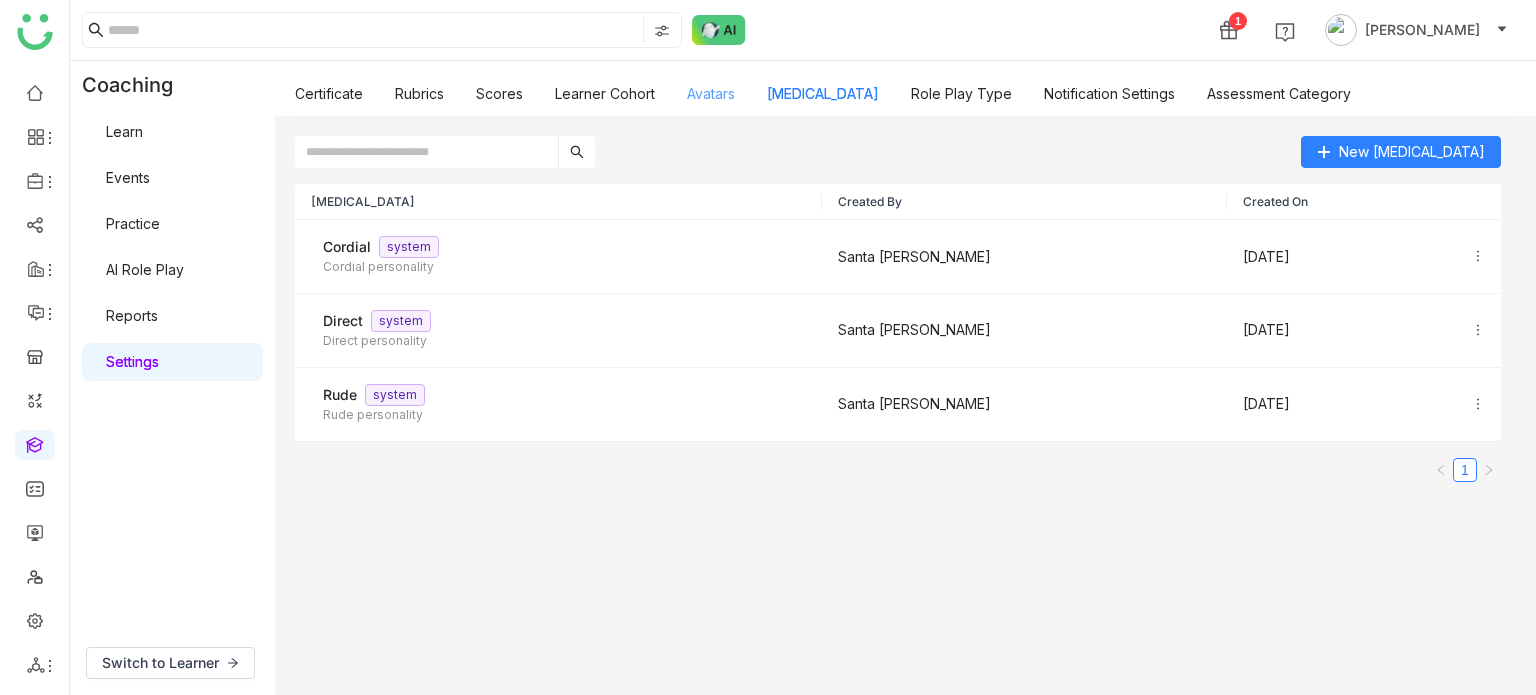 click on "Avatars" at bounding box center (711, 93) 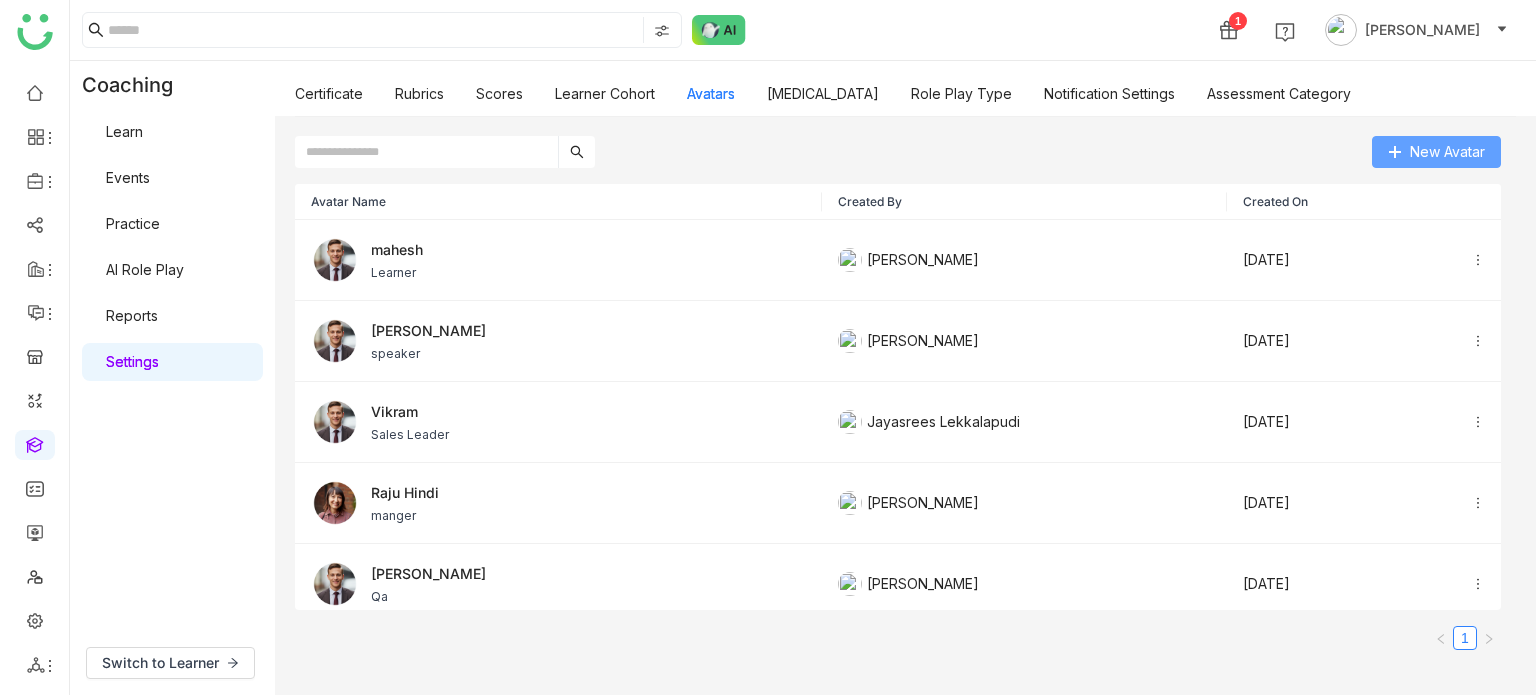 click on "New Avatar" 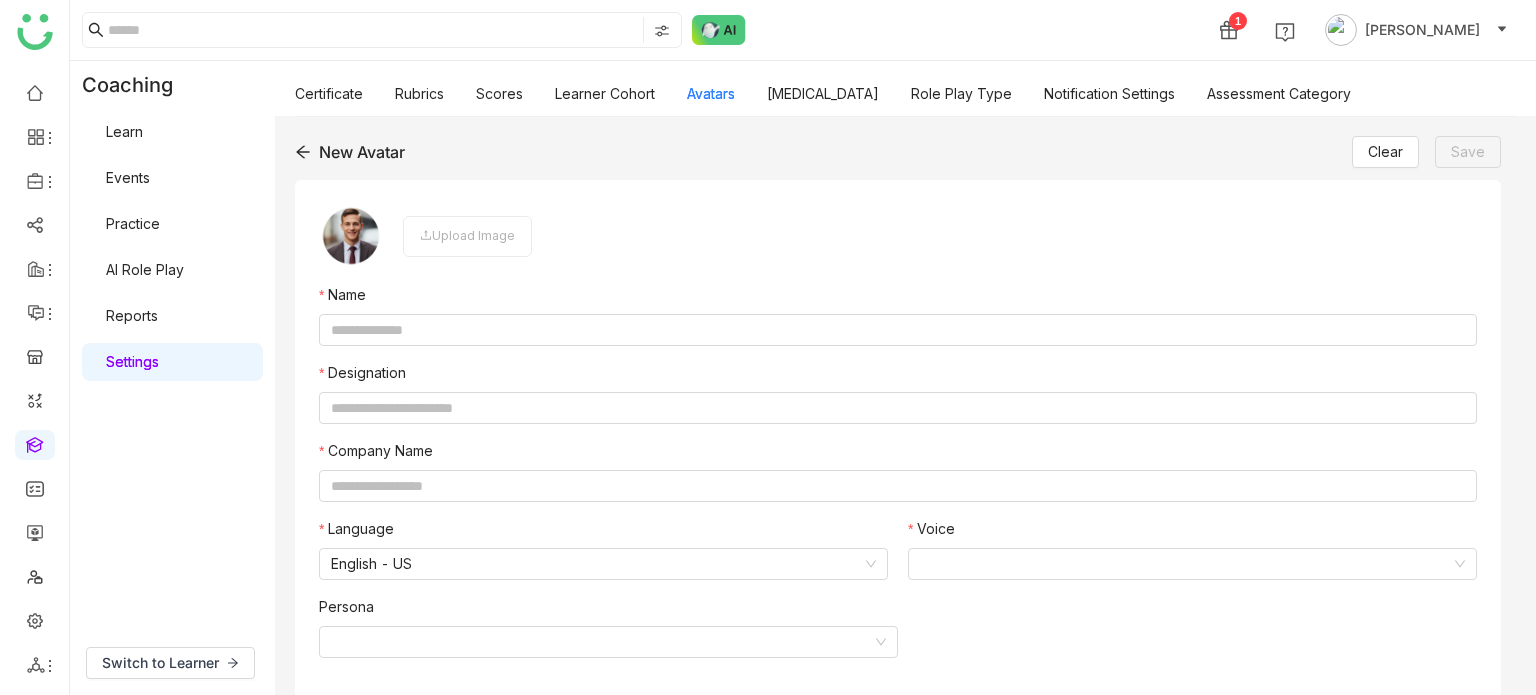 click on "New Avatar Clear Save   Upload Image  Name Designation Company Name Language  English - US  Voice    Persona" 